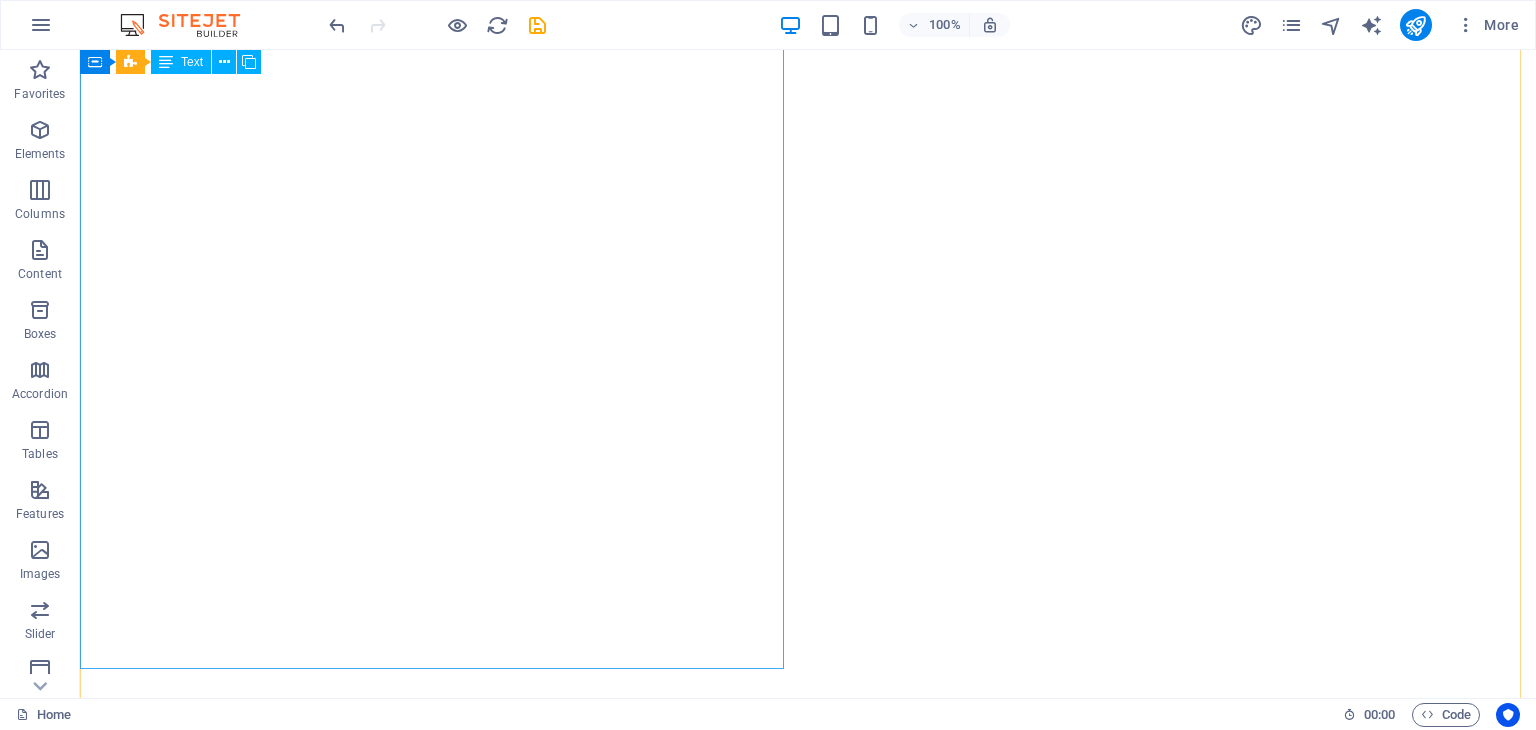 scroll, scrollTop: 0, scrollLeft: 0, axis: both 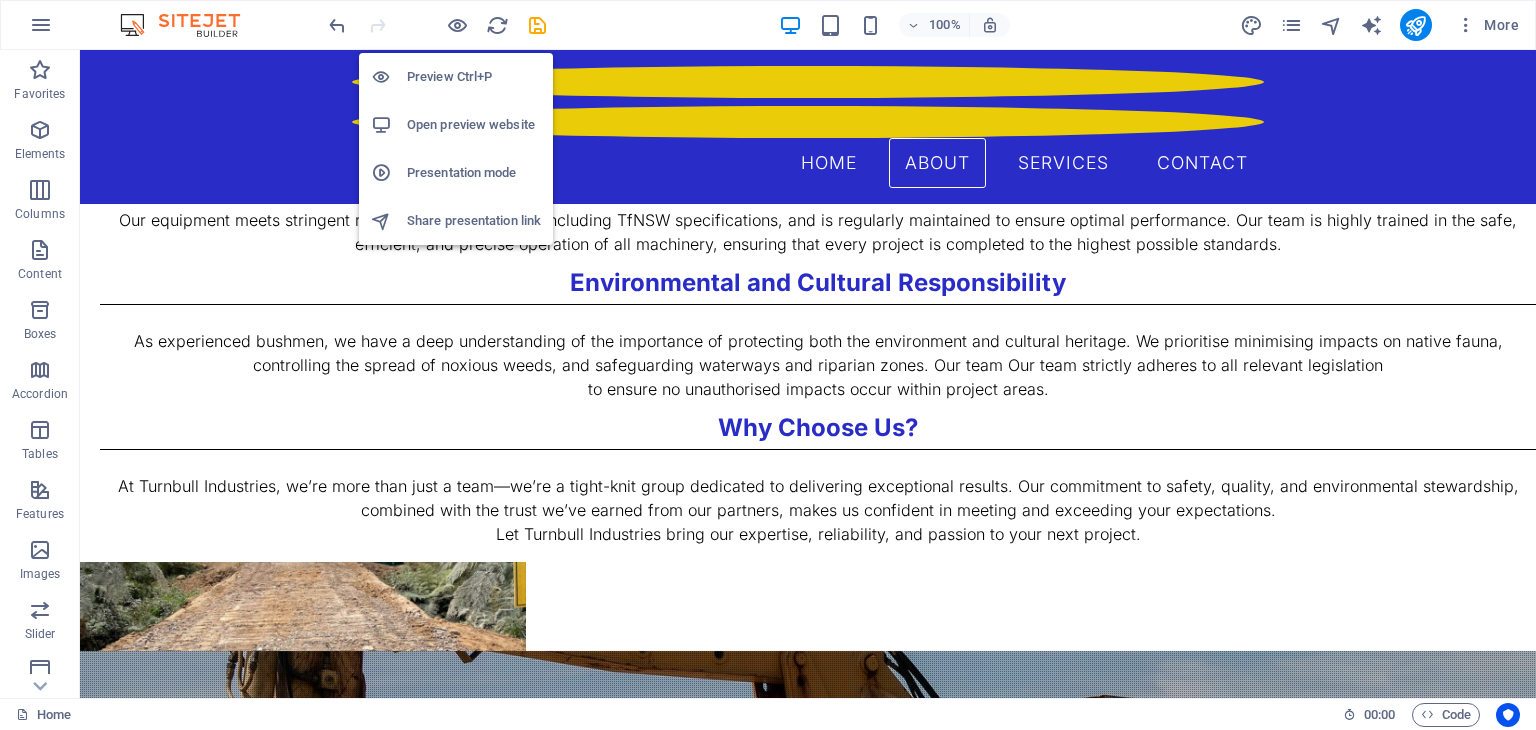 click on "Open preview website" at bounding box center [474, 125] 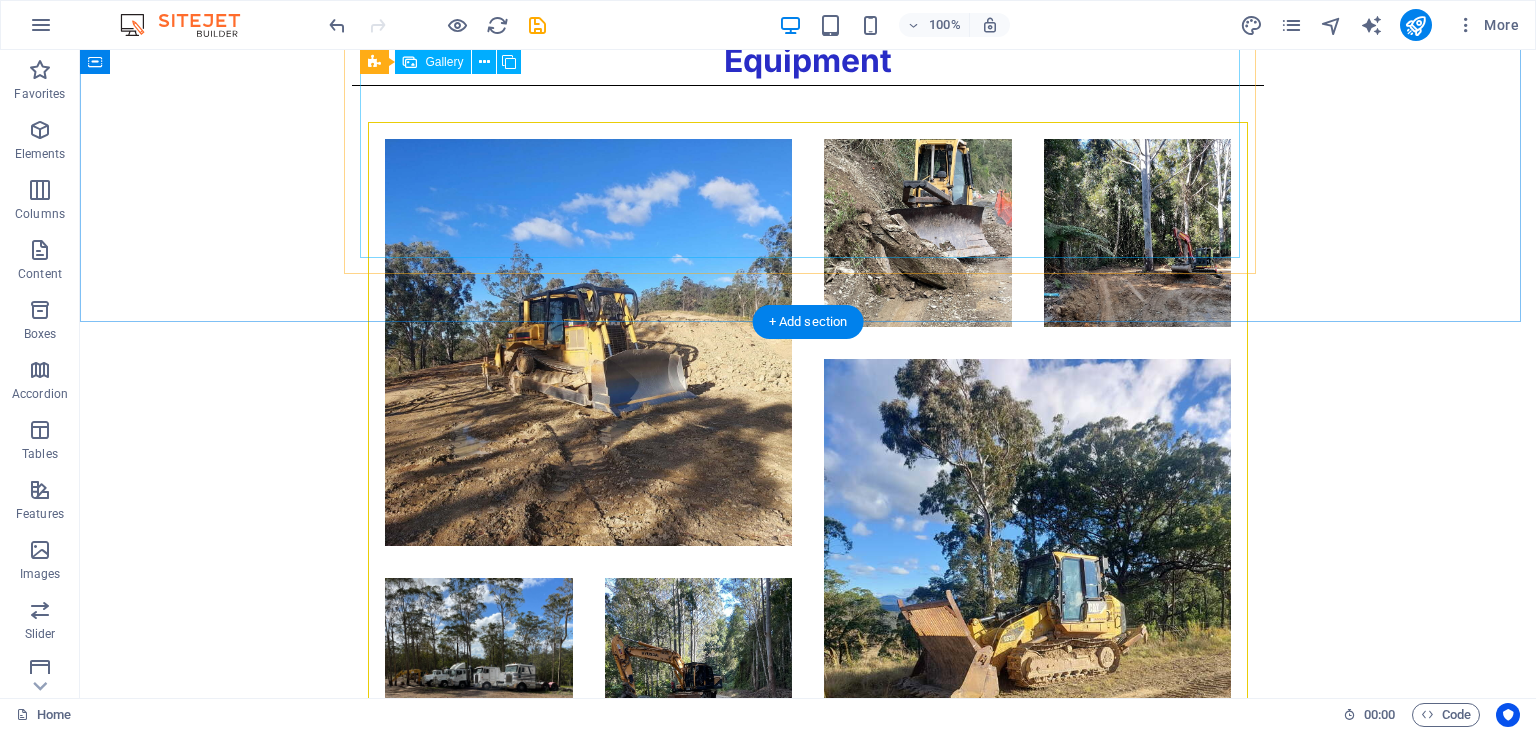 scroll, scrollTop: 3799, scrollLeft: 0, axis: vertical 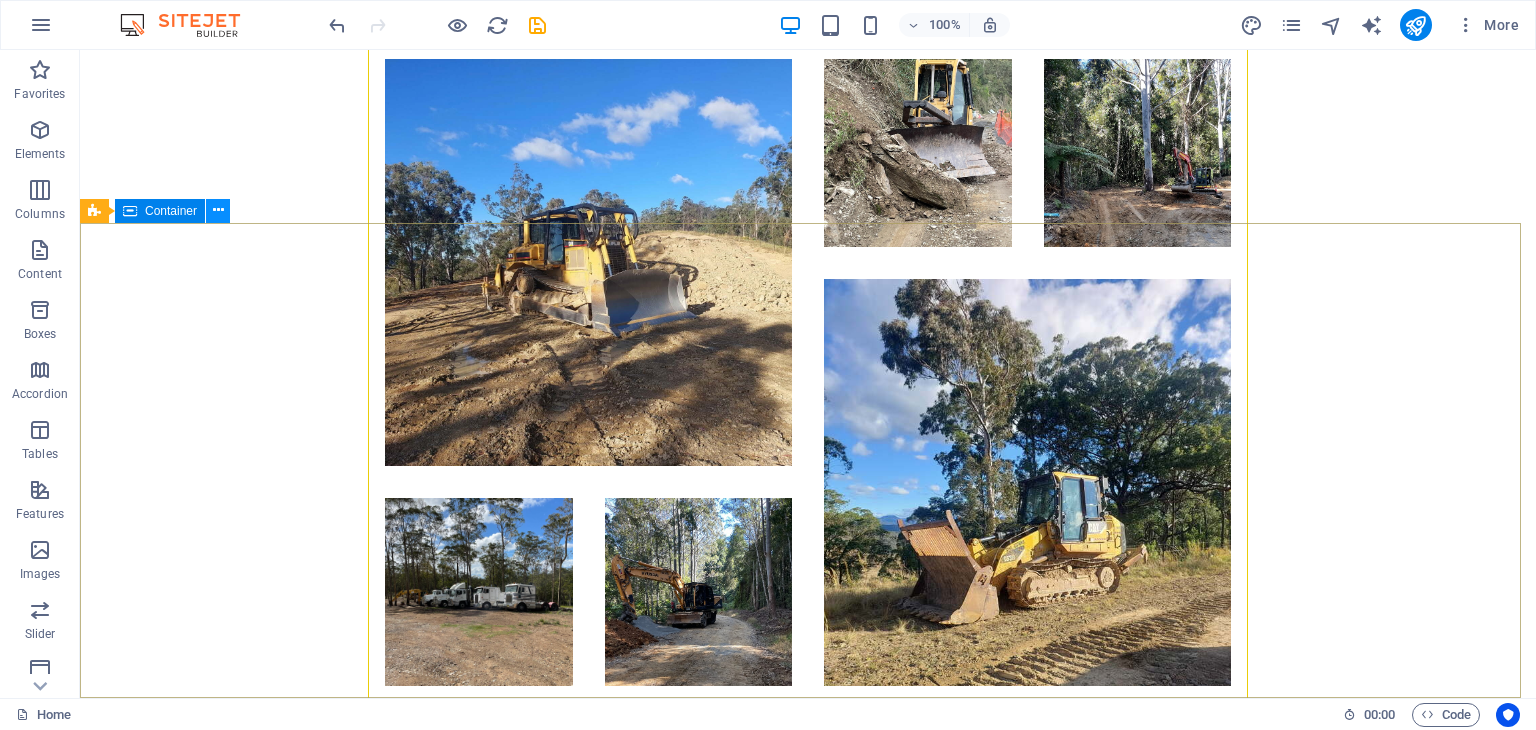 click at bounding box center [218, 210] 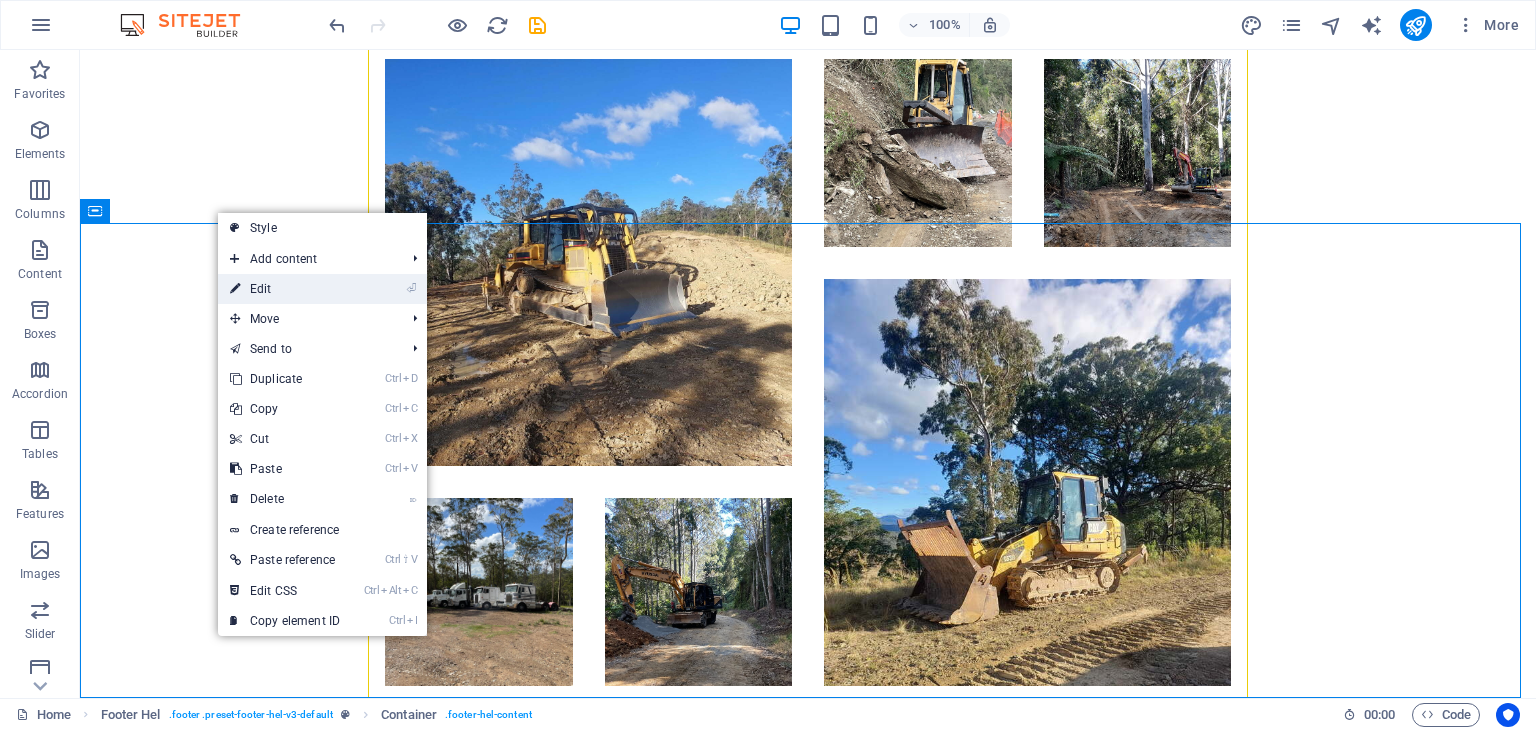 drag, startPoint x: 307, startPoint y: 294, endPoint x: 575, endPoint y: 267, distance: 269.35663 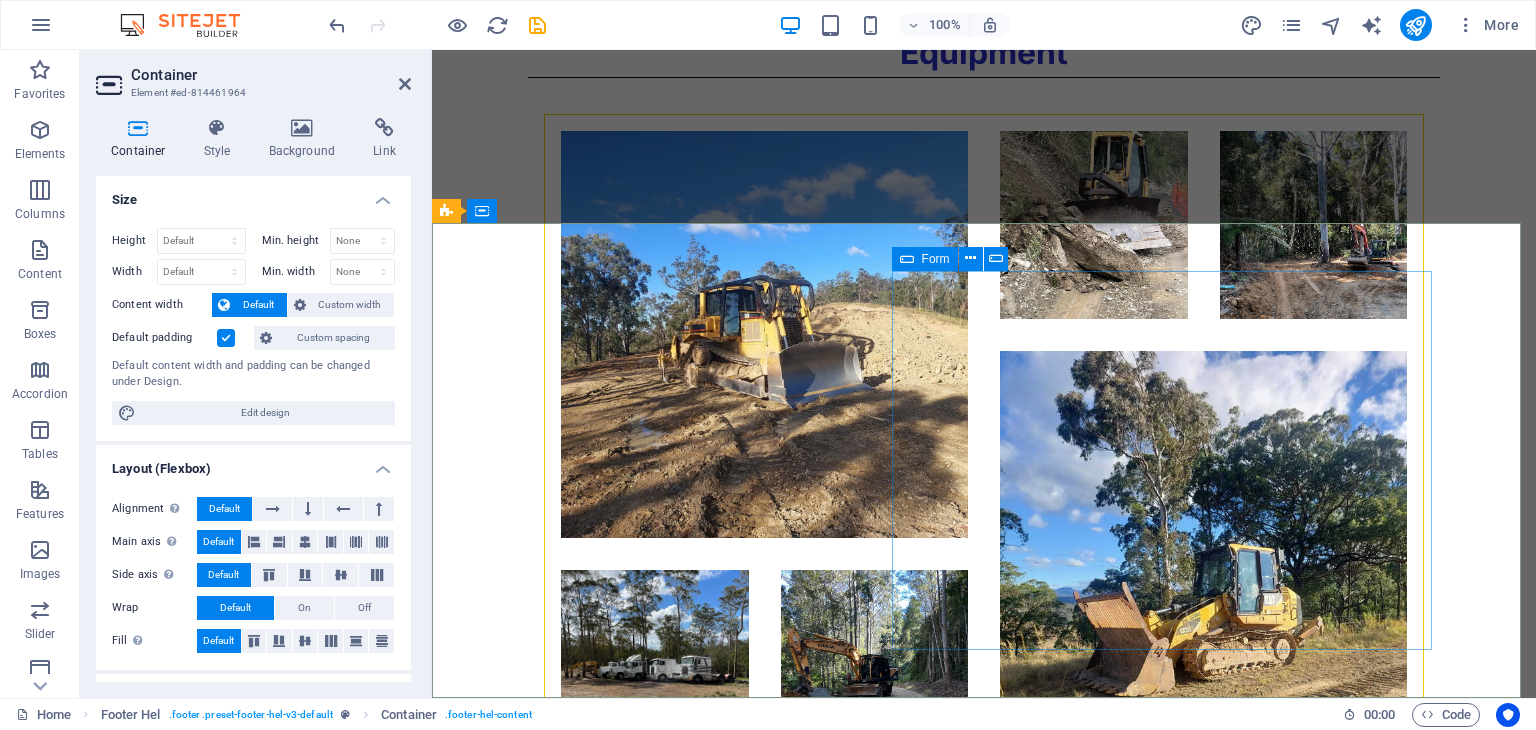 scroll, scrollTop: 3943, scrollLeft: 0, axis: vertical 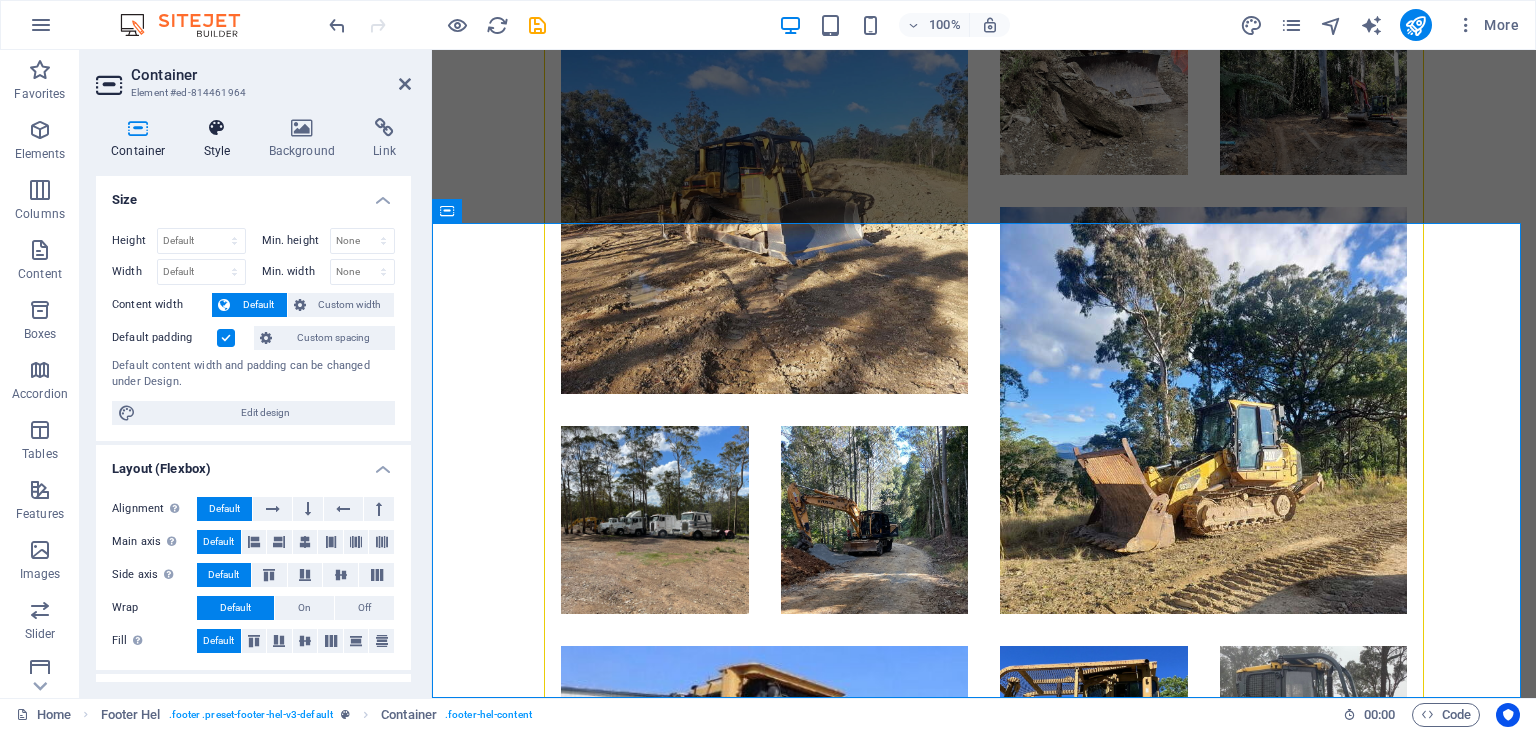 click at bounding box center [217, 128] 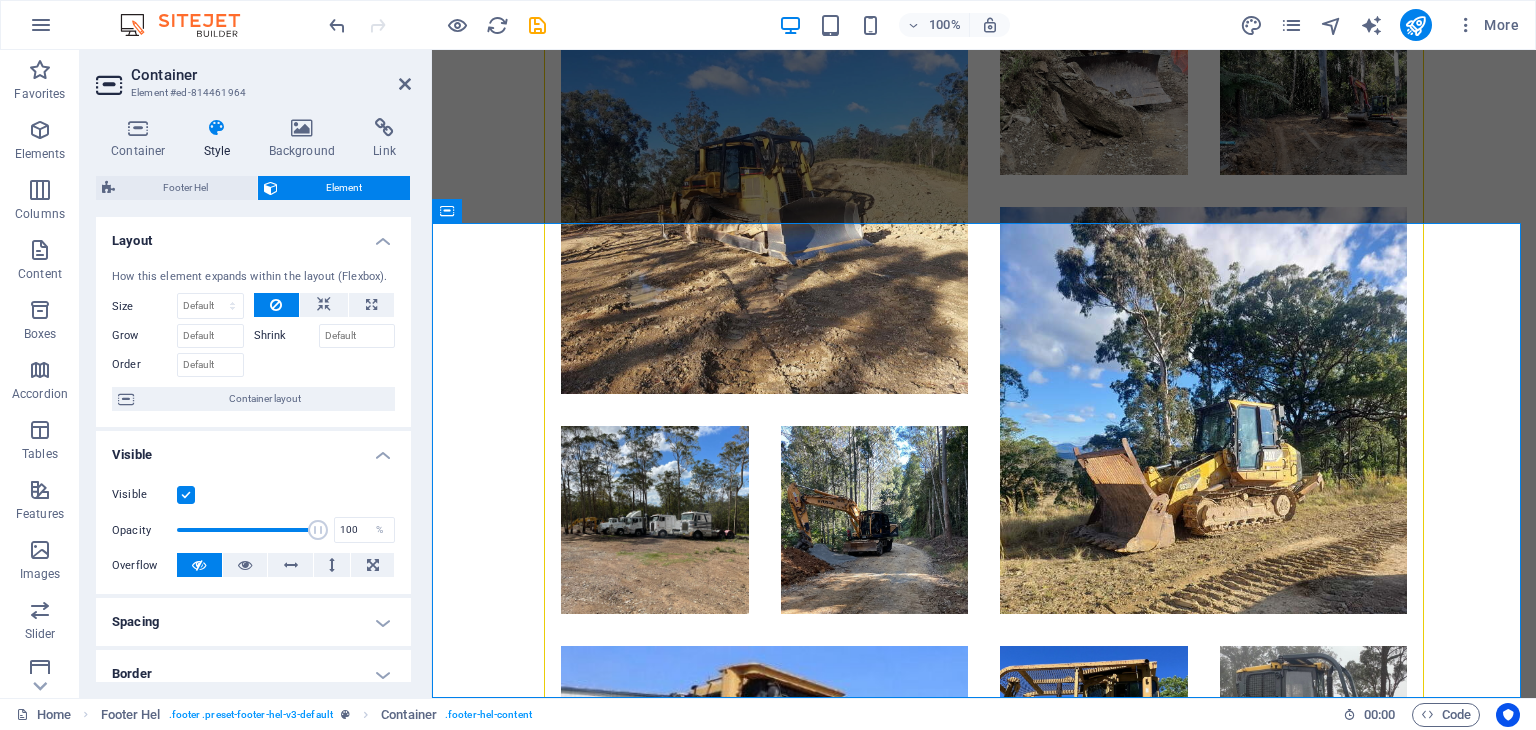 scroll, scrollTop: 380, scrollLeft: 0, axis: vertical 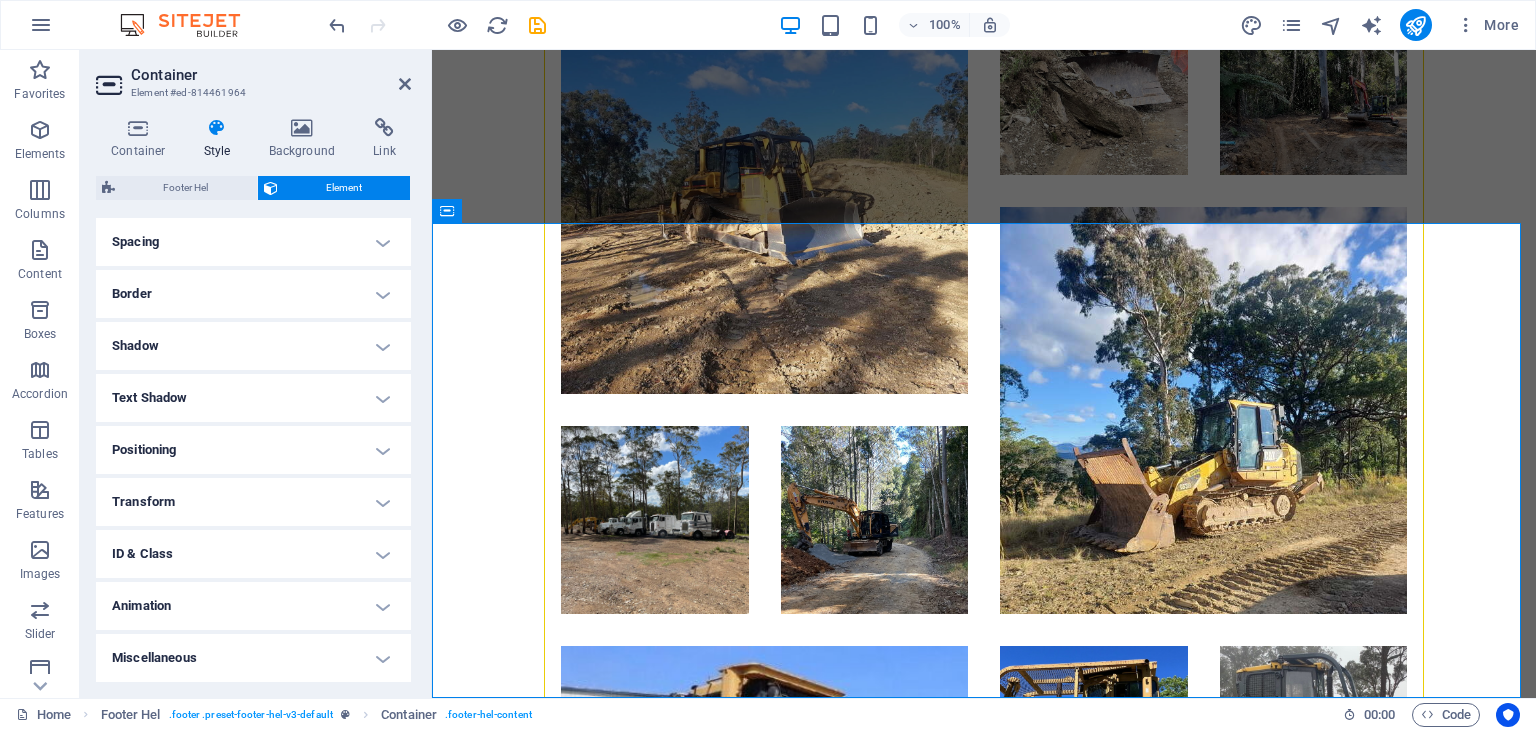 click on "ID & Class" at bounding box center (253, 554) 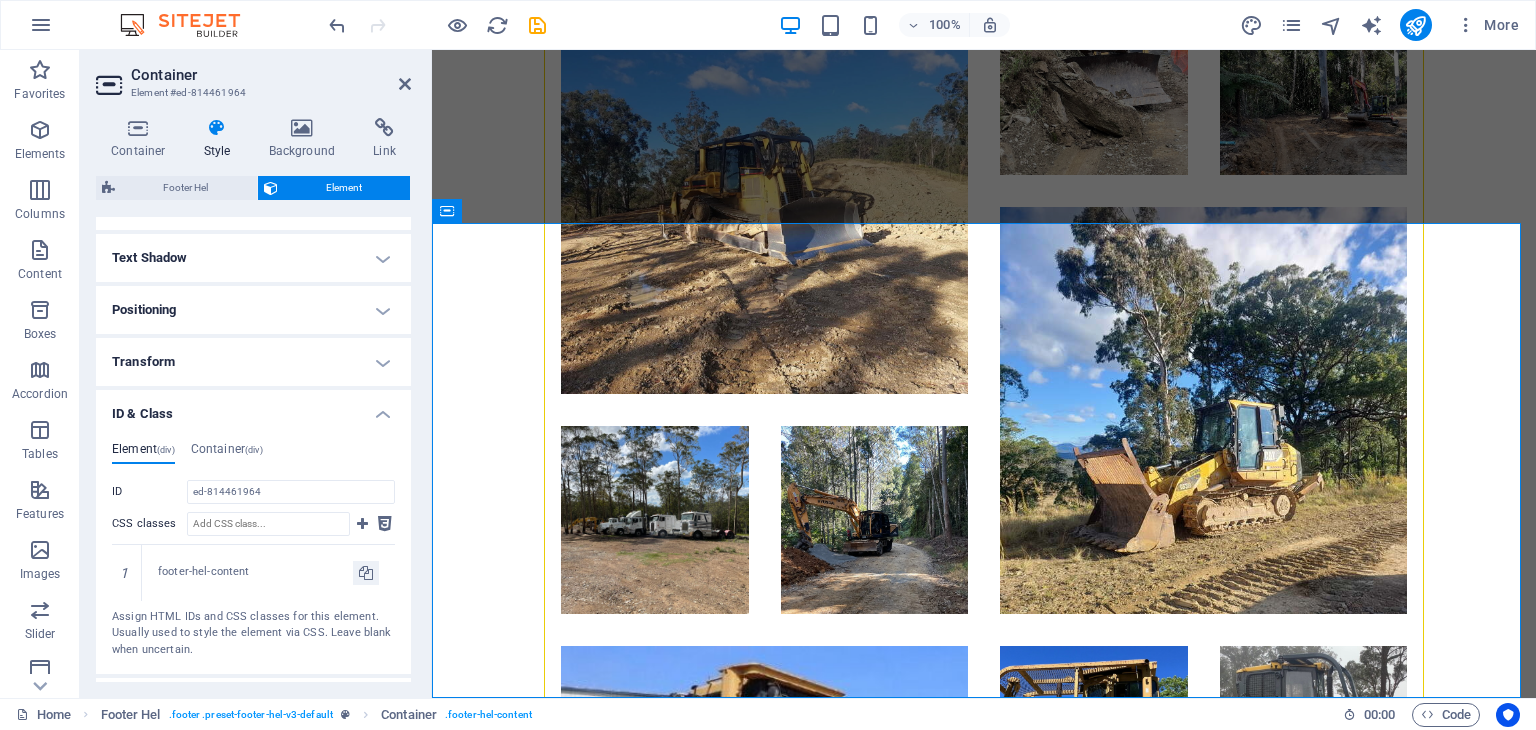 scroll, scrollTop: 580, scrollLeft: 0, axis: vertical 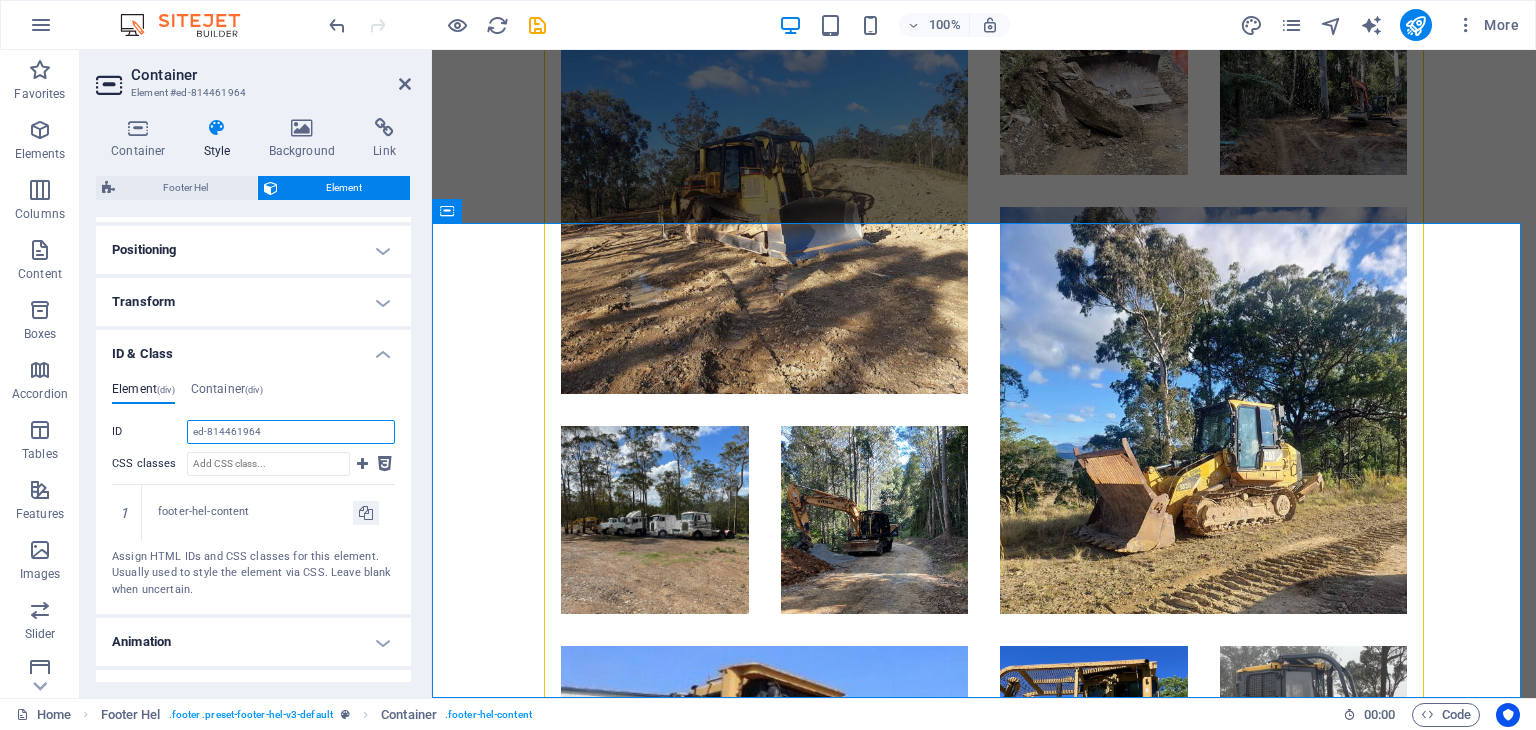 drag, startPoint x: 279, startPoint y: 425, endPoint x: 129, endPoint y: 438, distance: 150.56229 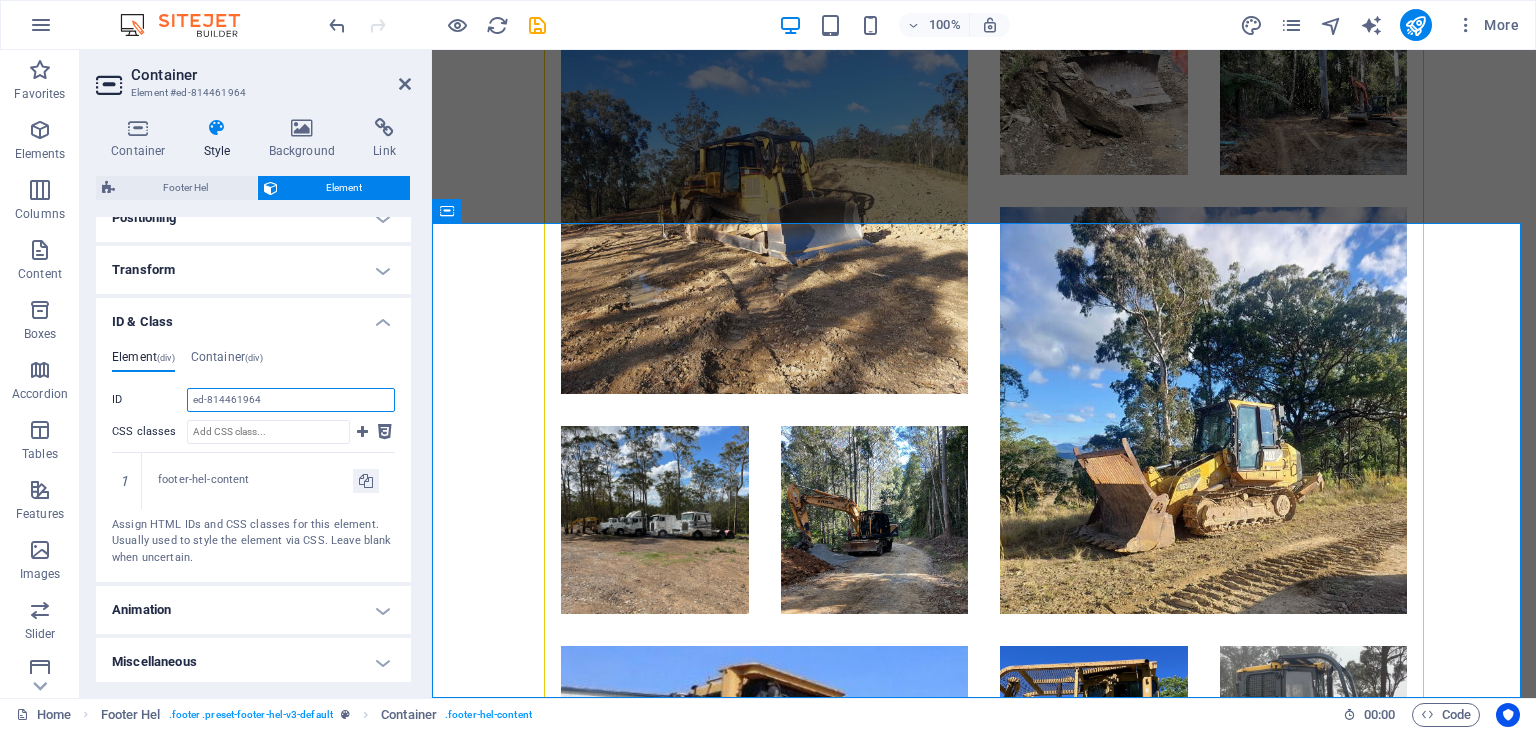 scroll, scrollTop: 616, scrollLeft: 0, axis: vertical 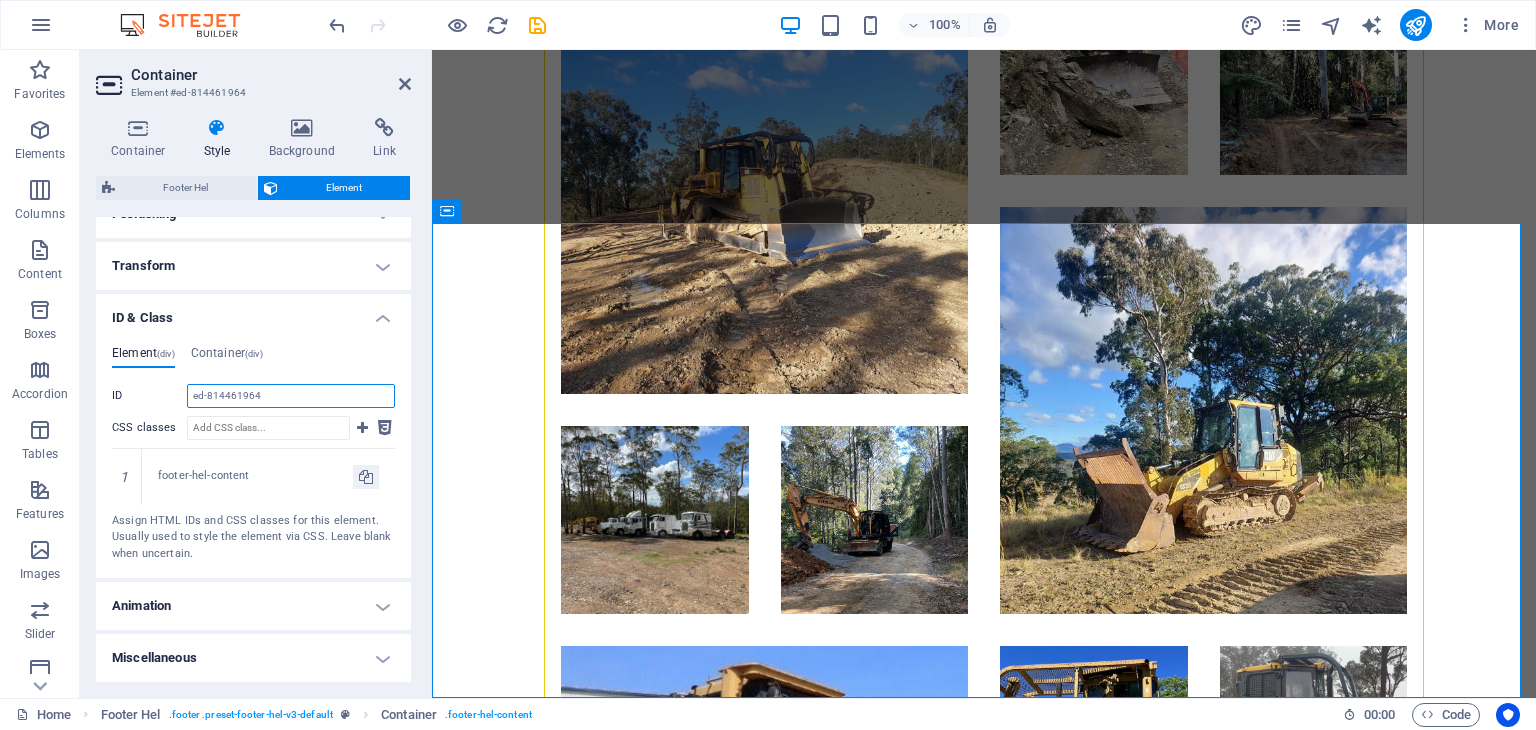 click on "ed-814461964" at bounding box center (291, 396) 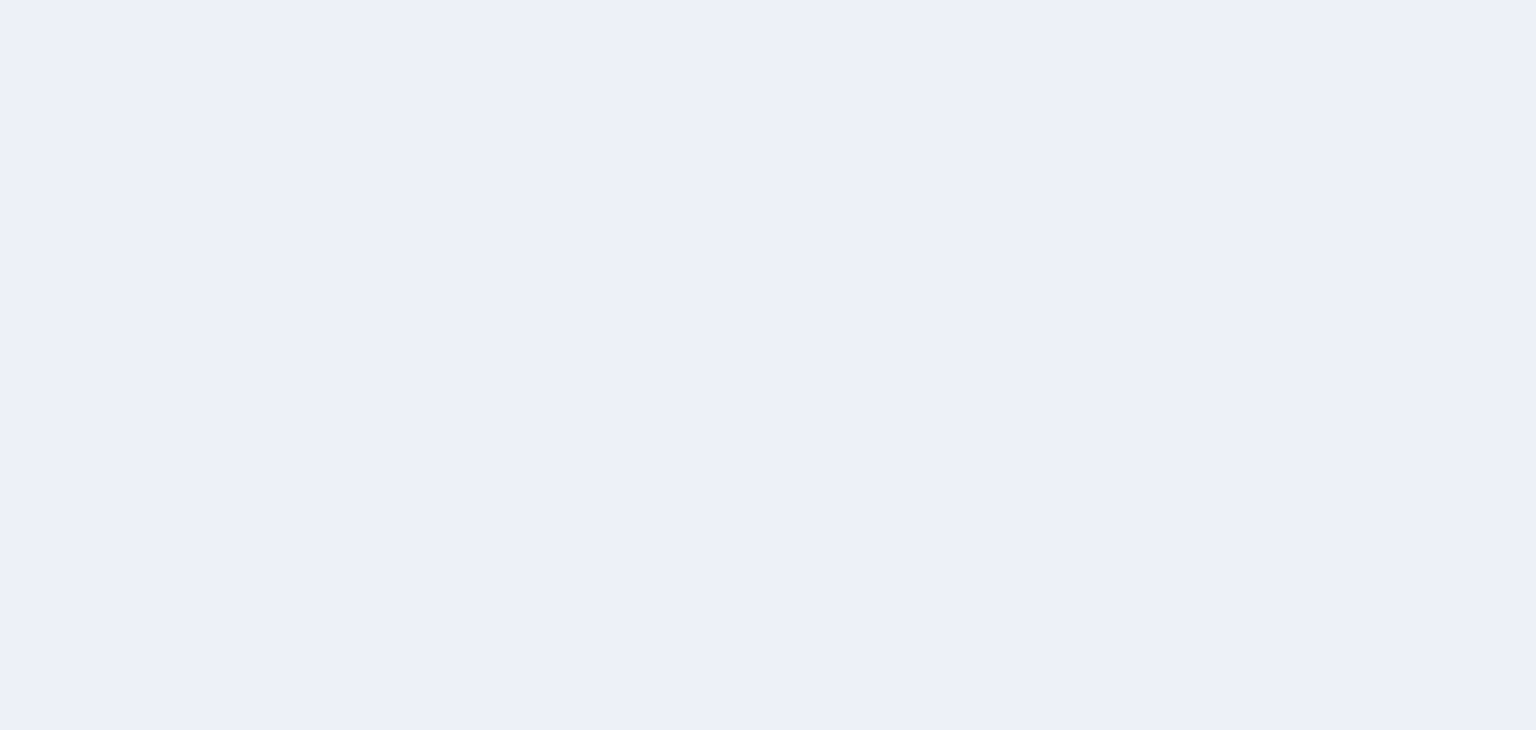 scroll, scrollTop: 0, scrollLeft: 0, axis: both 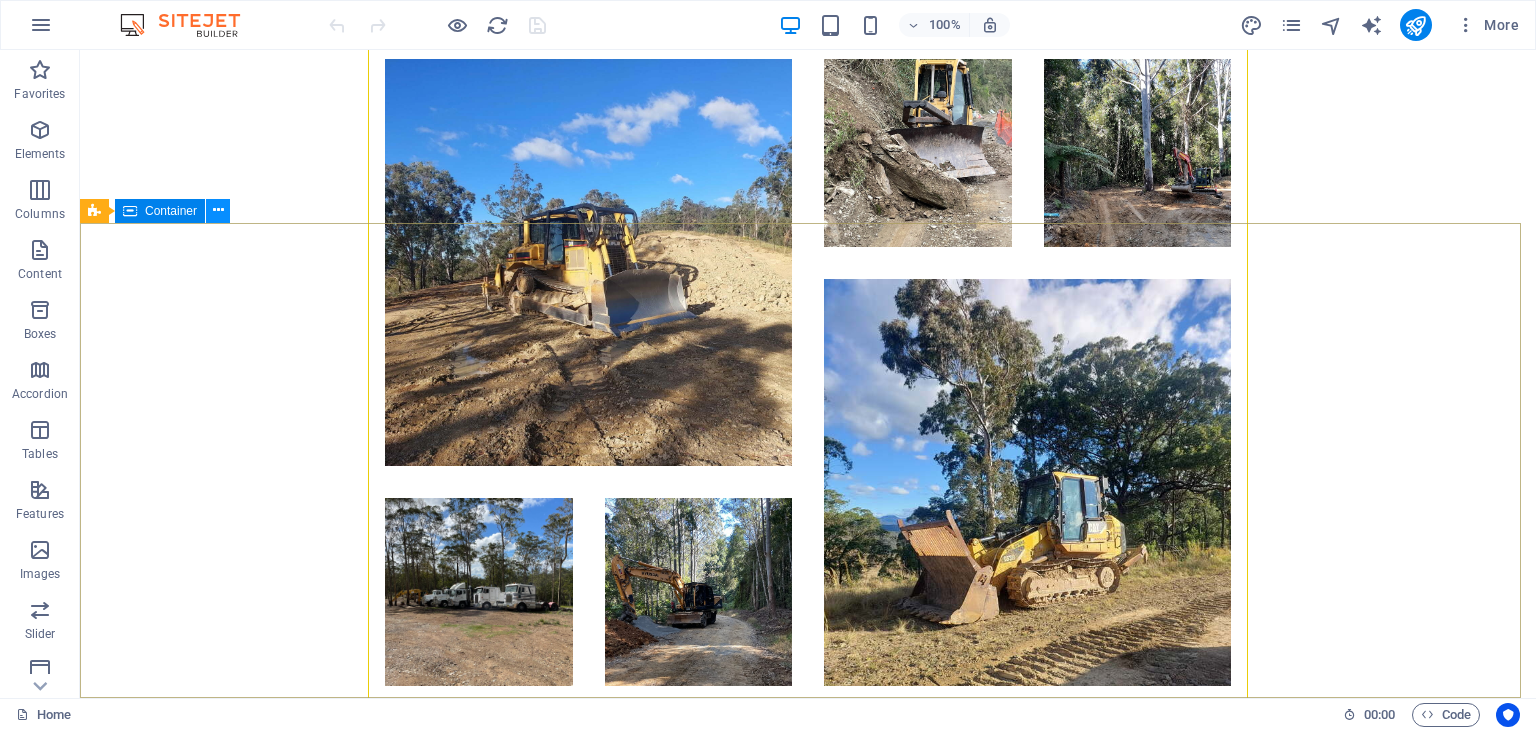 click at bounding box center (218, 210) 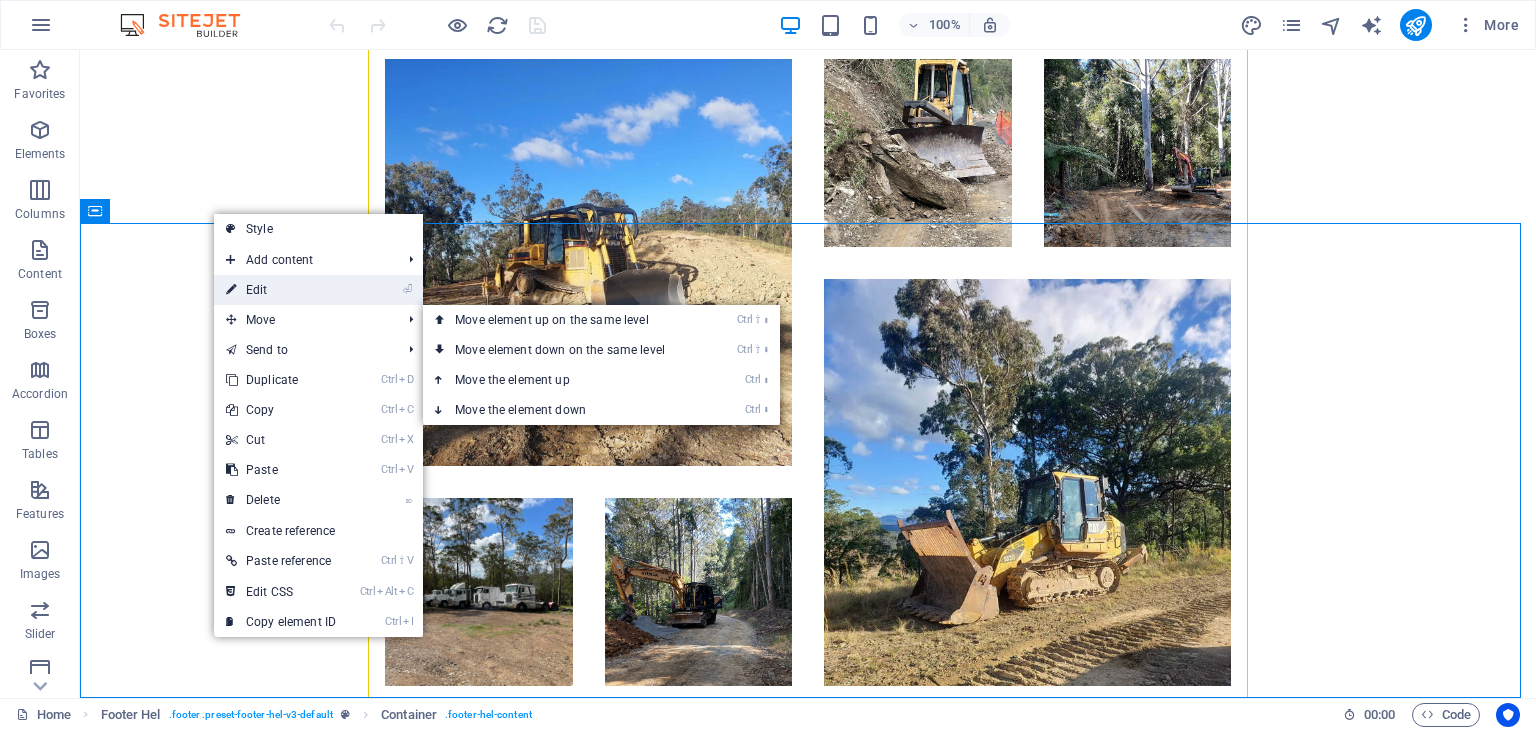 click on "⏎  Edit" at bounding box center [281, 290] 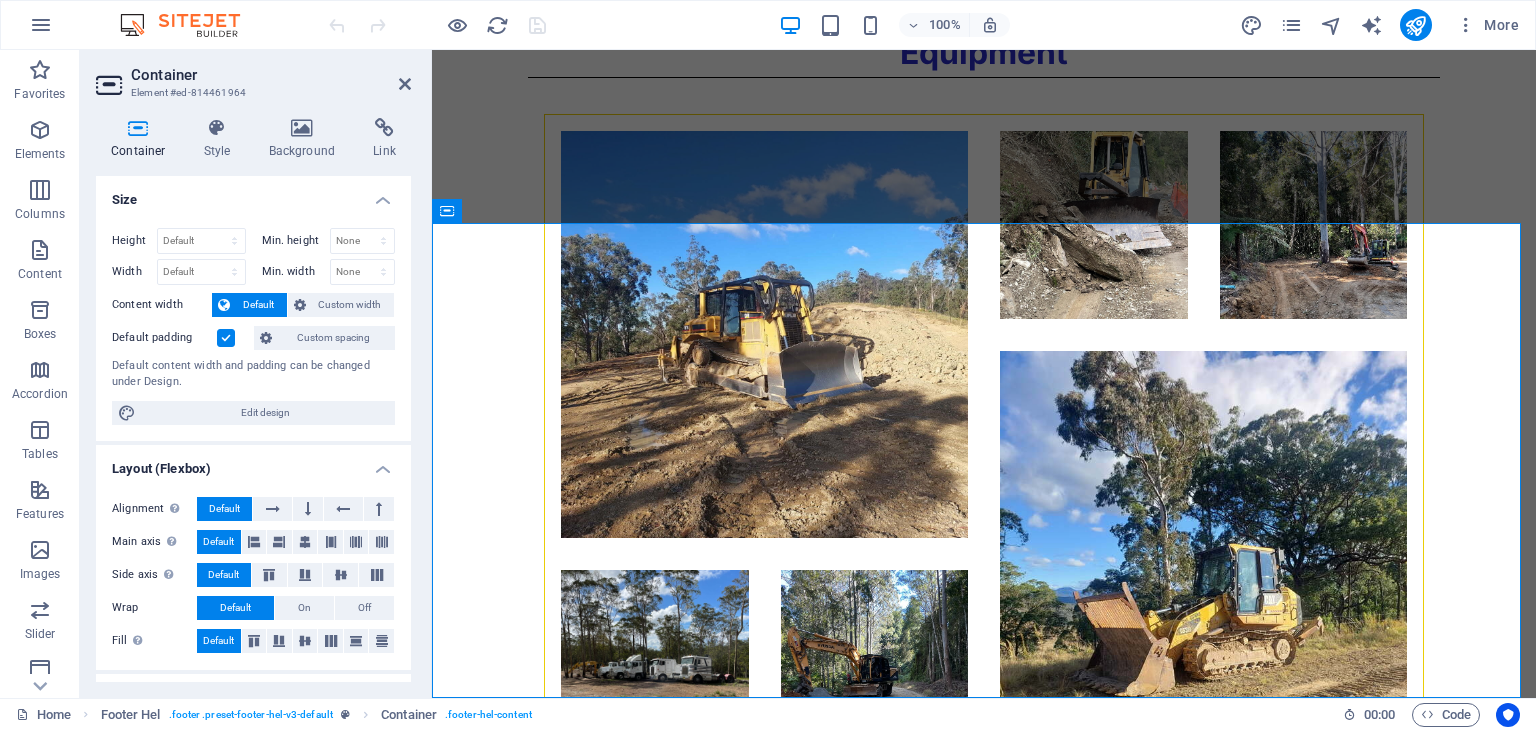 scroll, scrollTop: 3943, scrollLeft: 0, axis: vertical 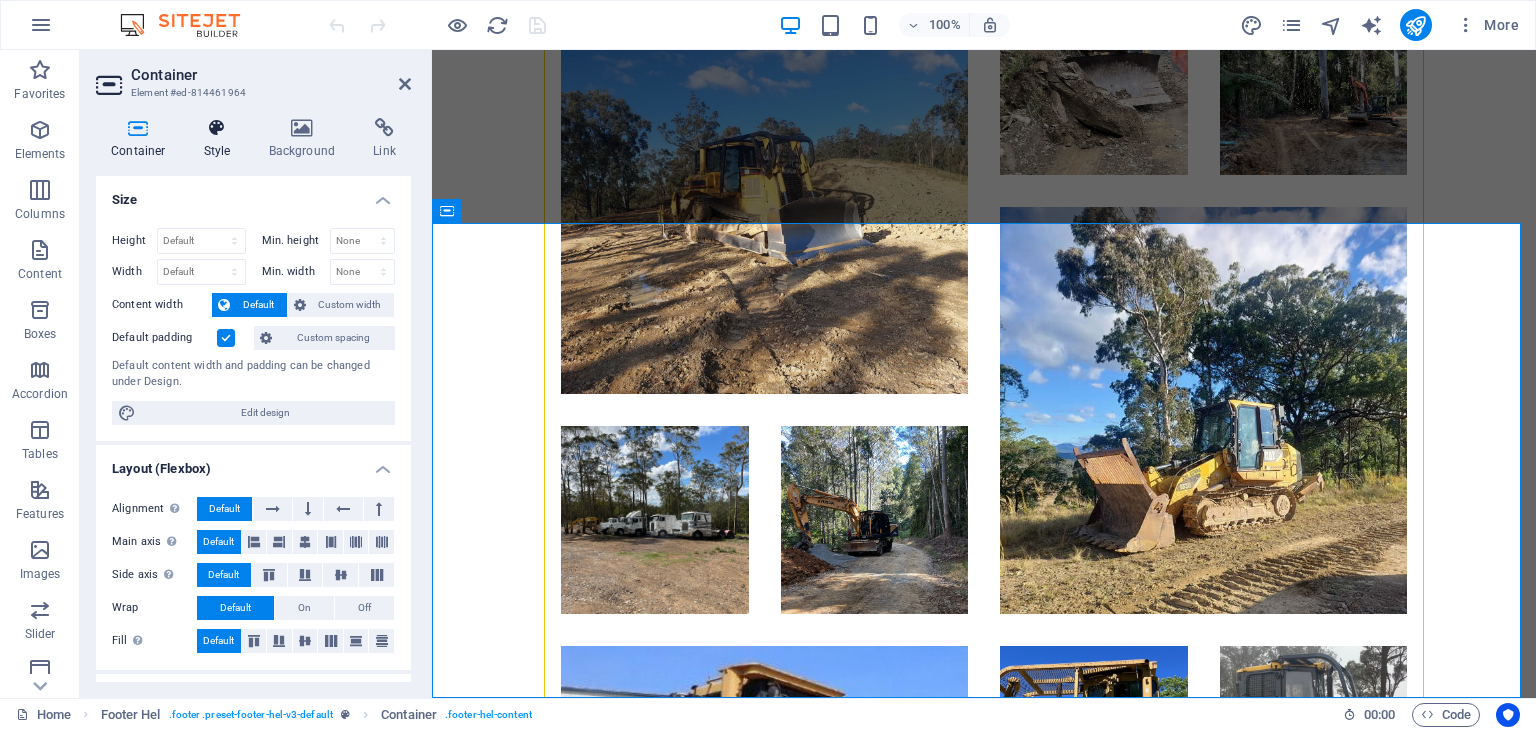 click at bounding box center (217, 128) 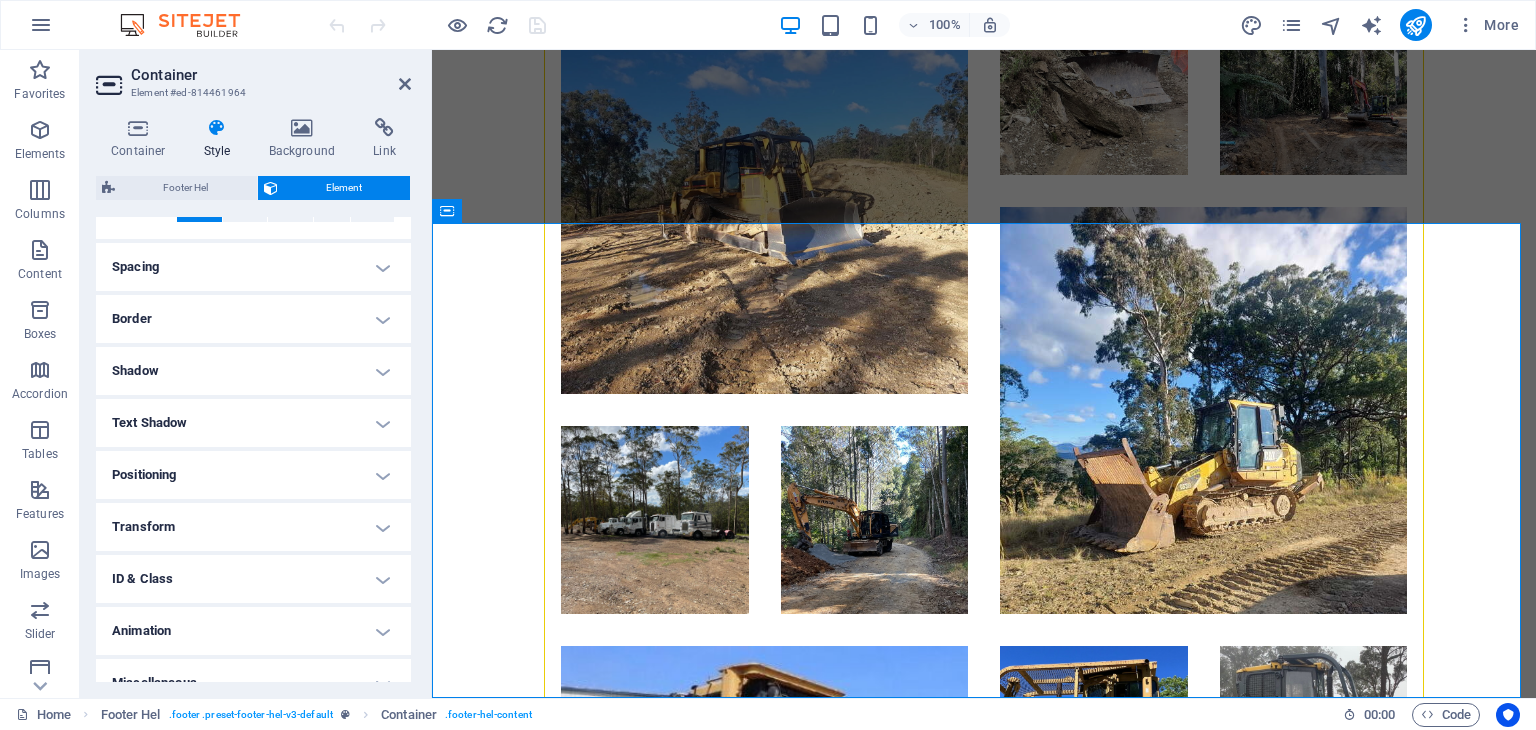 scroll, scrollTop: 380, scrollLeft: 0, axis: vertical 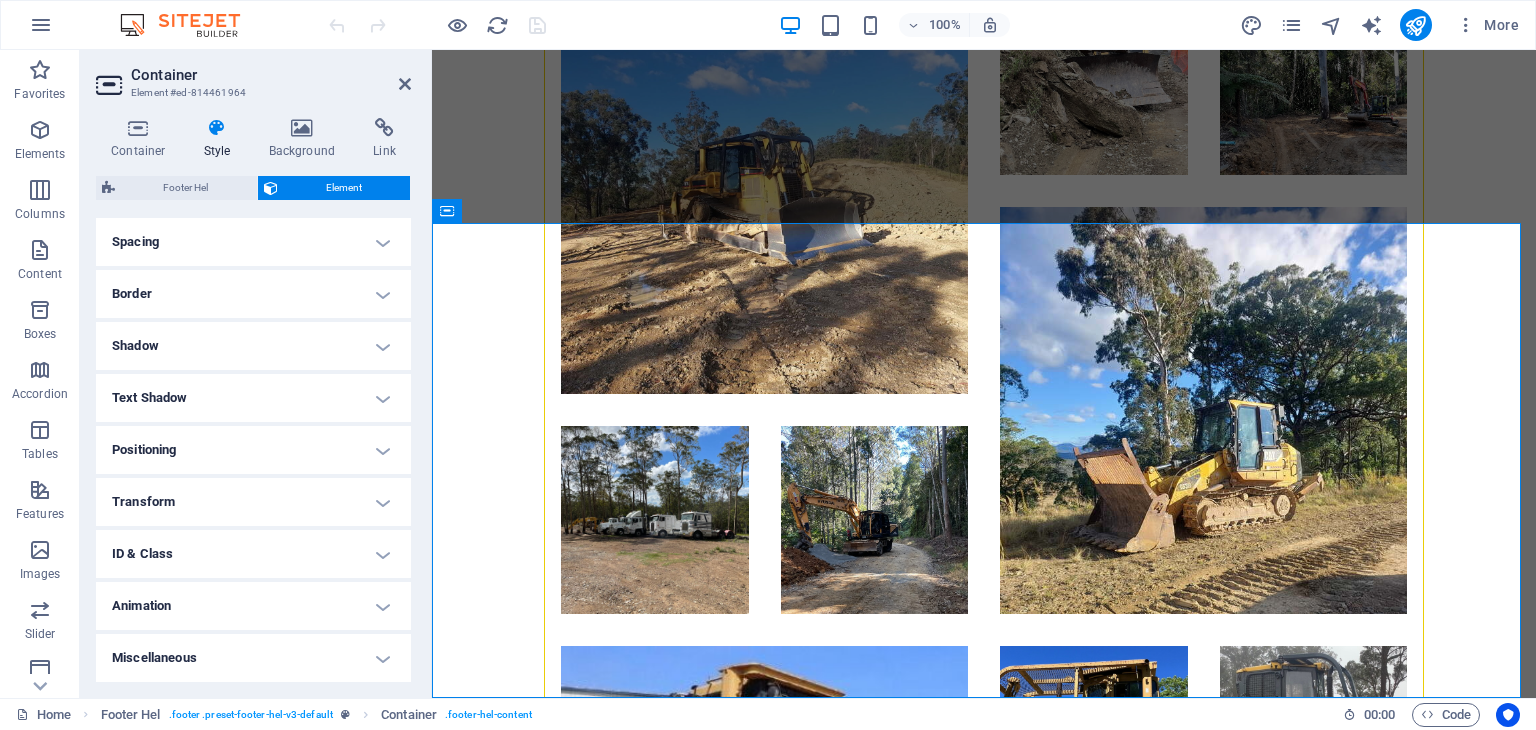 click on "ID & Class" at bounding box center (253, 554) 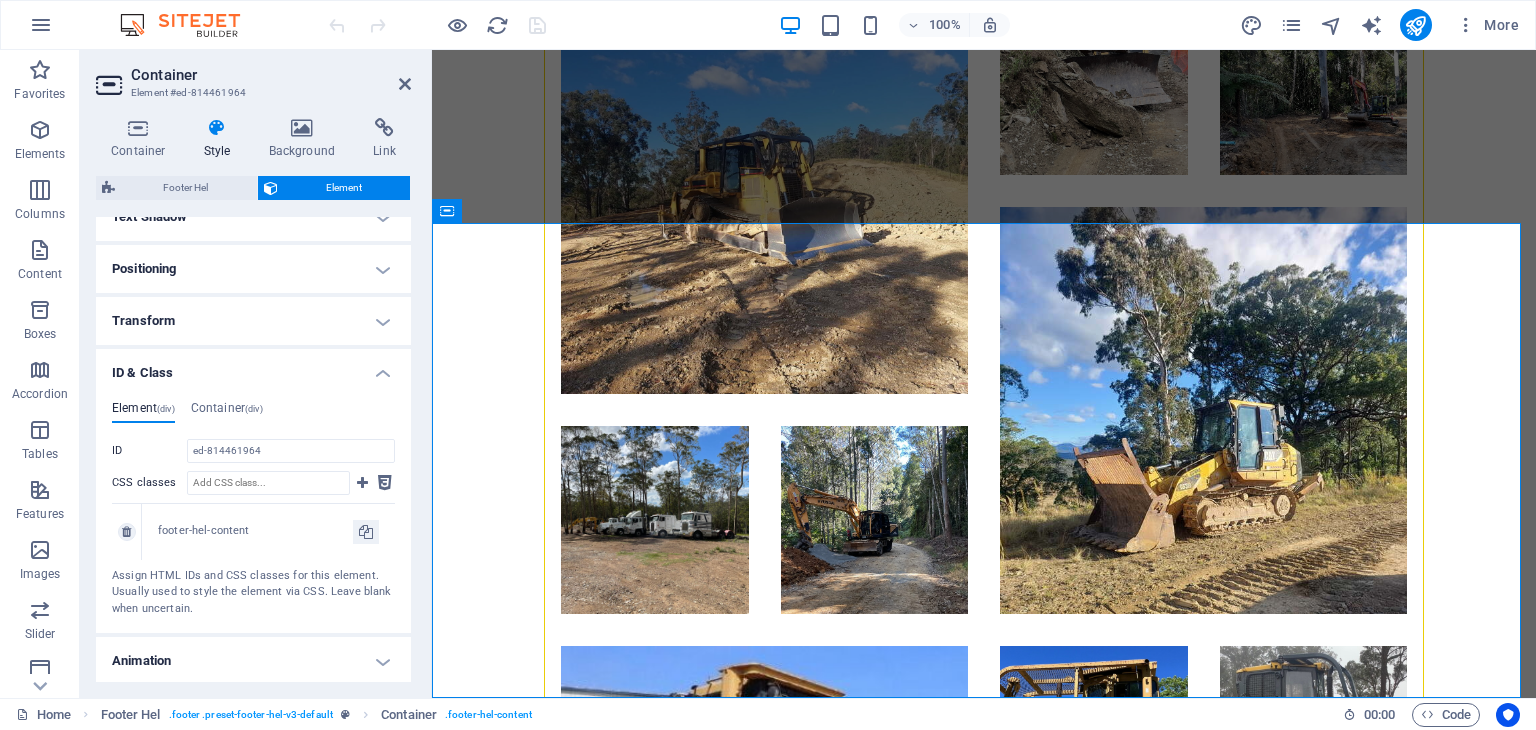 scroll, scrollTop: 580, scrollLeft: 0, axis: vertical 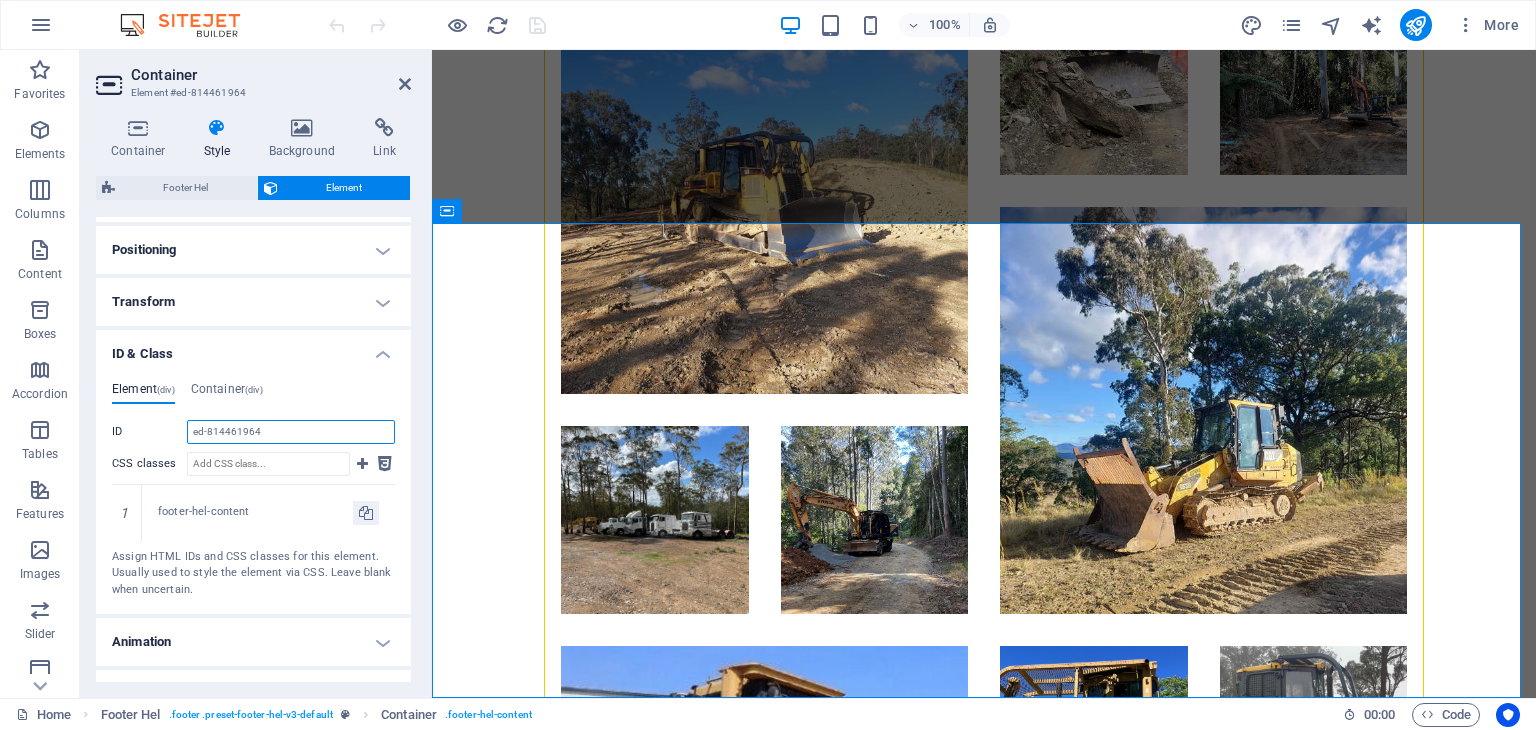 click on "ed-814461964" at bounding box center [291, 432] 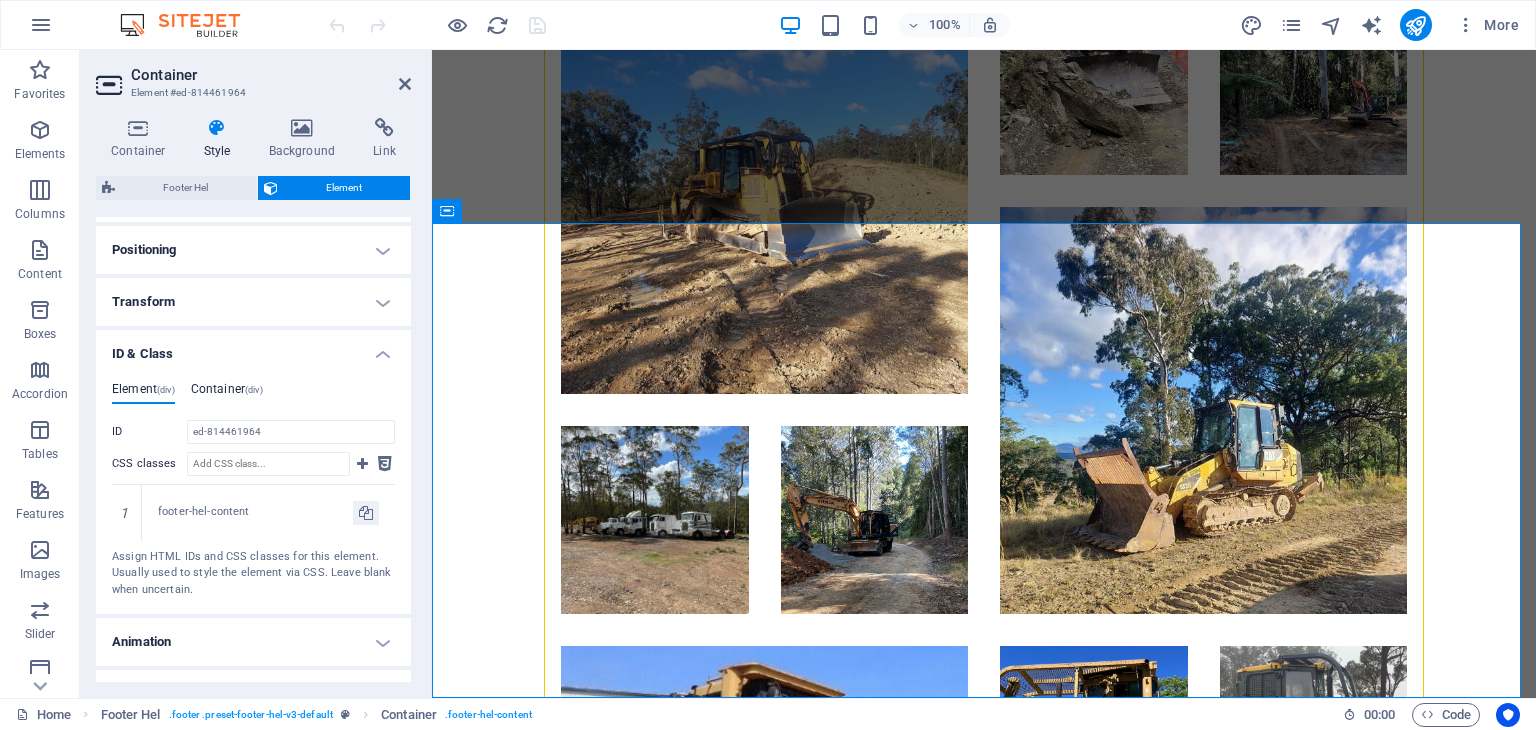 click on "Container  (div)" at bounding box center [227, 393] 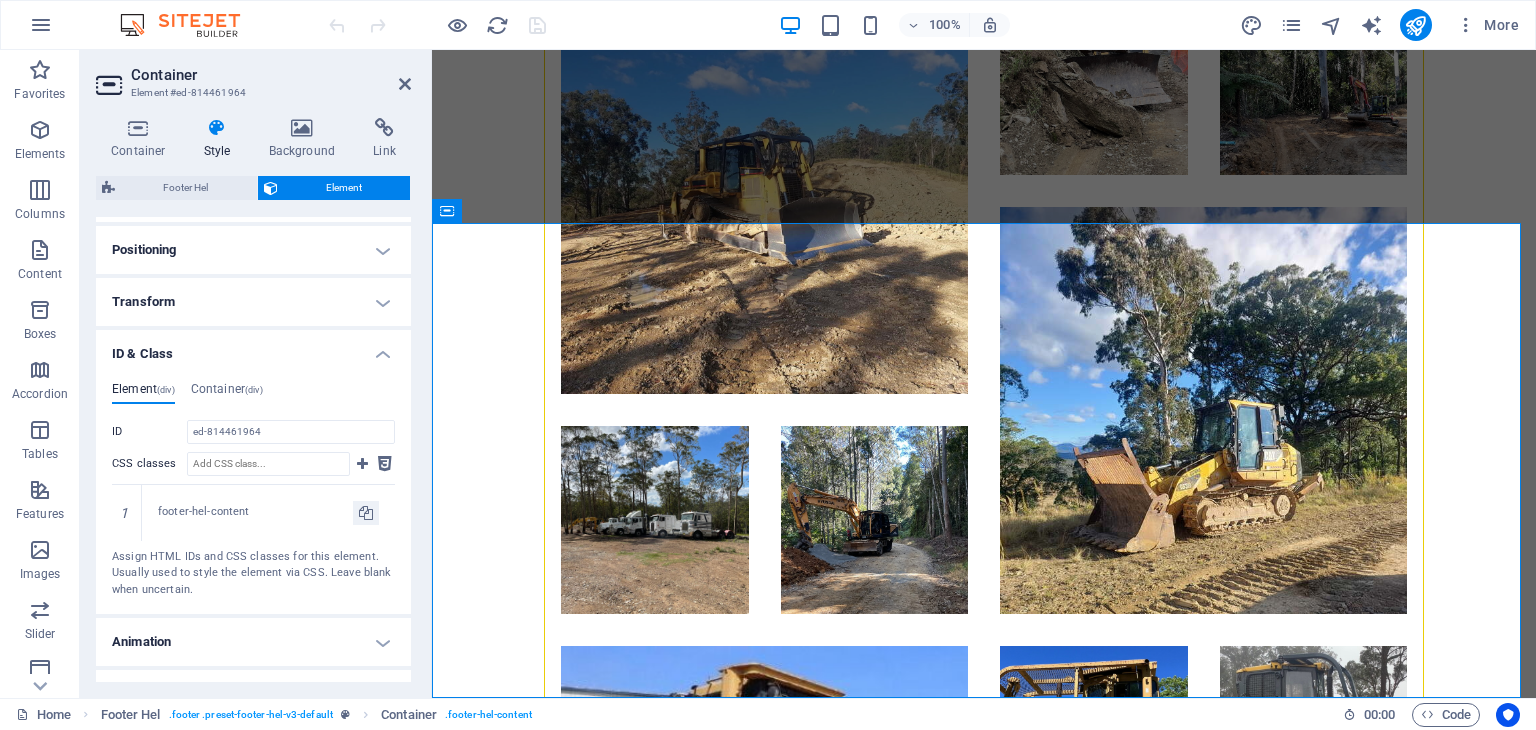 scroll, scrollTop: 560, scrollLeft: 0, axis: vertical 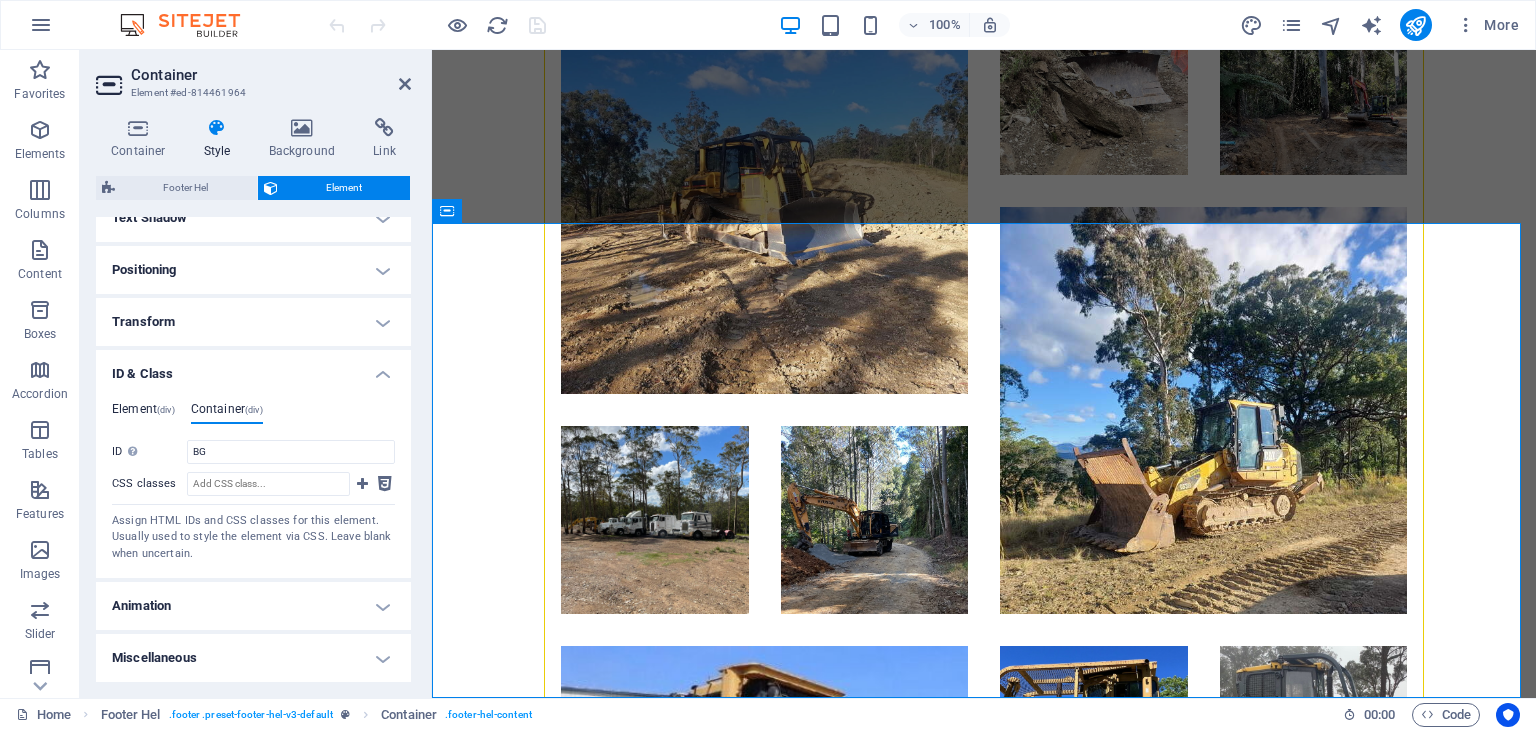 click on "Element  (div)" at bounding box center (143, 413) 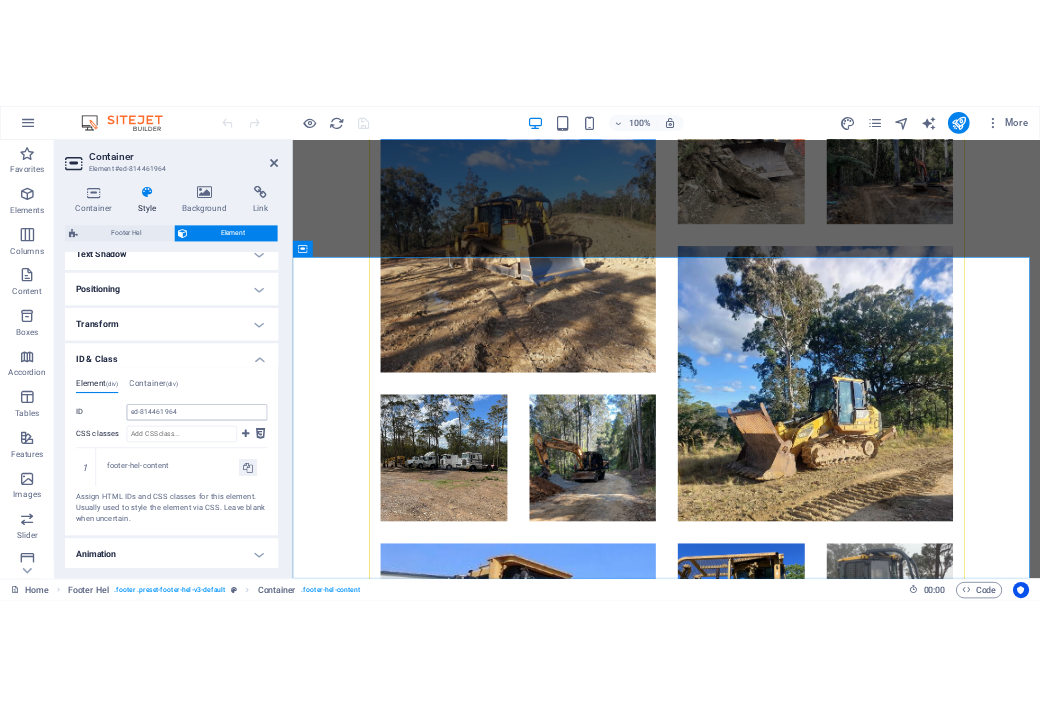 scroll, scrollTop: 580, scrollLeft: 0, axis: vertical 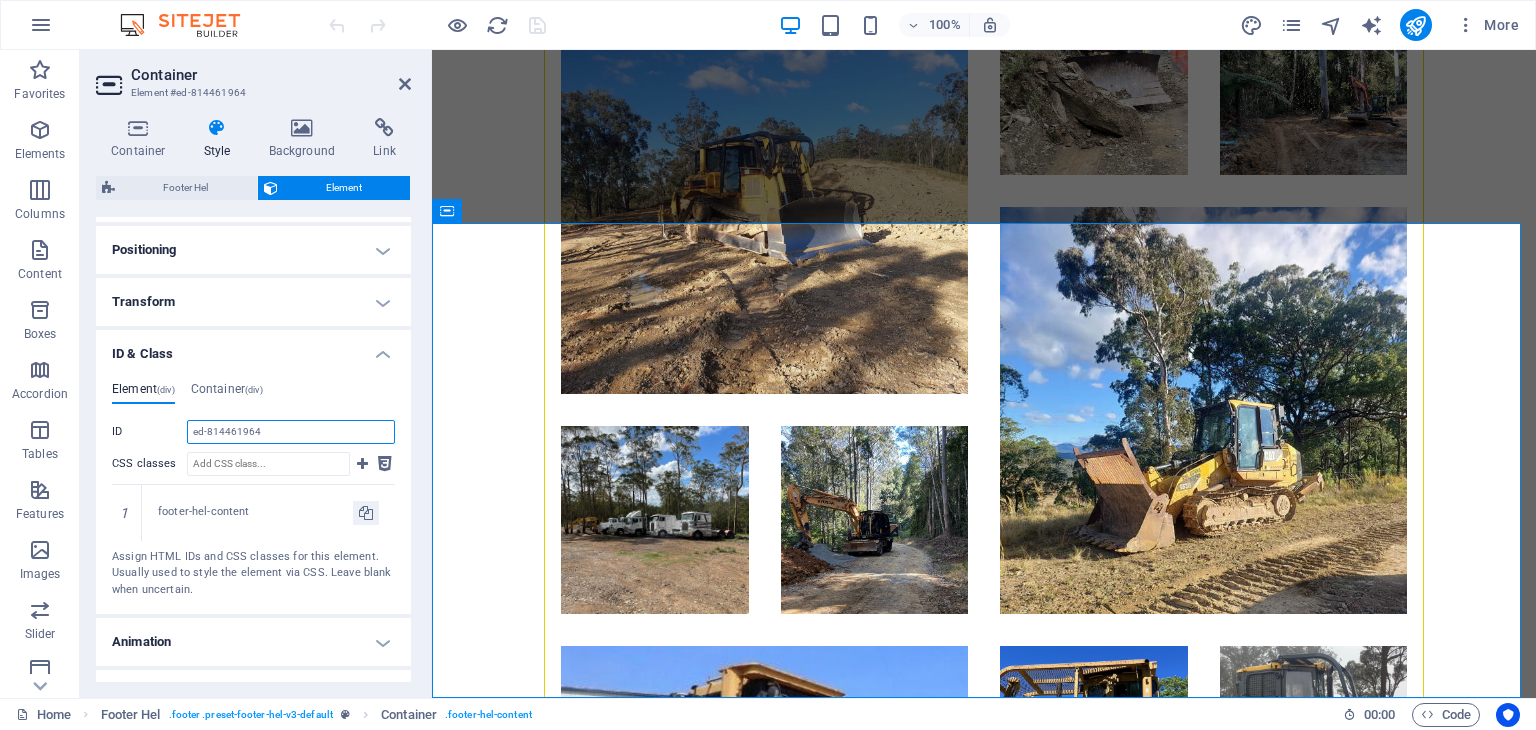 click on "ed-814461964" at bounding box center (291, 432) 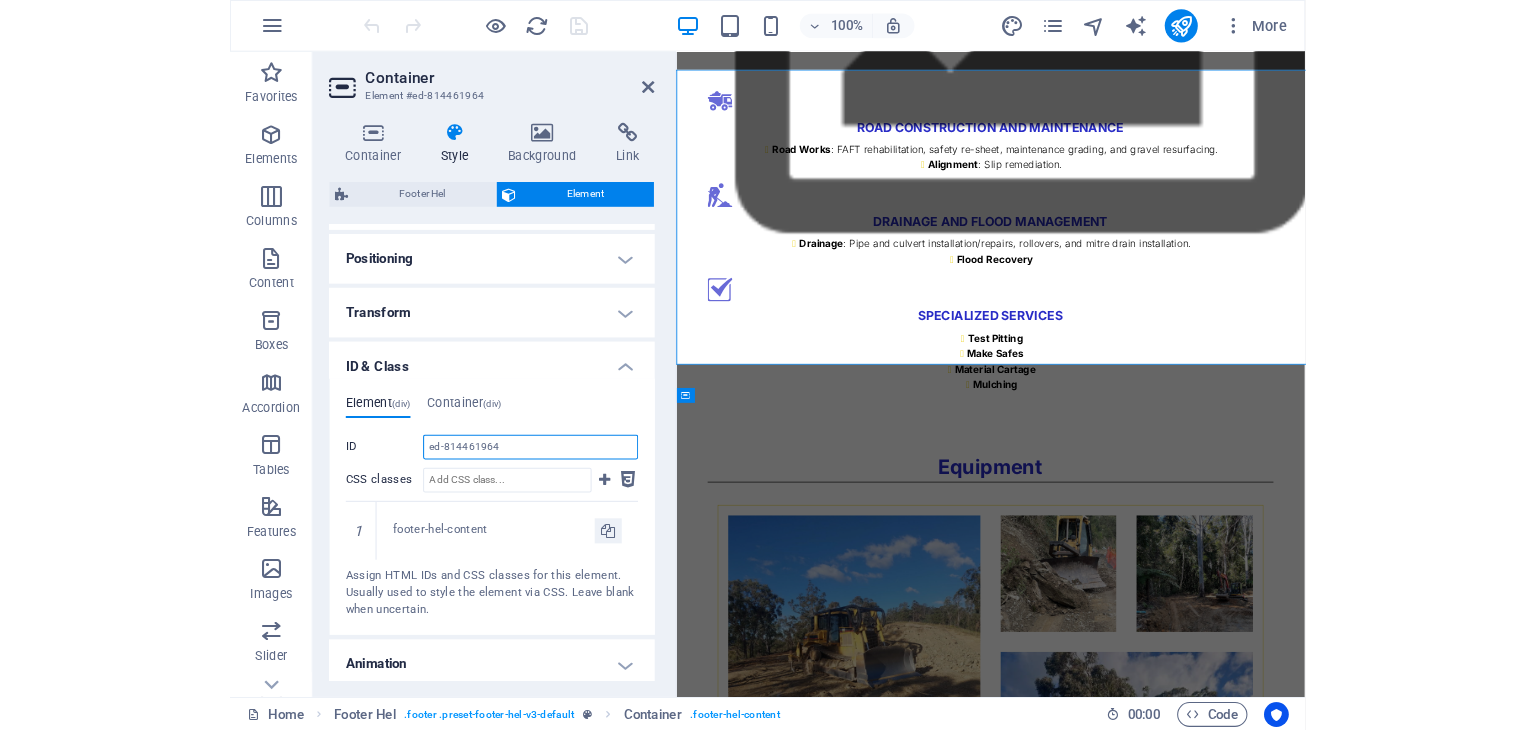 scroll, scrollTop: 4087, scrollLeft: 0, axis: vertical 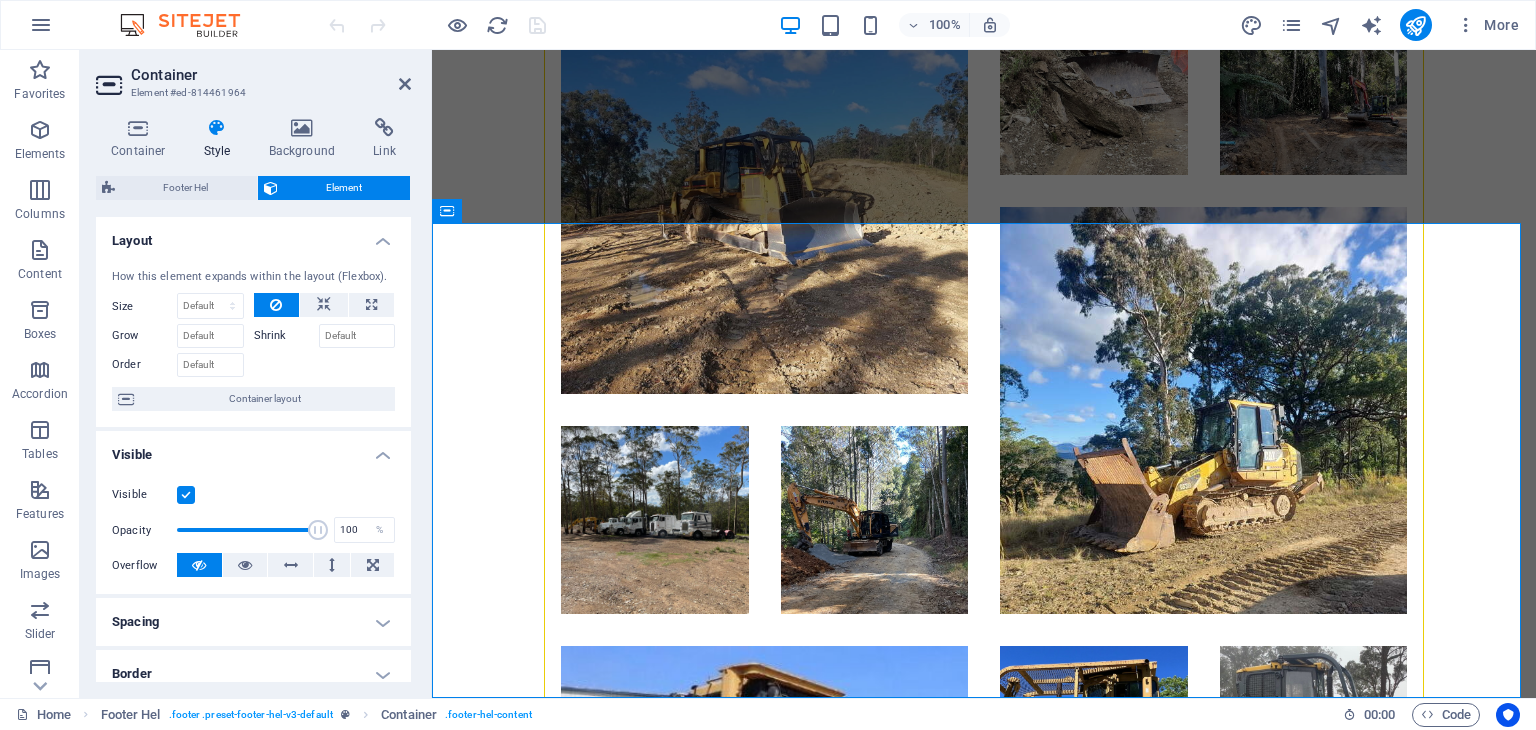 click on "Element #ed-814461964" at bounding box center [251, 93] 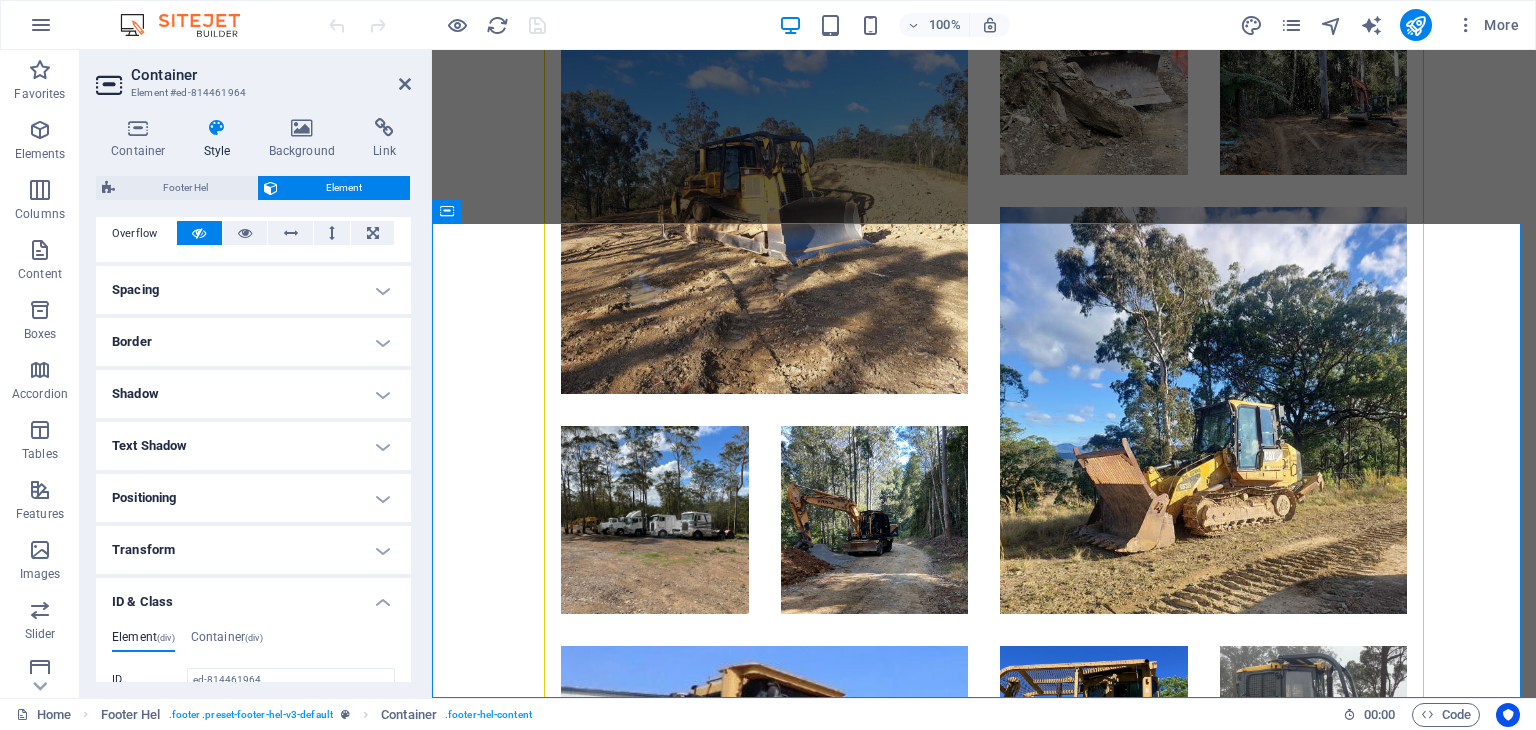 scroll, scrollTop: 500, scrollLeft: 0, axis: vertical 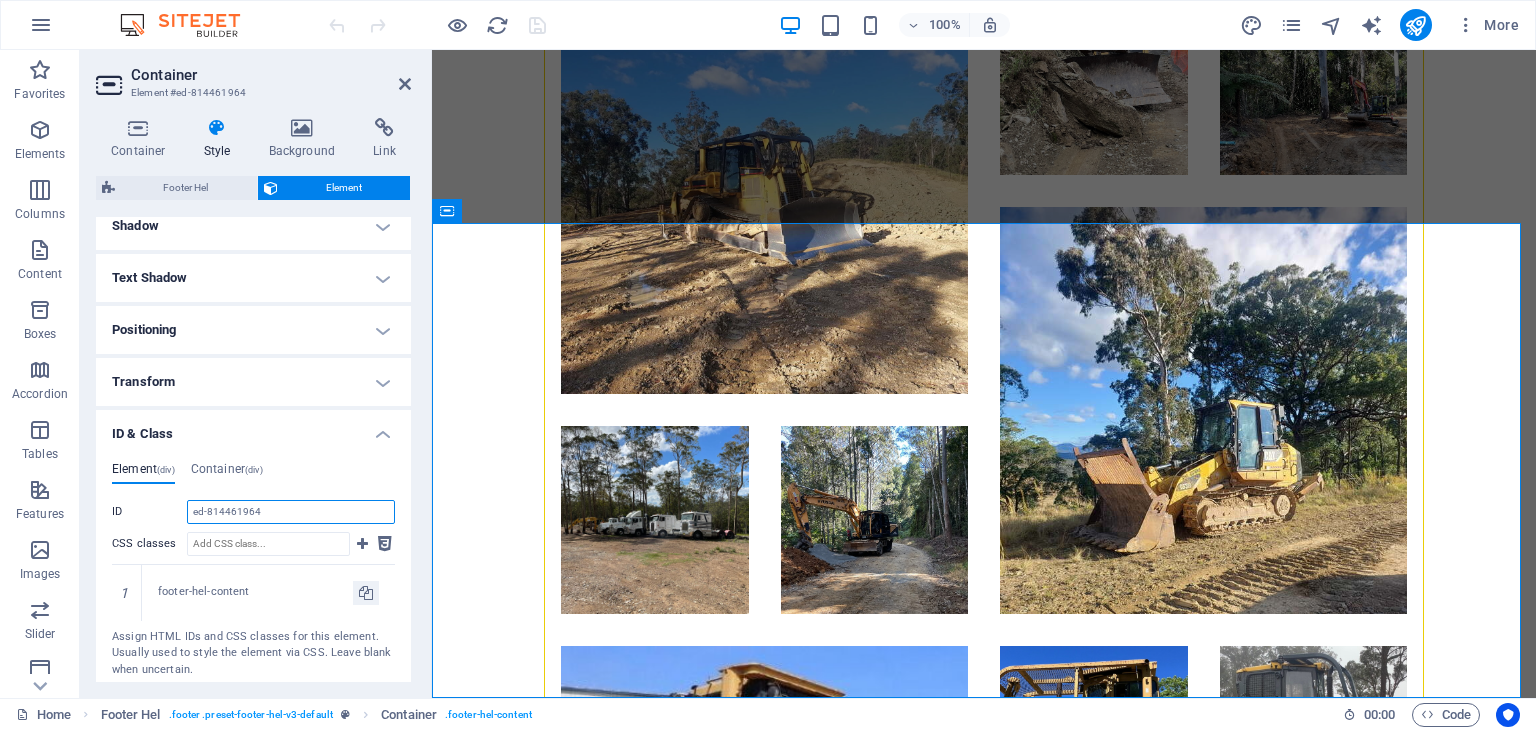 click on "ed-814461964" at bounding box center [291, 512] 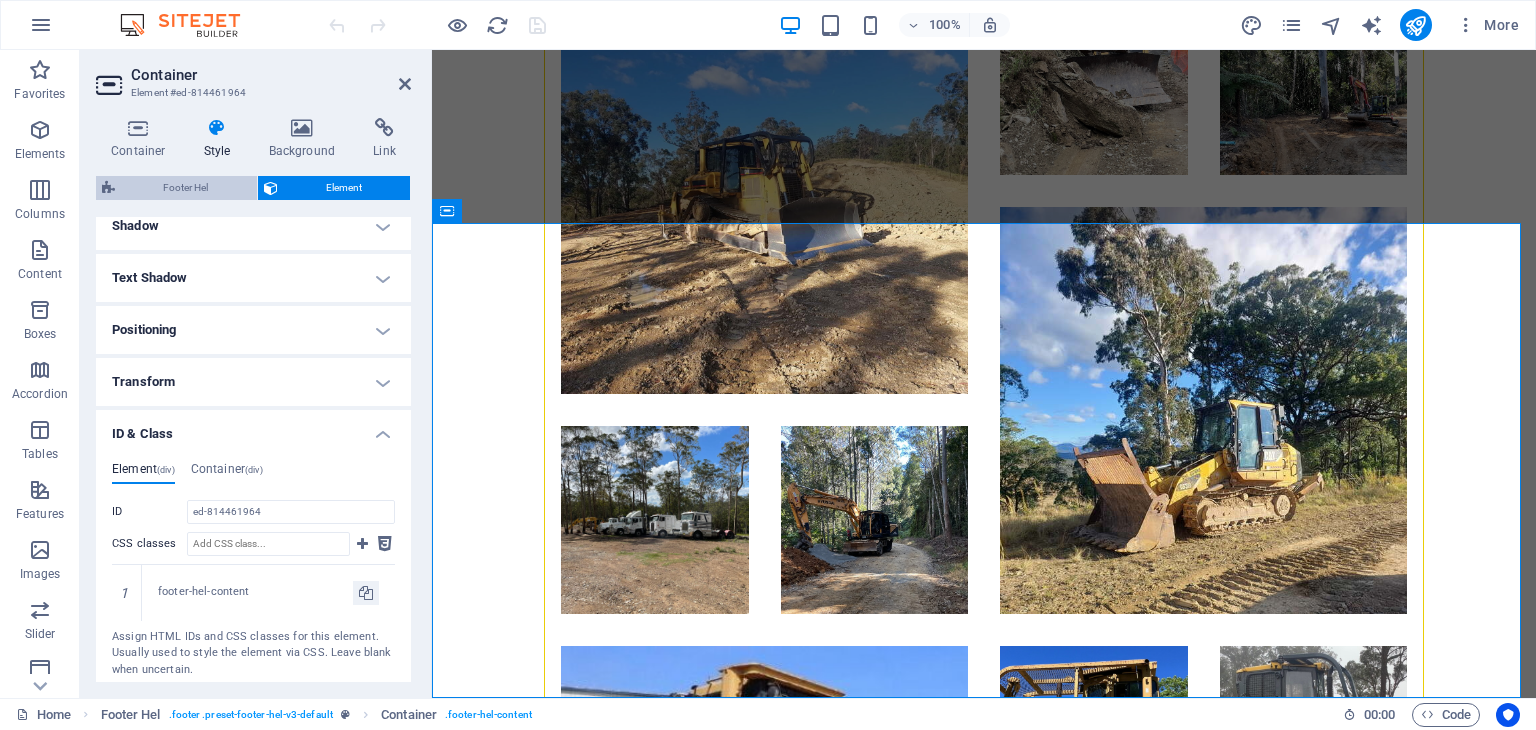 click on "Footer Hel" at bounding box center [186, 188] 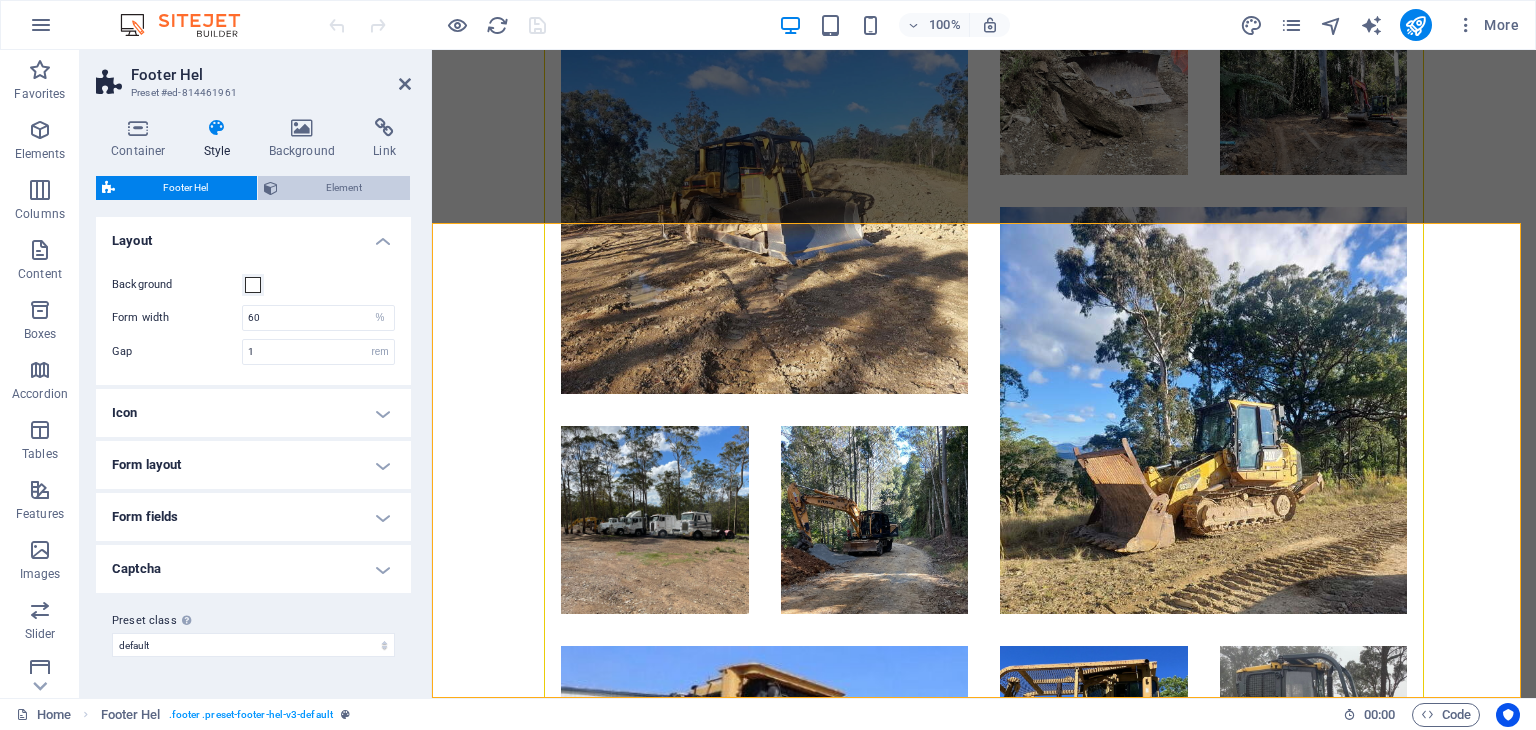 click on "Element" at bounding box center [344, 188] 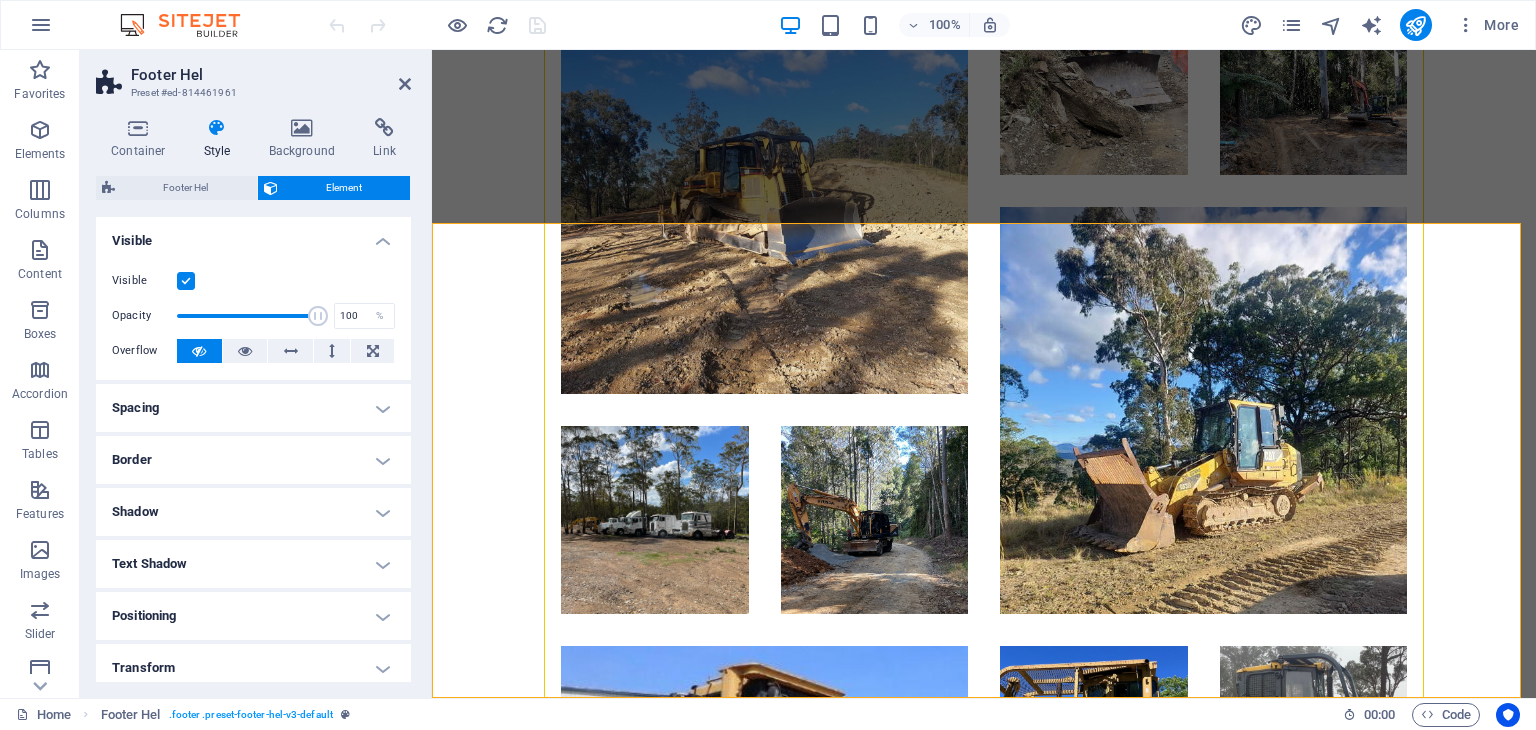 scroll, scrollTop: 166, scrollLeft: 0, axis: vertical 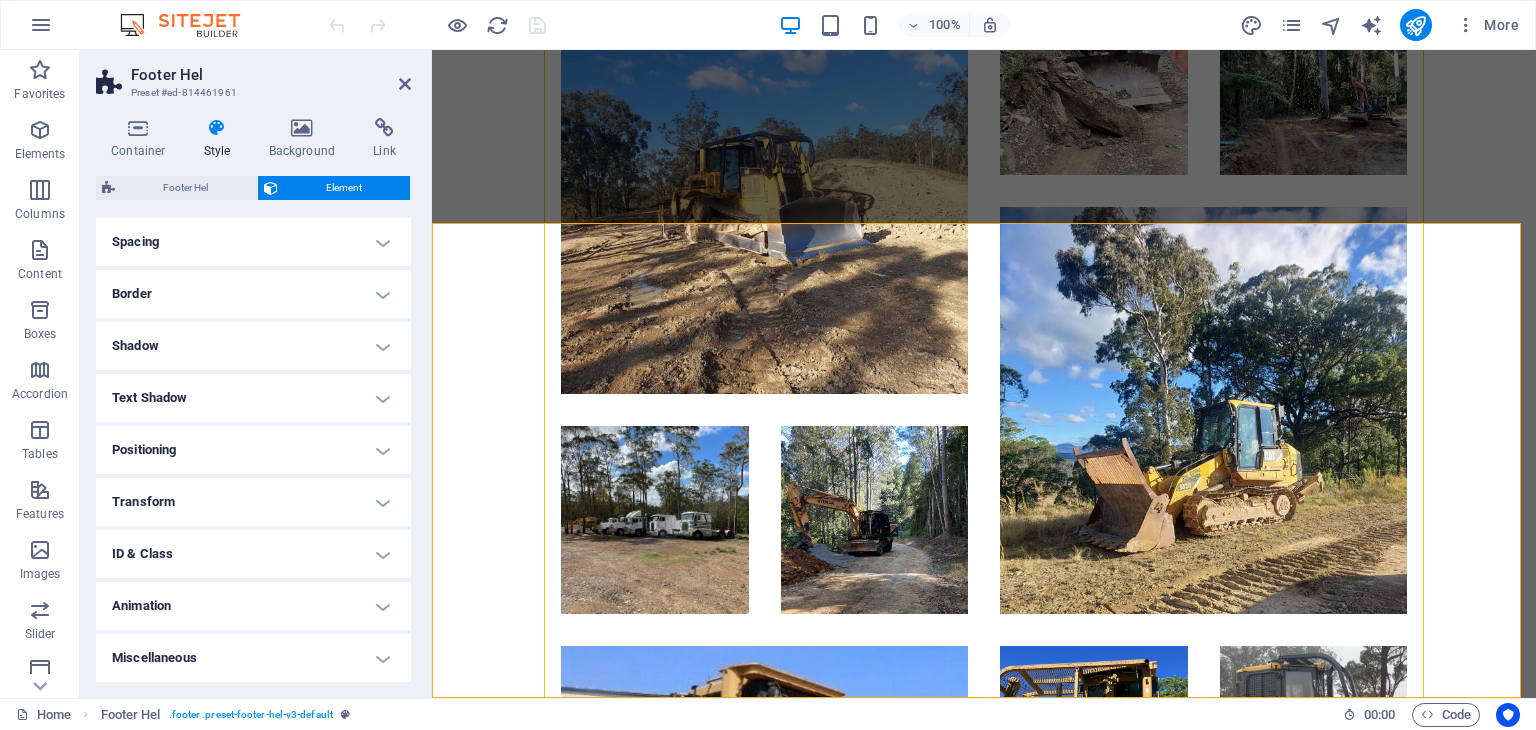 click on "ID & Class" at bounding box center [253, 554] 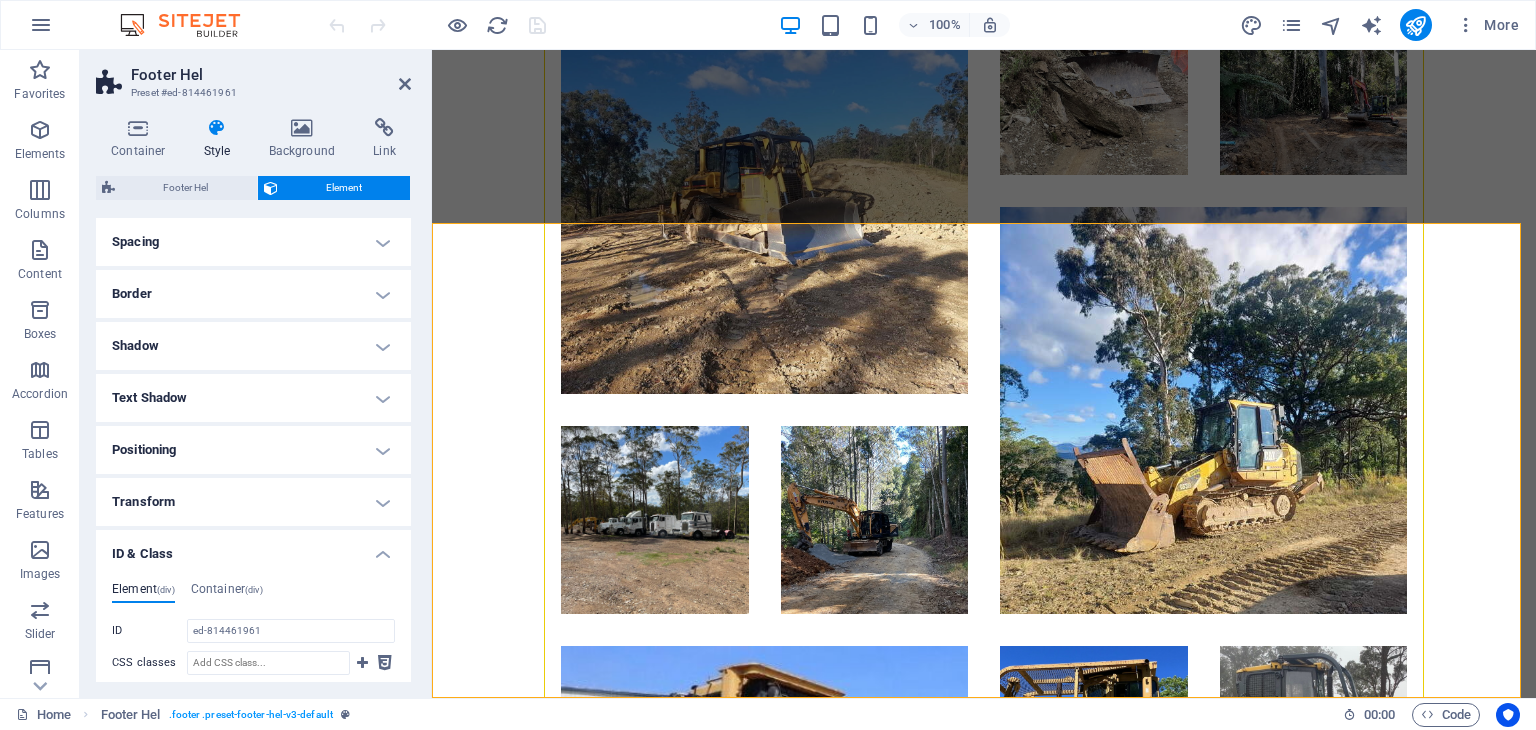 scroll, scrollTop: 366, scrollLeft: 0, axis: vertical 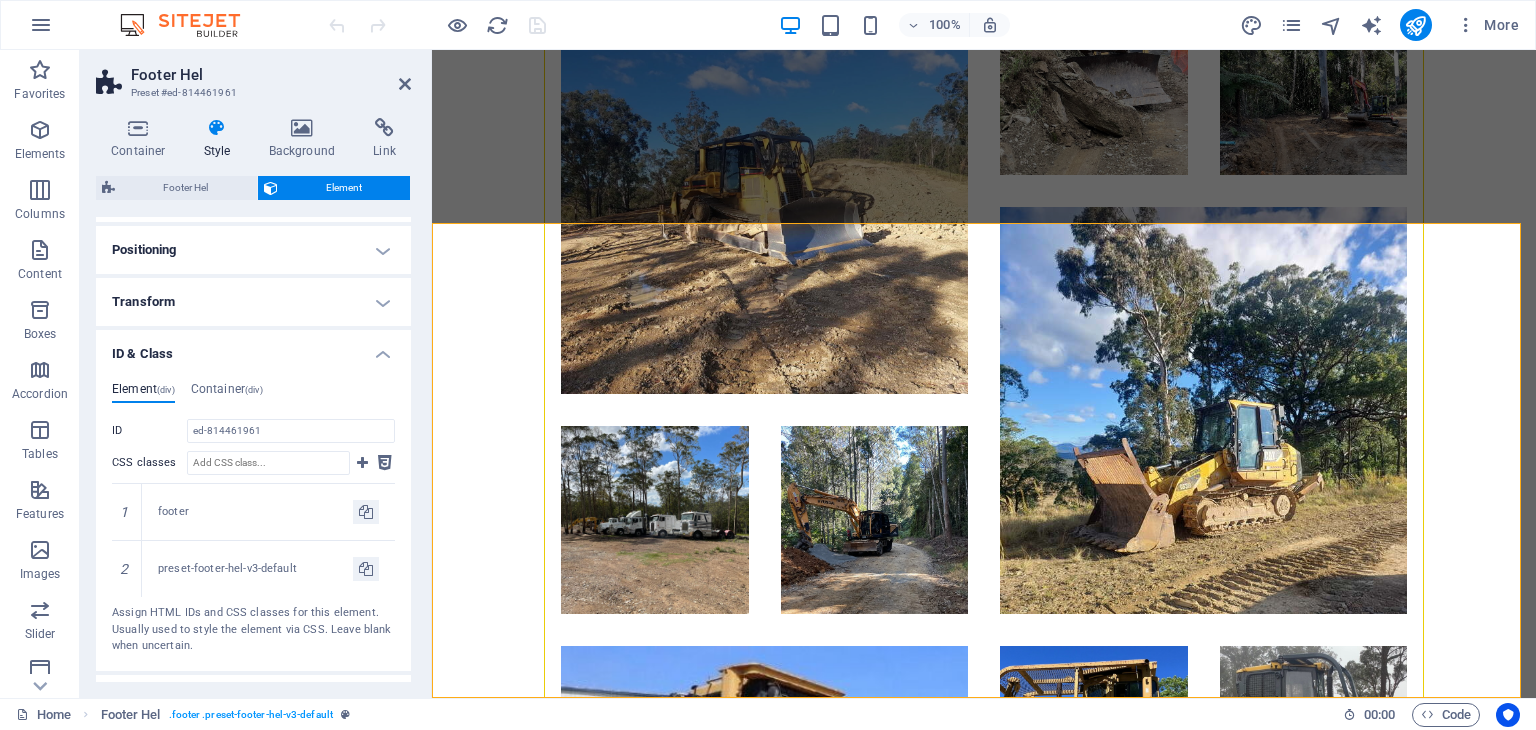 click on "ID" at bounding box center [149, 431] 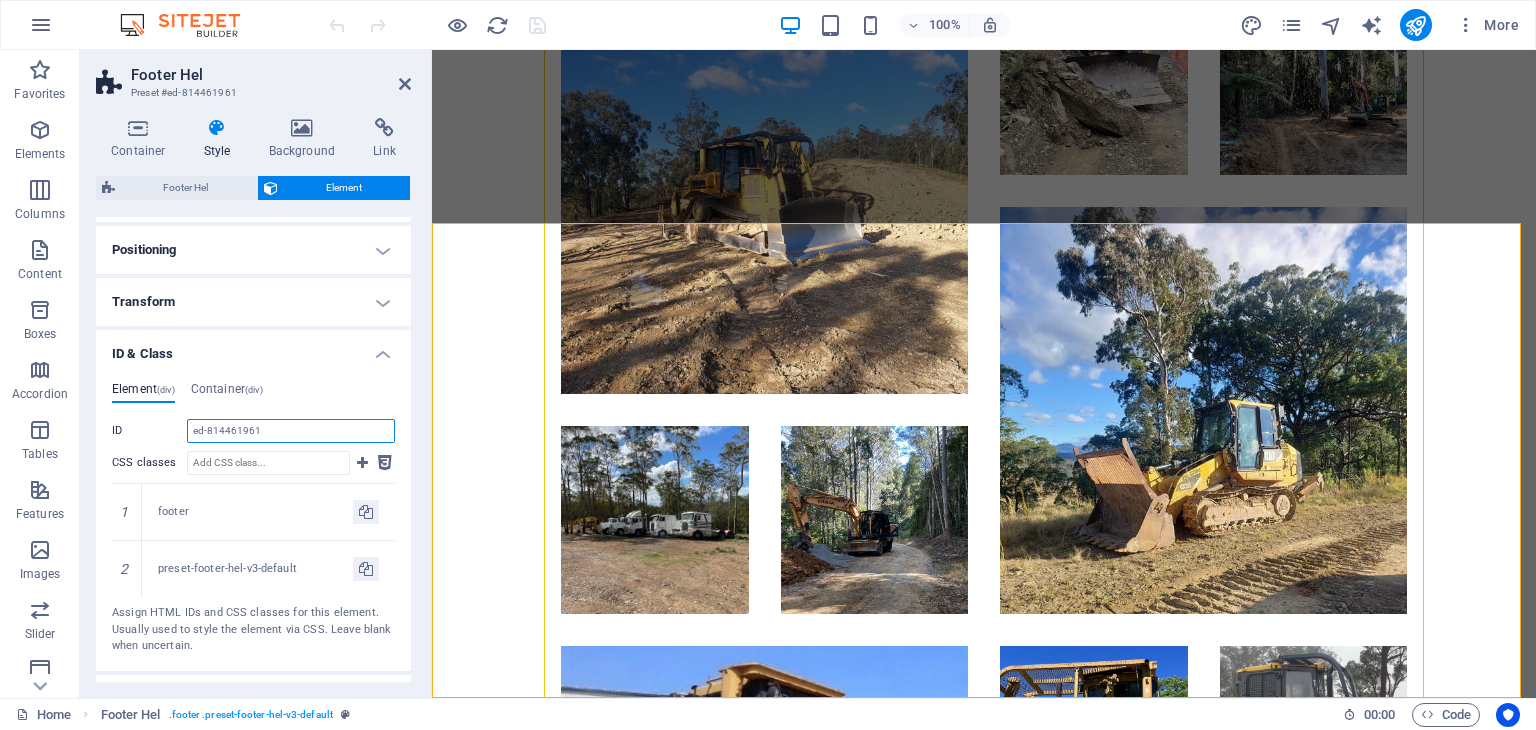 click on "ed-814461961" at bounding box center [291, 431] 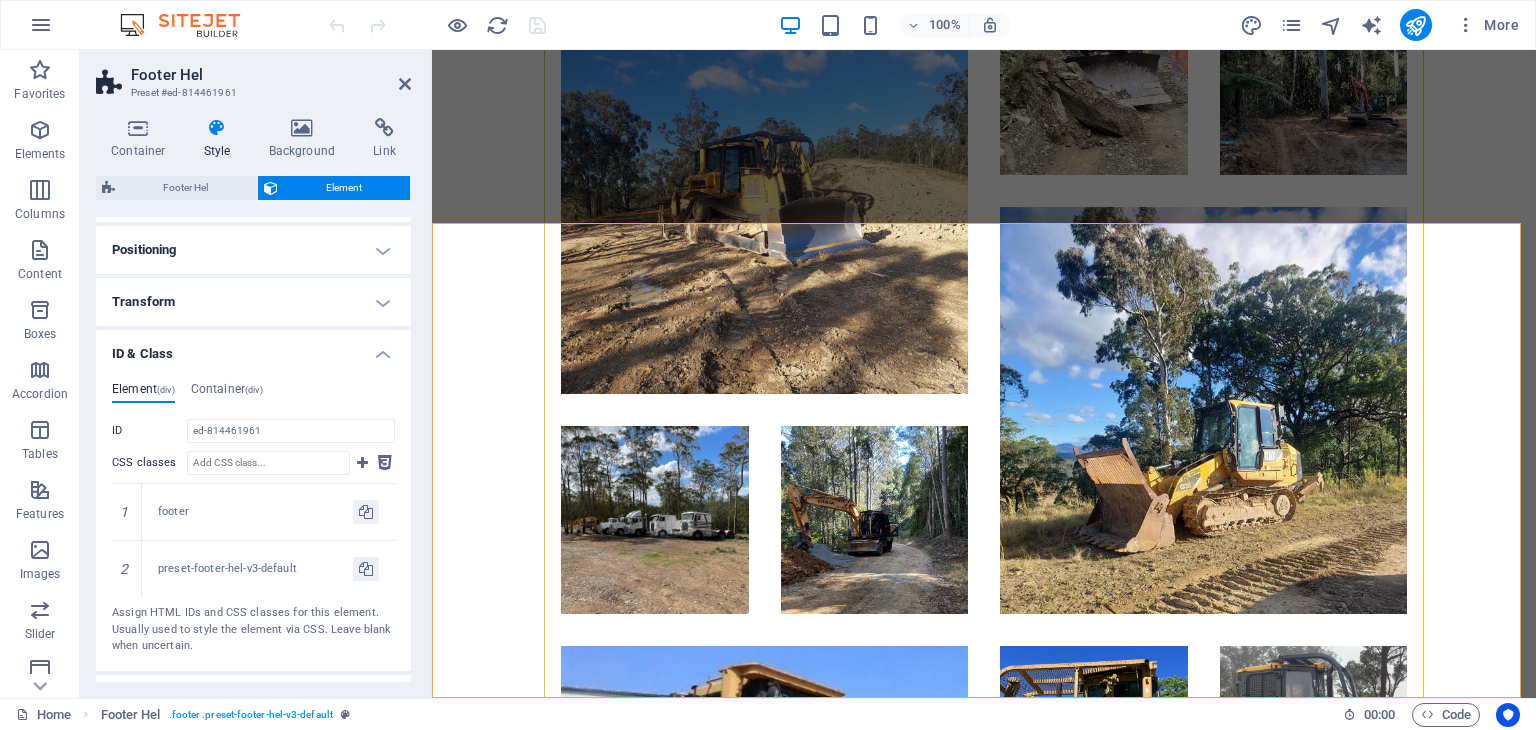 click on "ID" at bounding box center [149, 431] 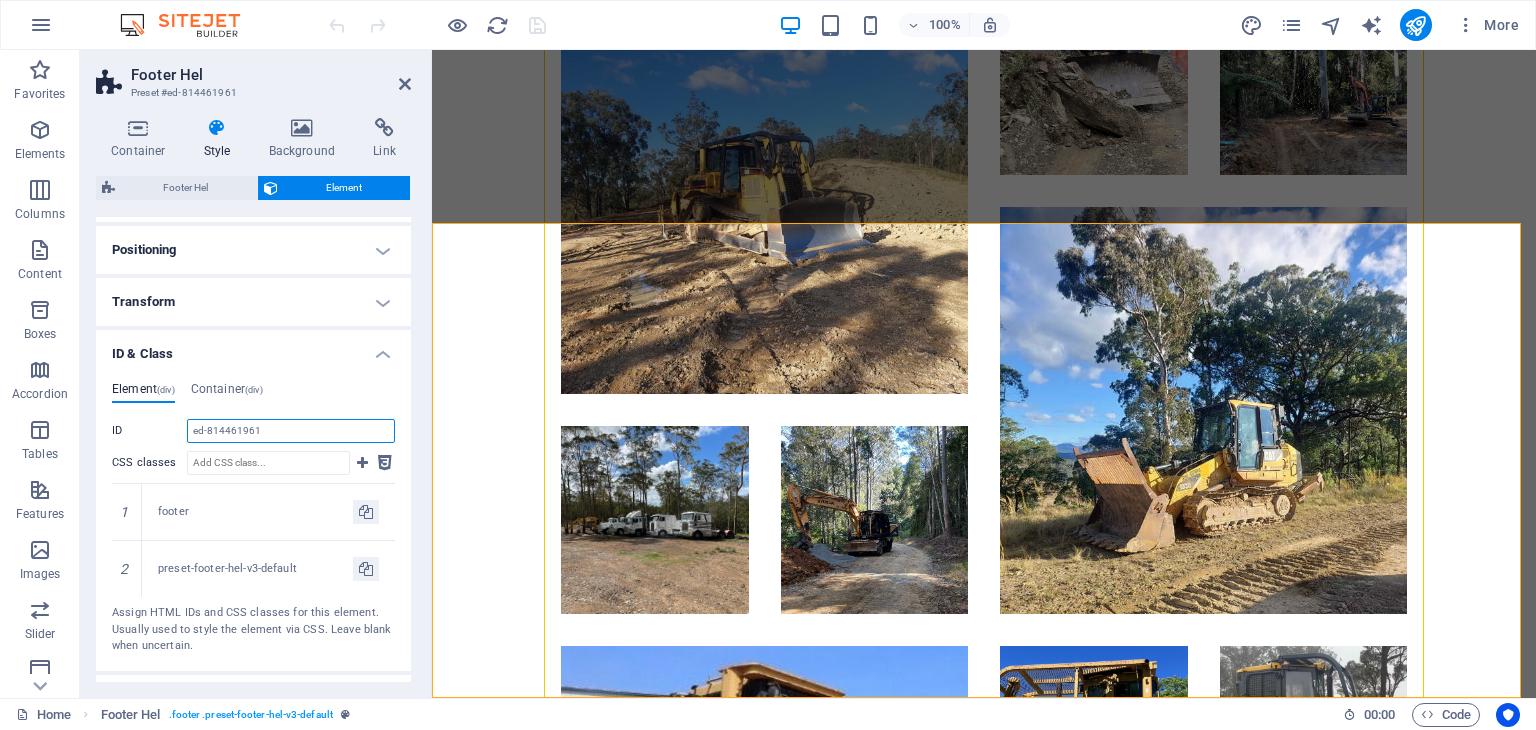 click on "ed-814461961" at bounding box center [291, 431] 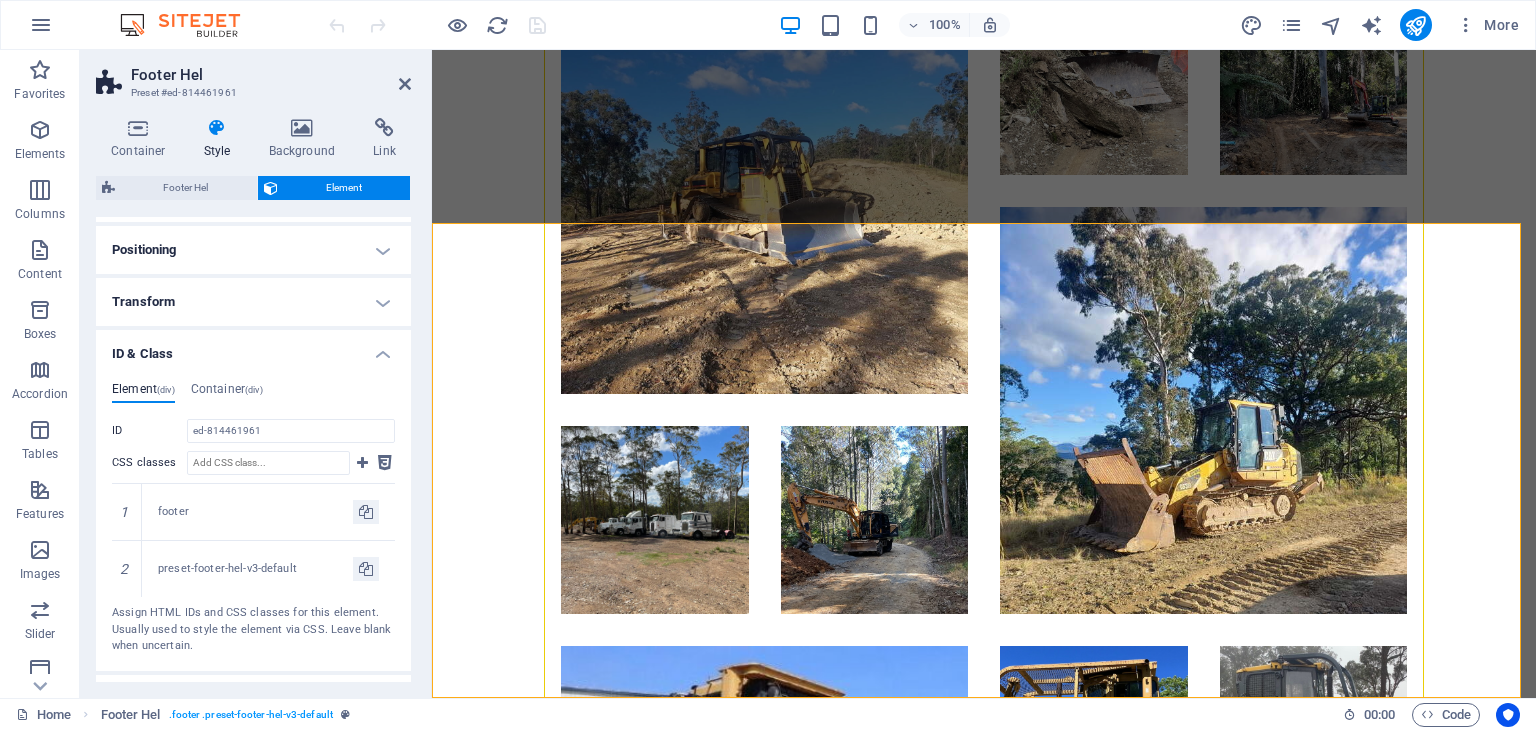 click on "ID" at bounding box center [149, 431] 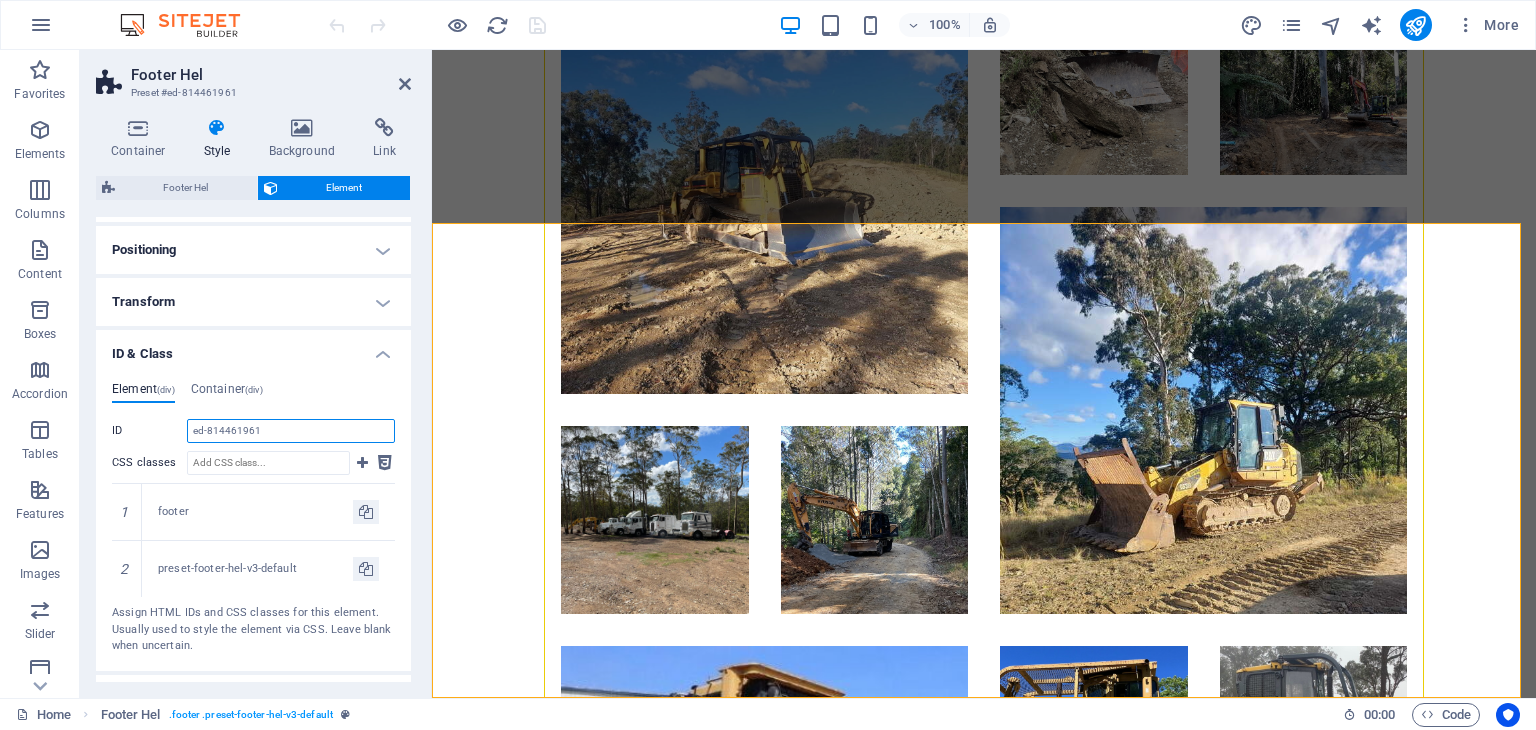 click on "ed-814461961" at bounding box center (291, 431) 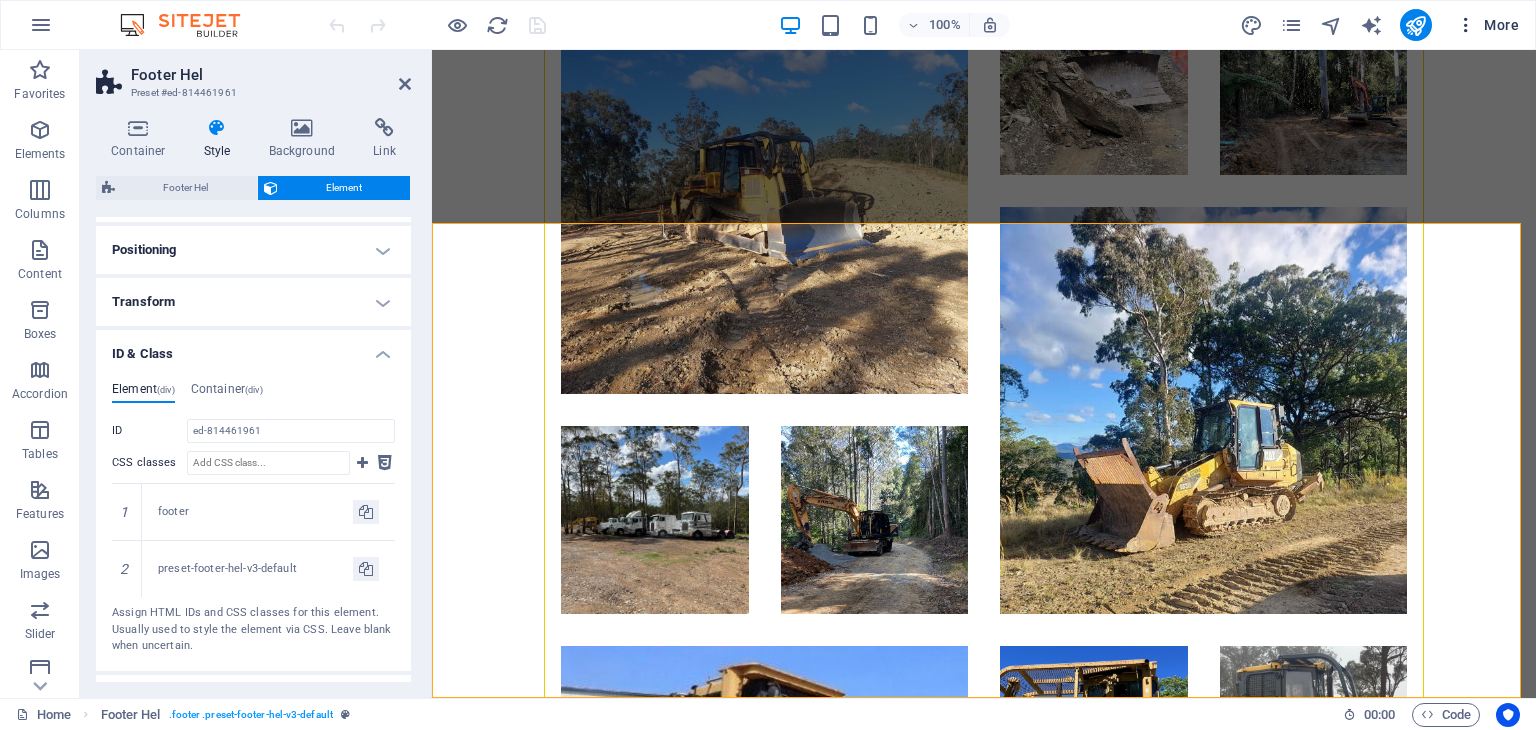 click on "More" at bounding box center (1487, 25) 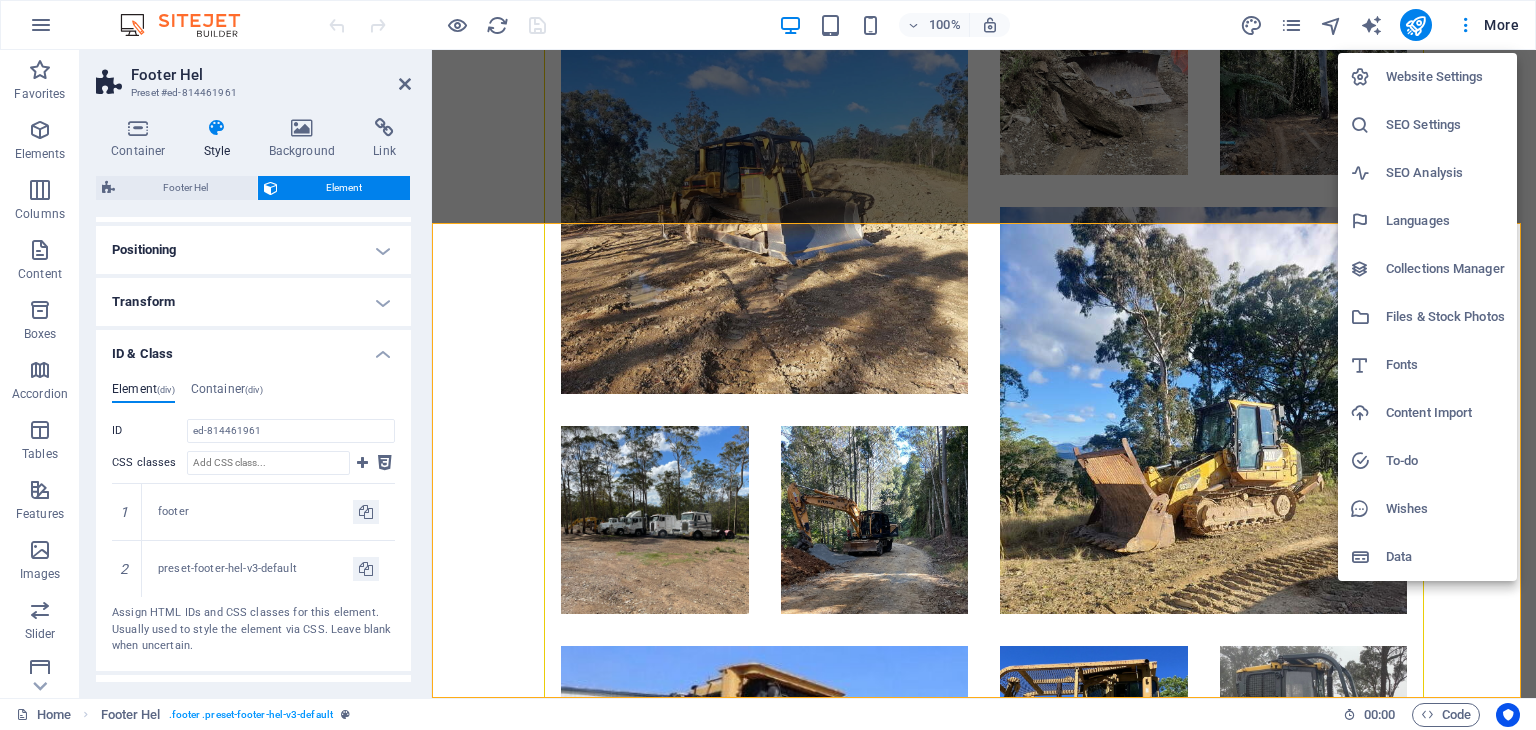 click at bounding box center (768, 365) 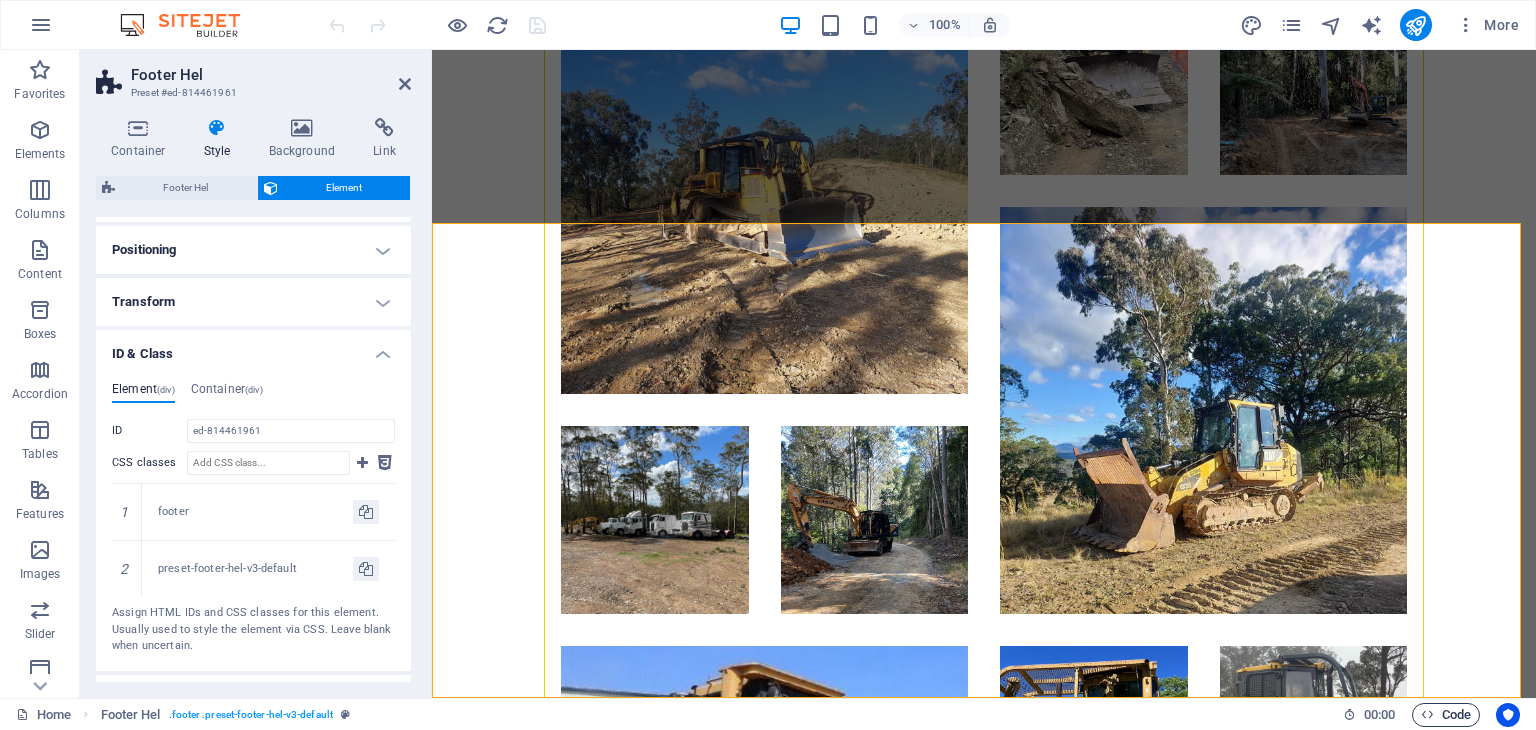 click on "Code" at bounding box center (1446, 715) 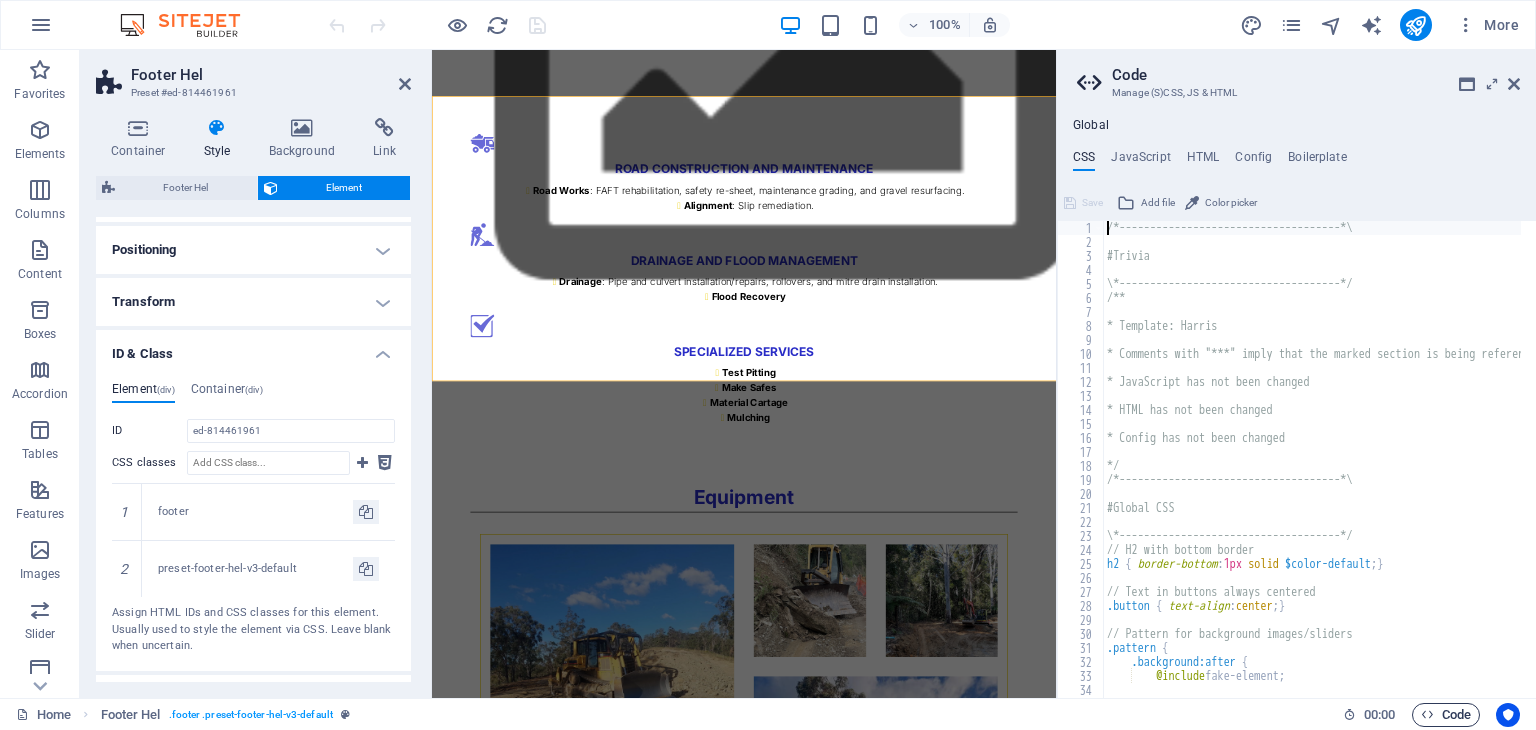 scroll, scrollTop: 4039, scrollLeft: 0, axis: vertical 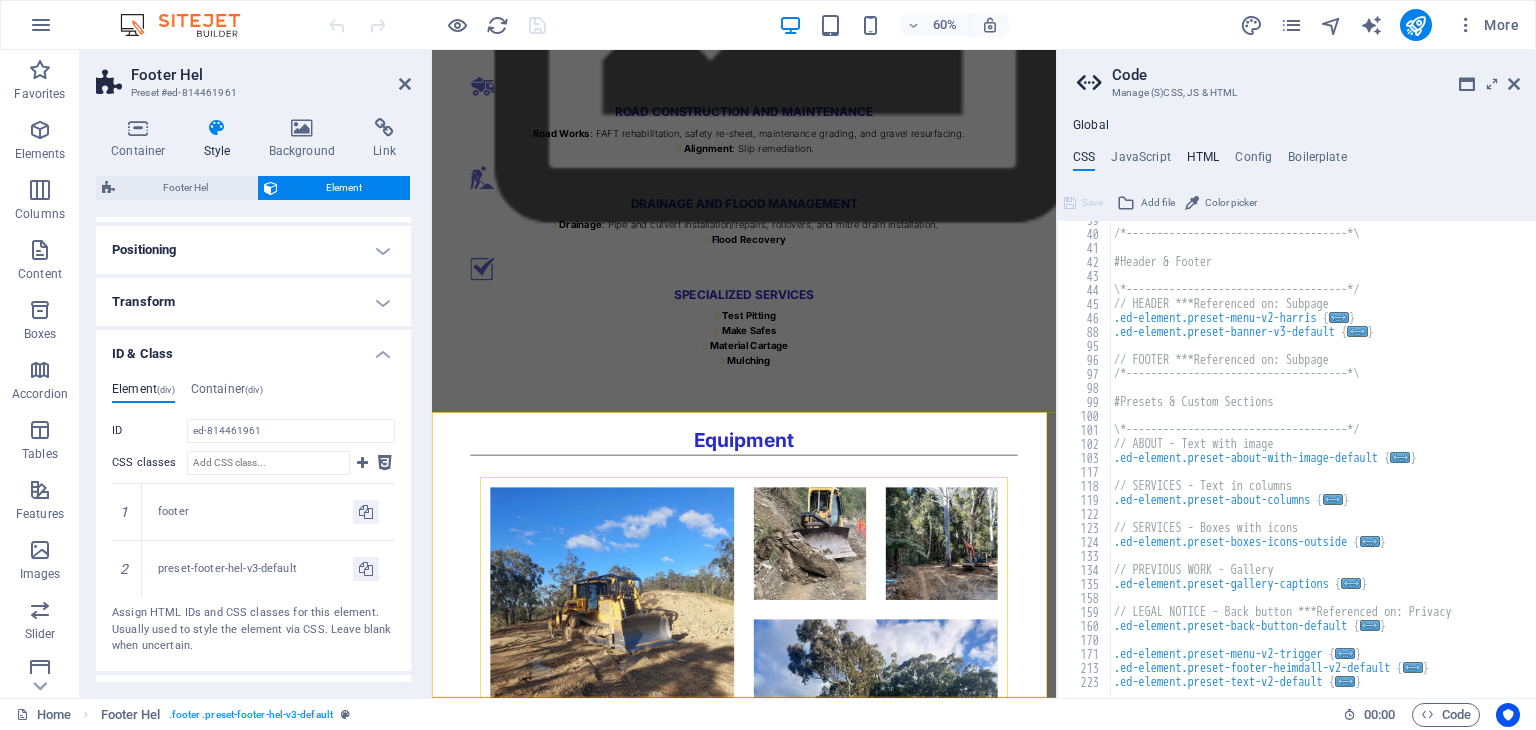 click on "HTML" at bounding box center [1203, 161] 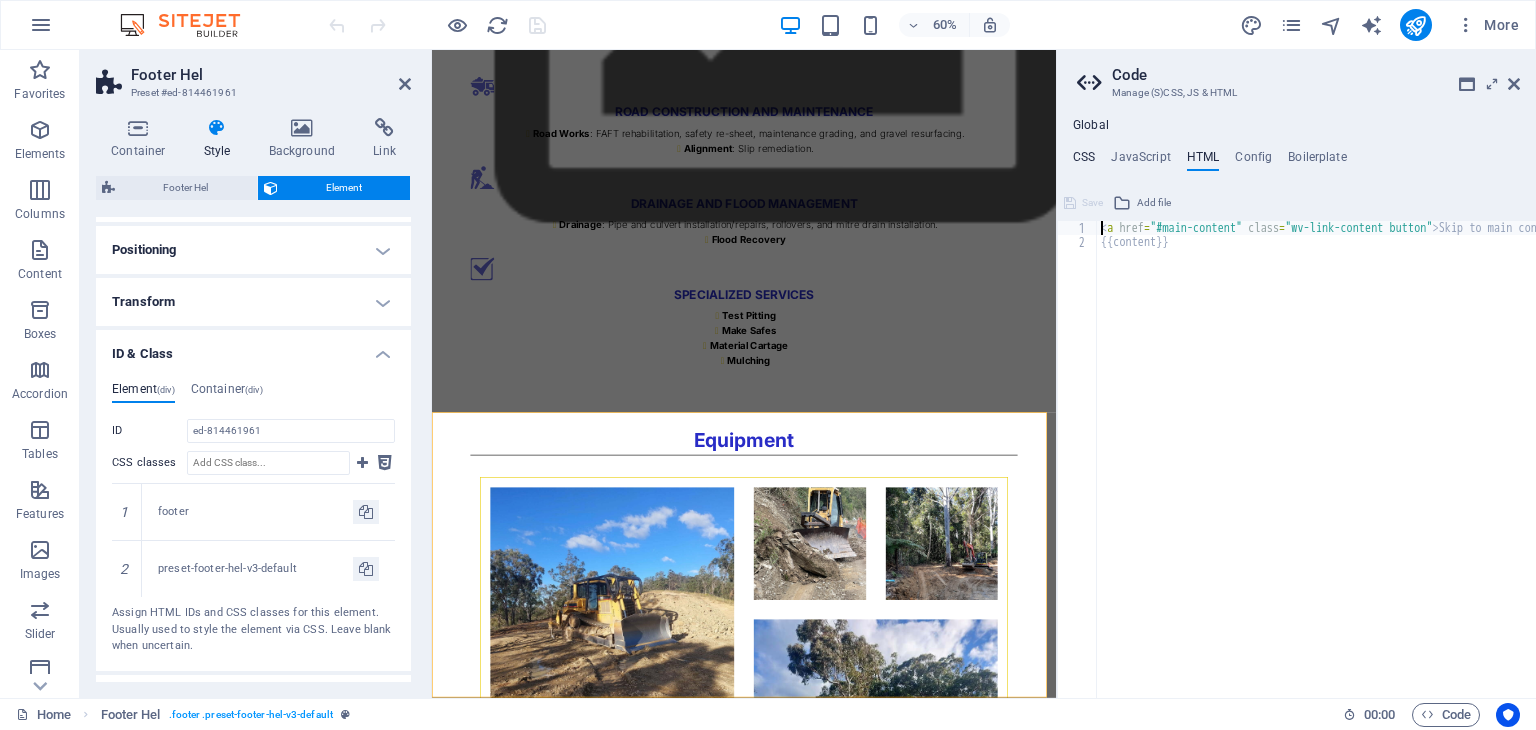 click on "CSS" at bounding box center (1084, 161) 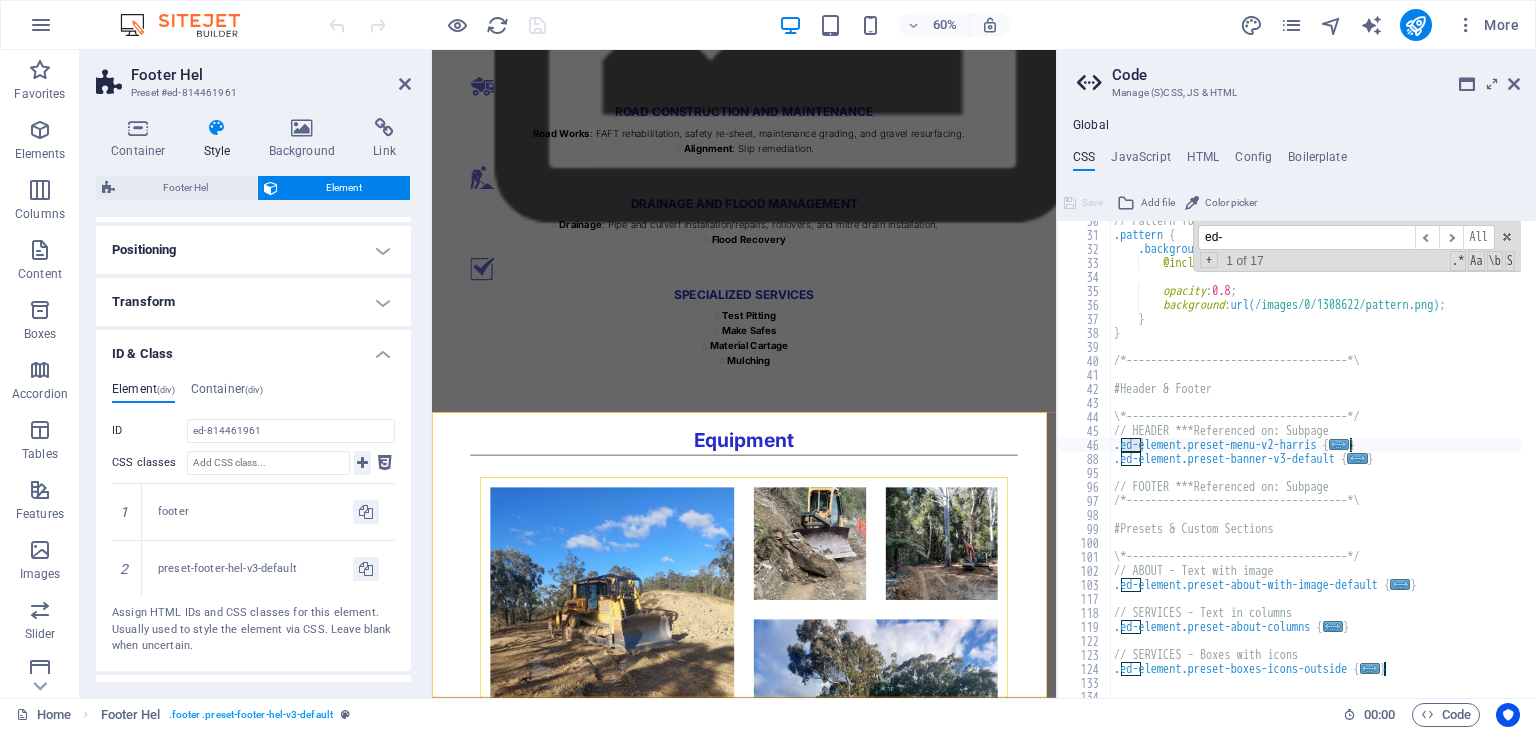 scroll, scrollTop: 412, scrollLeft: 0, axis: vertical 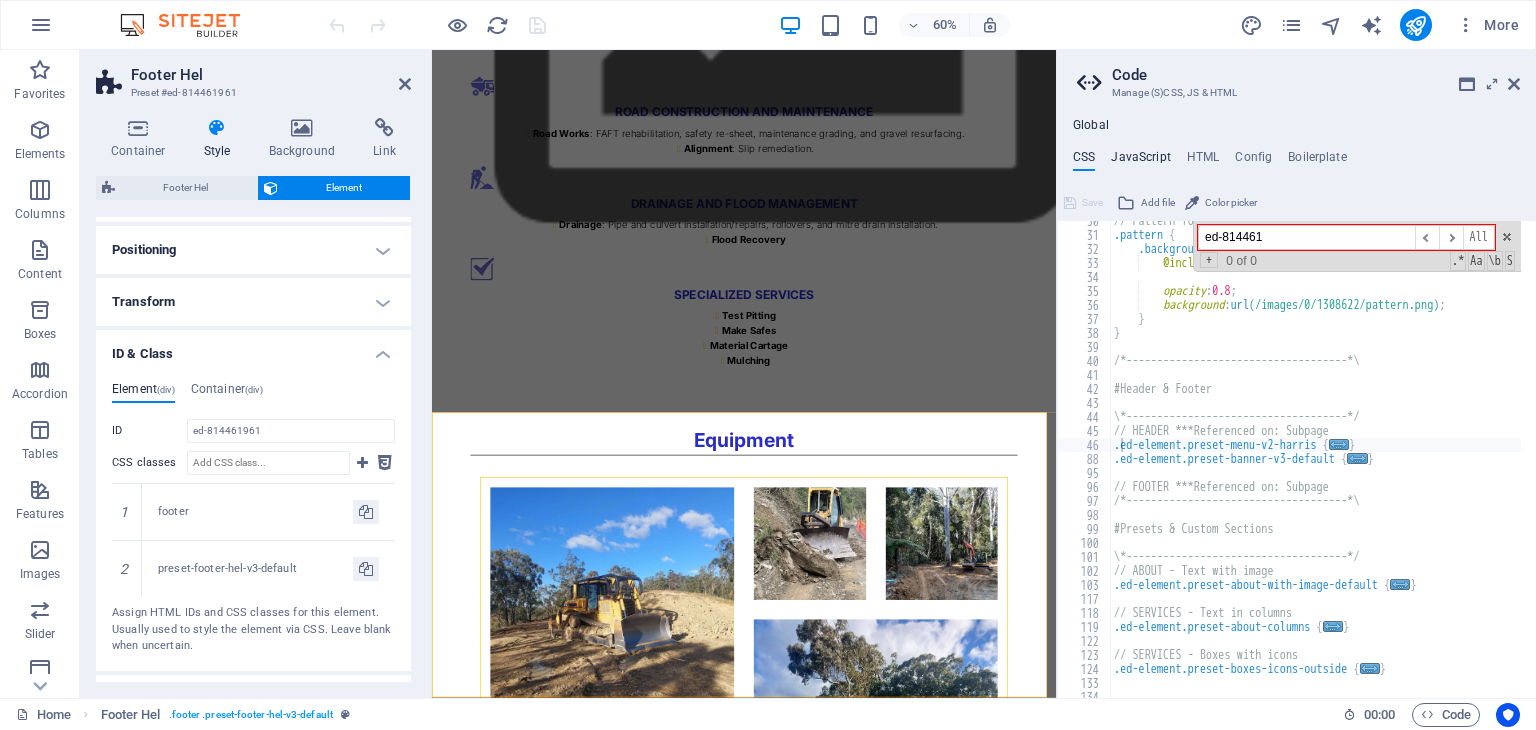 type on "ed-814461" 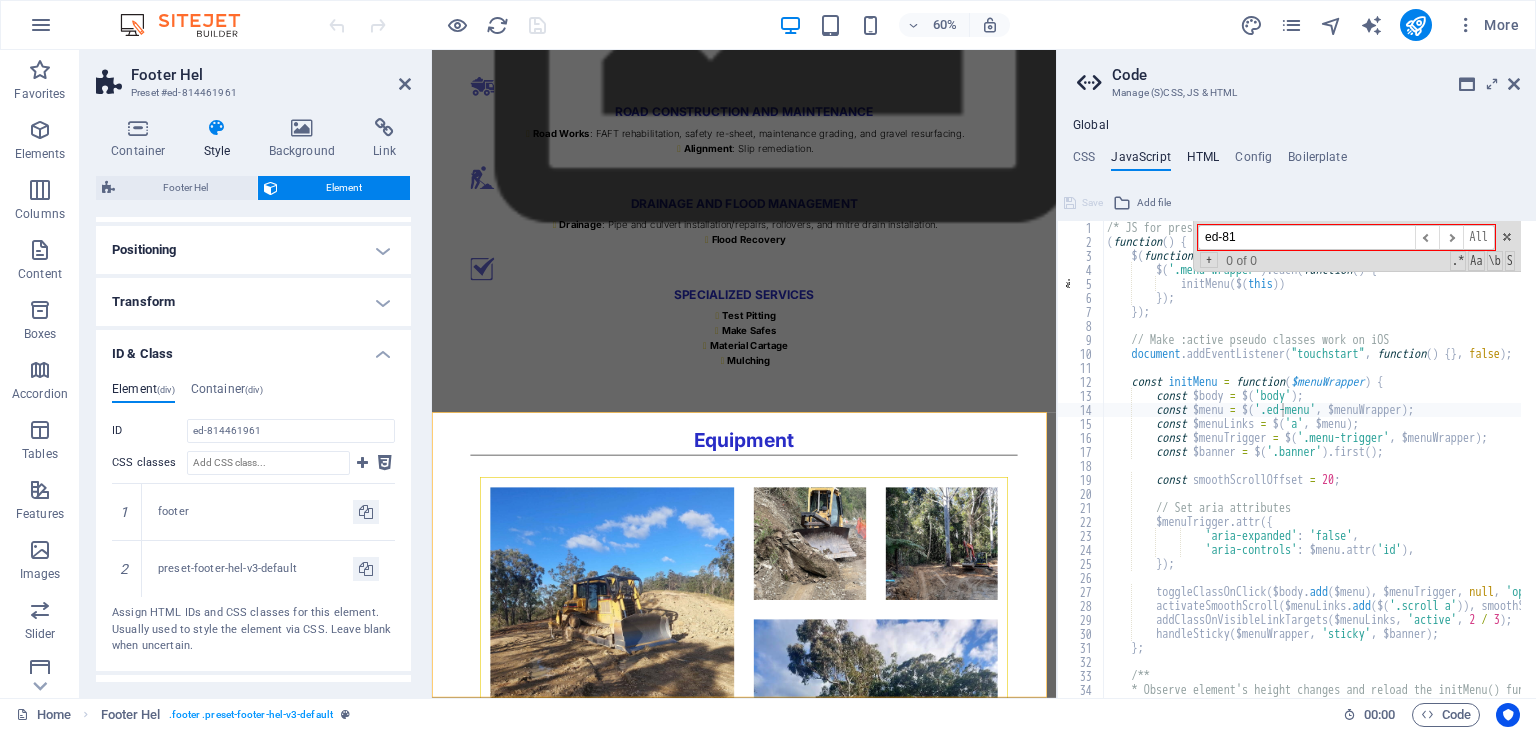 type on "ed-81" 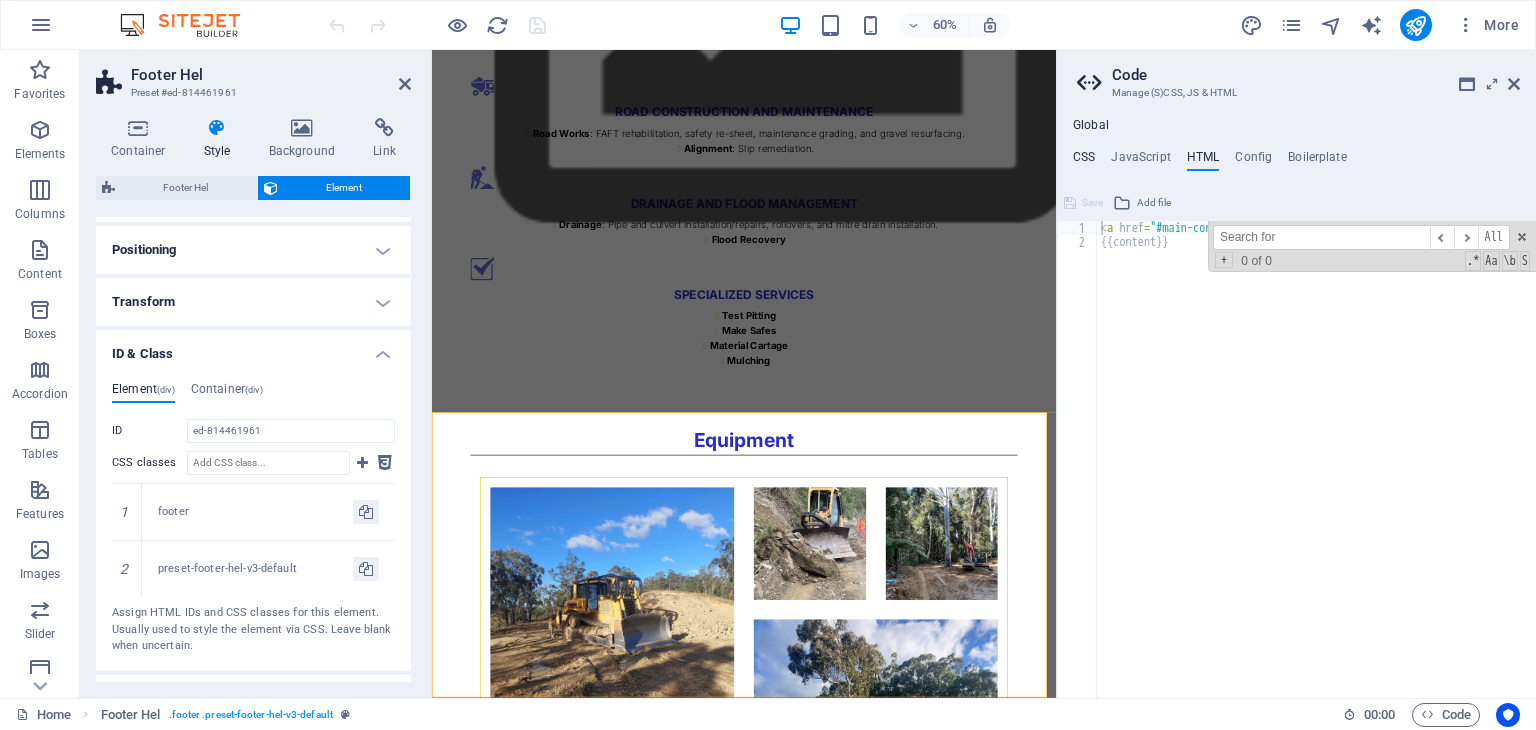 click on "CSS" at bounding box center (1084, 161) 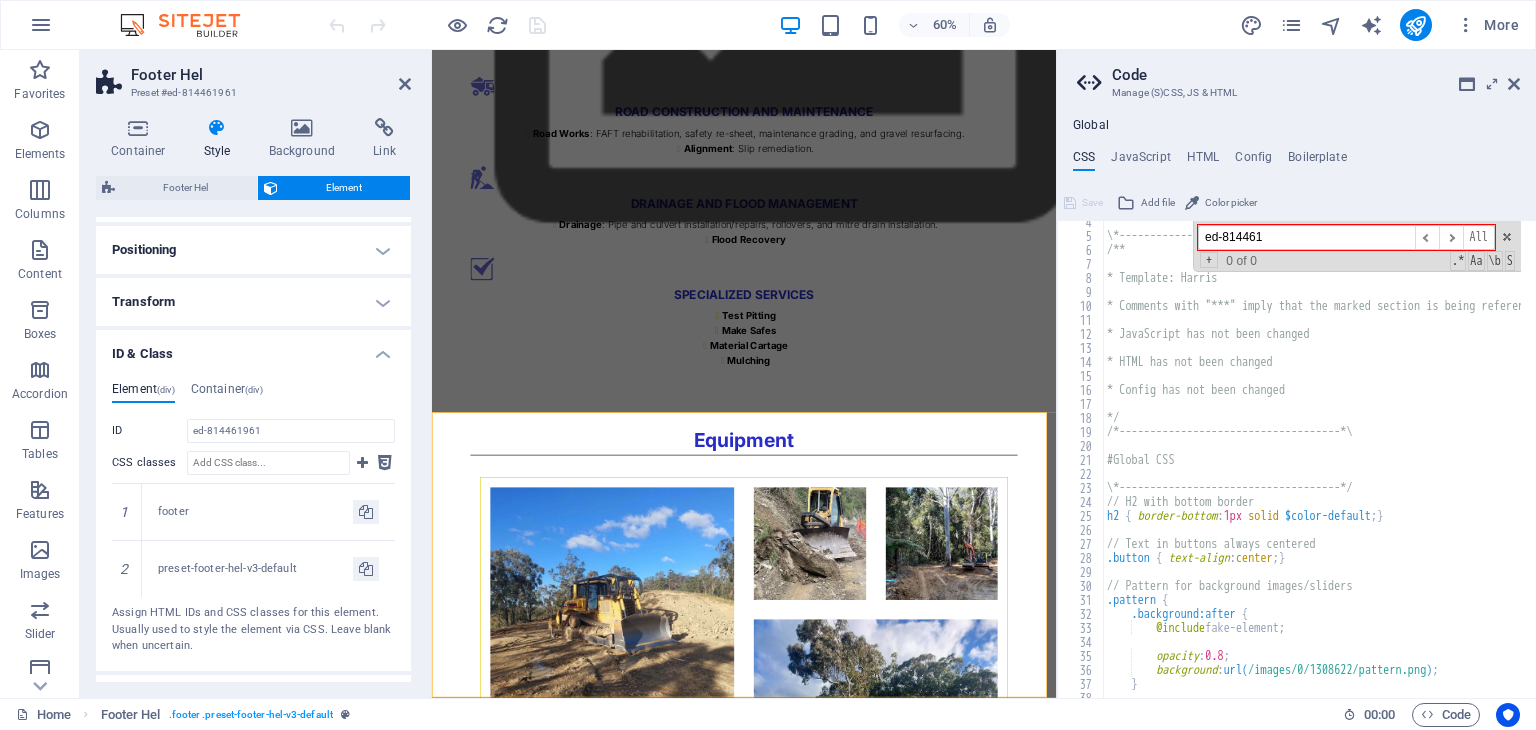scroll, scrollTop: 0, scrollLeft: 0, axis: both 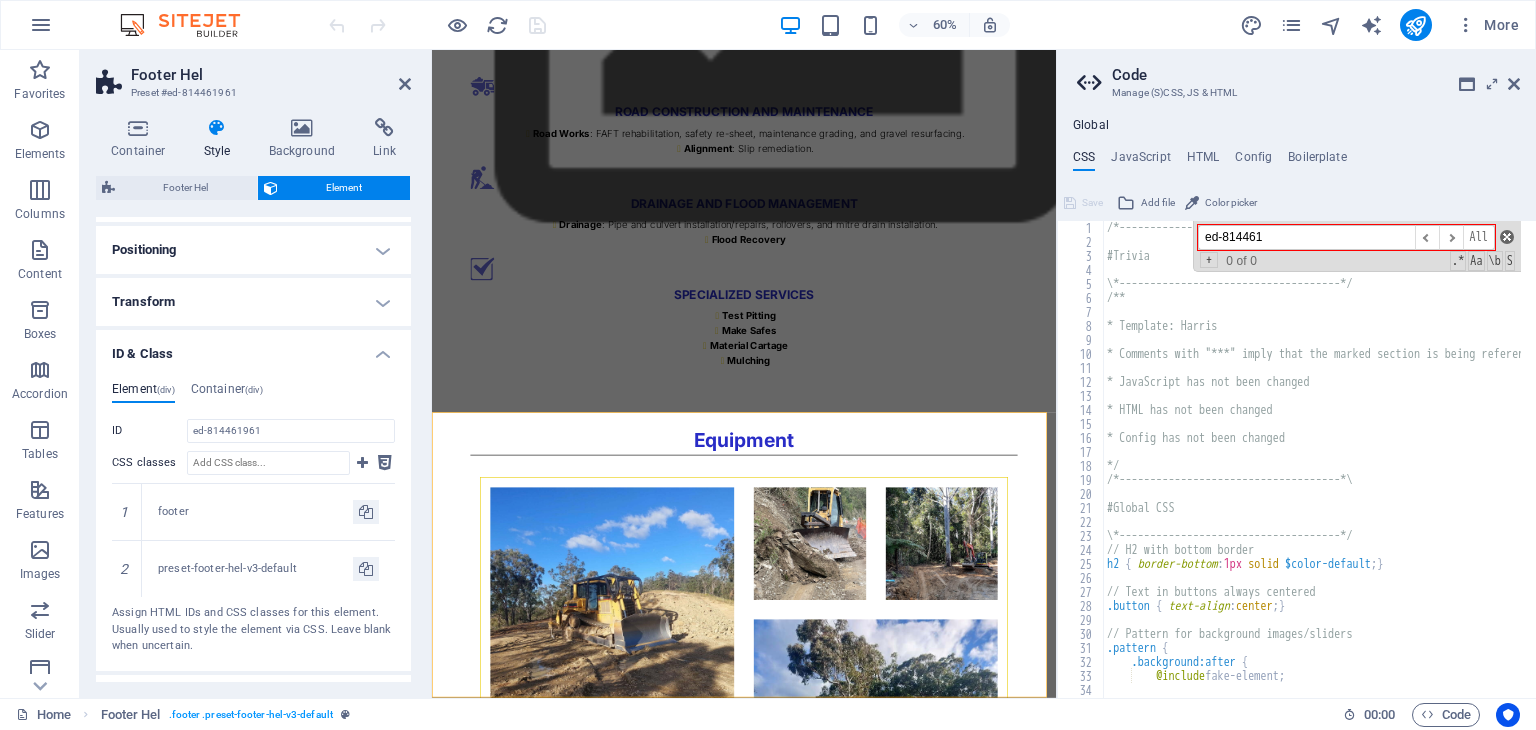 click at bounding box center (1507, 237) 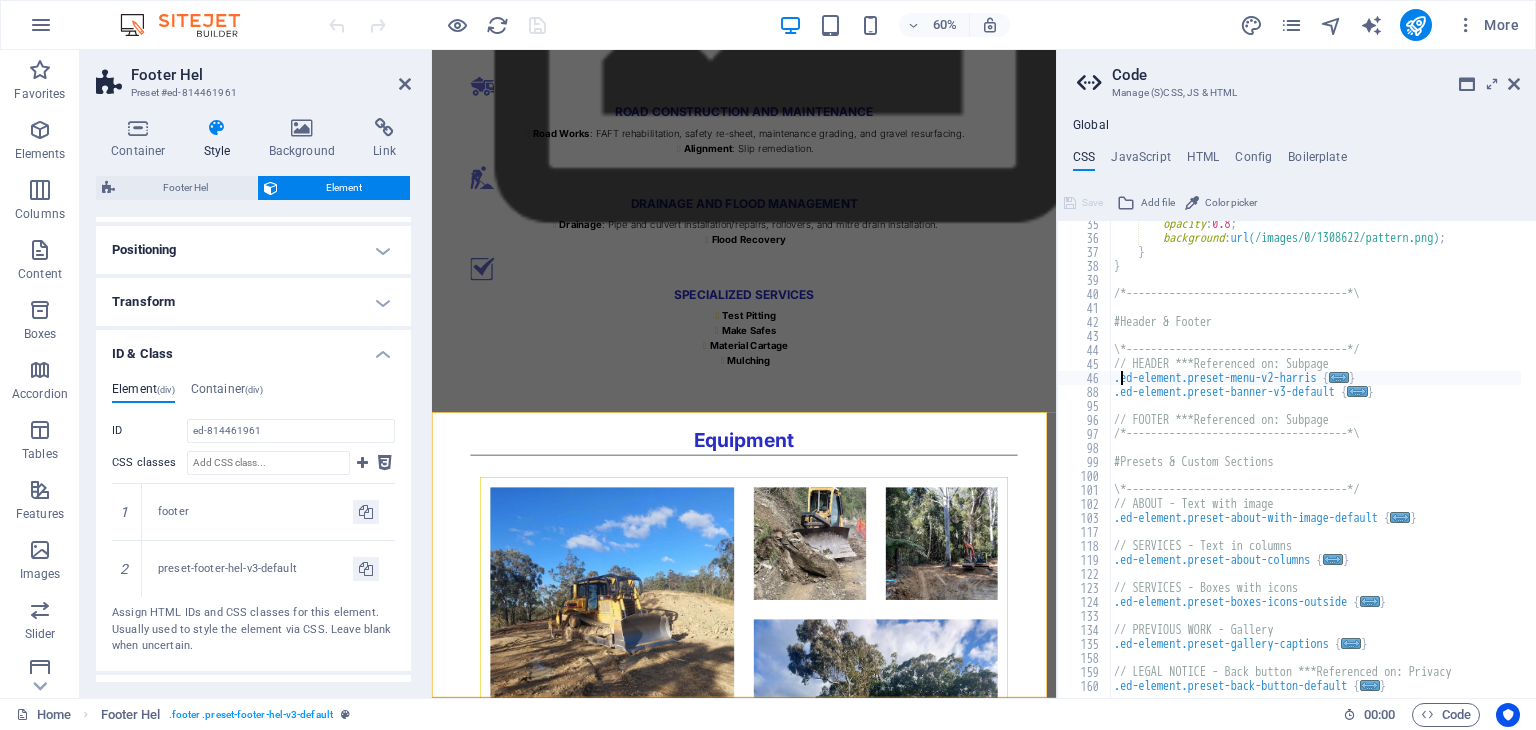 scroll, scrollTop: 588, scrollLeft: 0, axis: vertical 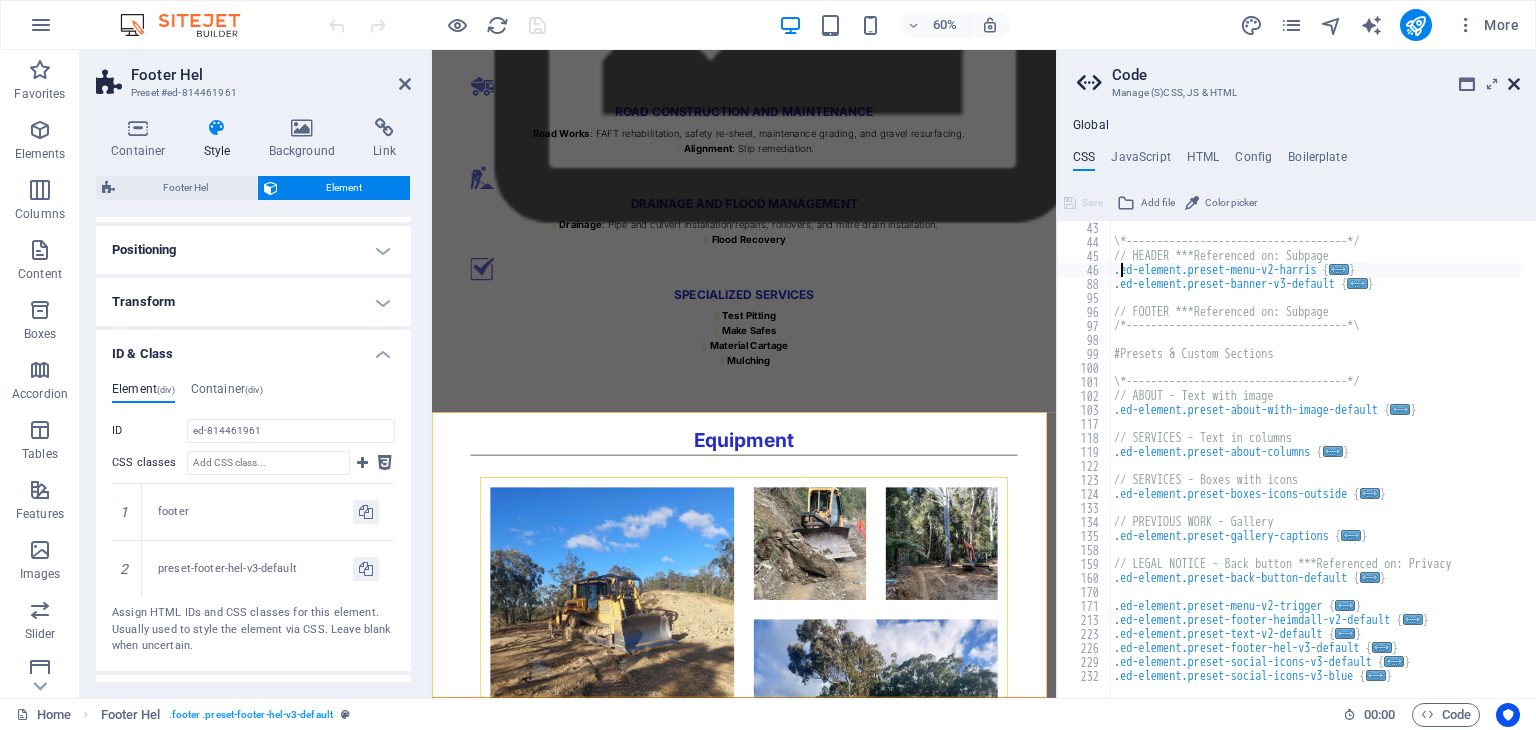 click at bounding box center [1514, 84] 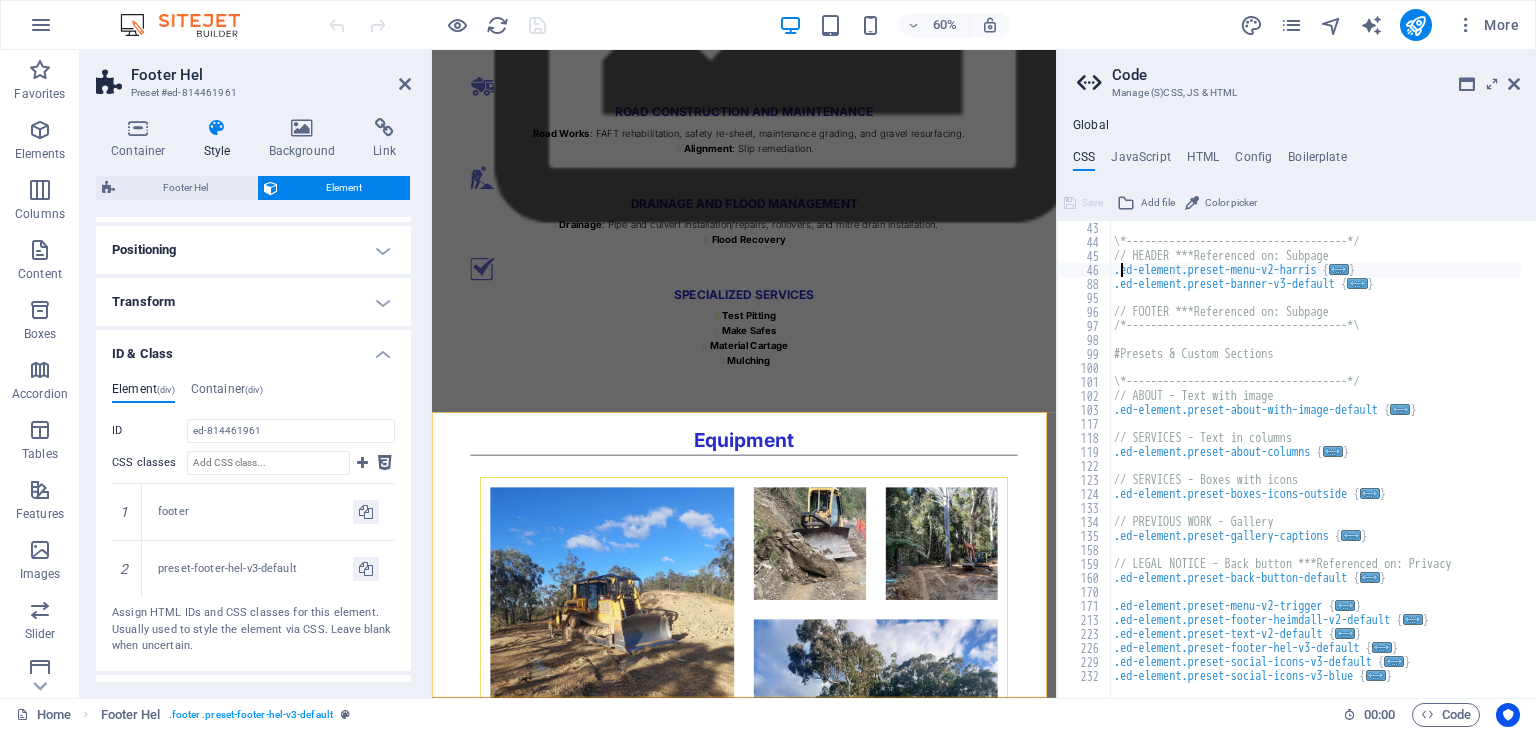 scroll, scrollTop: 3943, scrollLeft: 0, axis: vertical 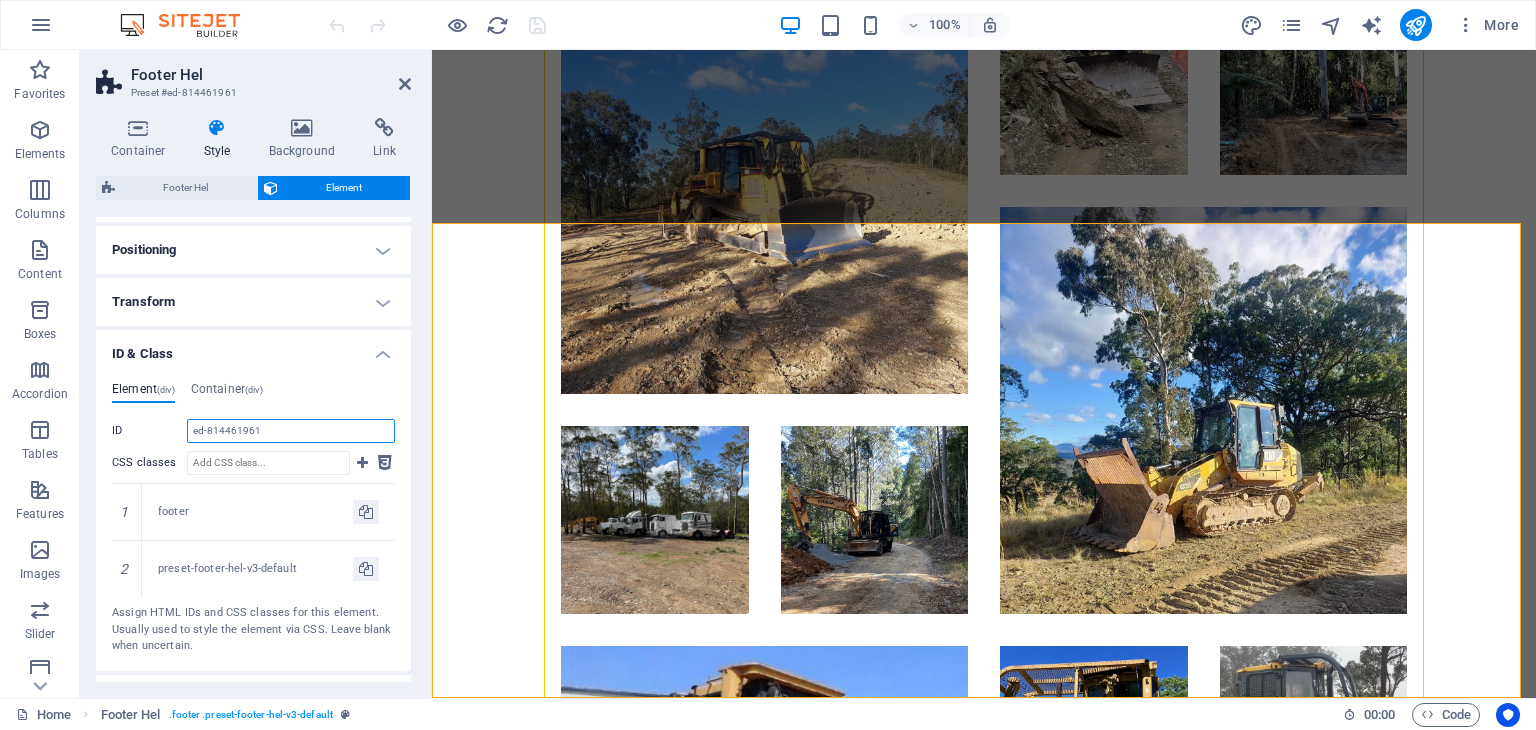 click on "ed-814461961" at bounding box center (291, 431) 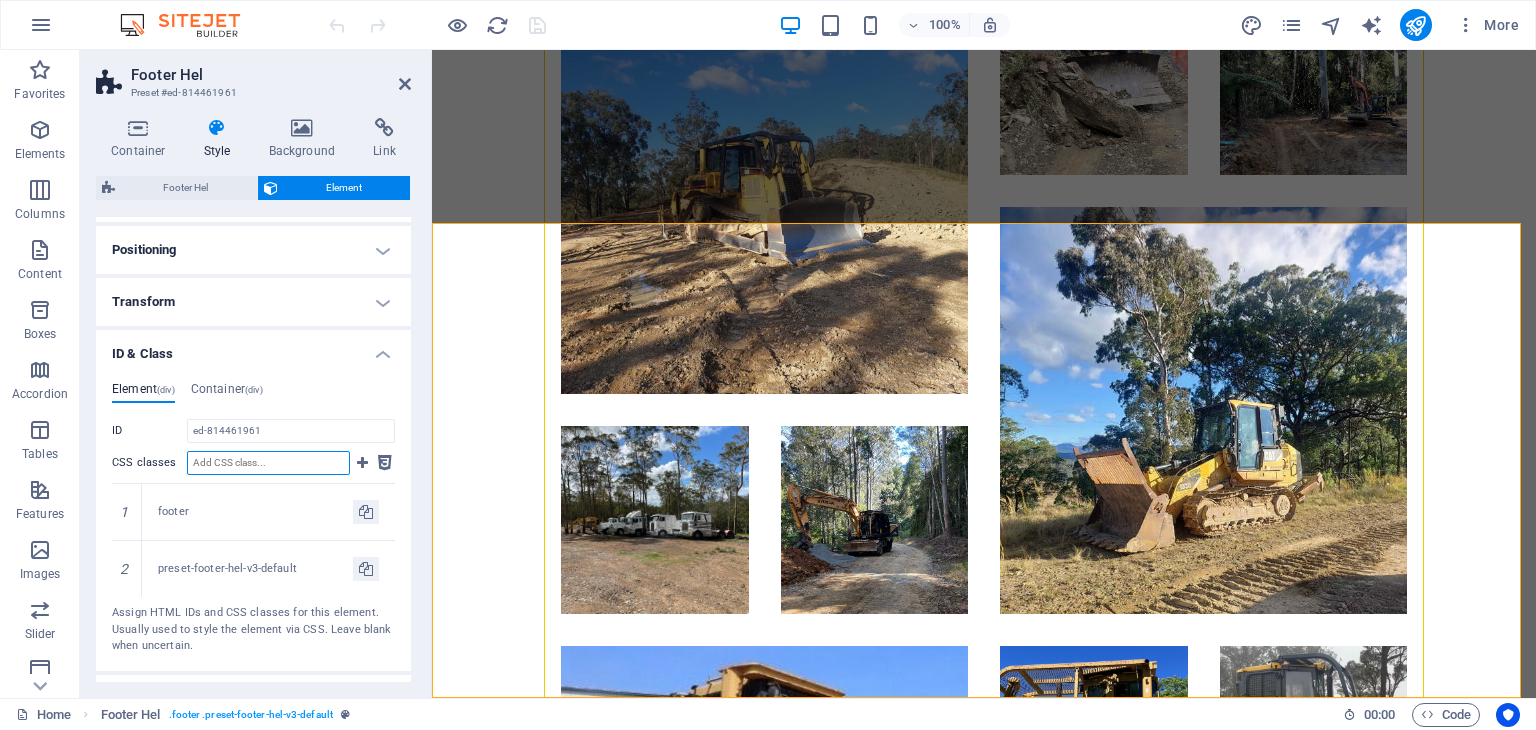 click on "CSS classes" at bounding box center (268, 463) 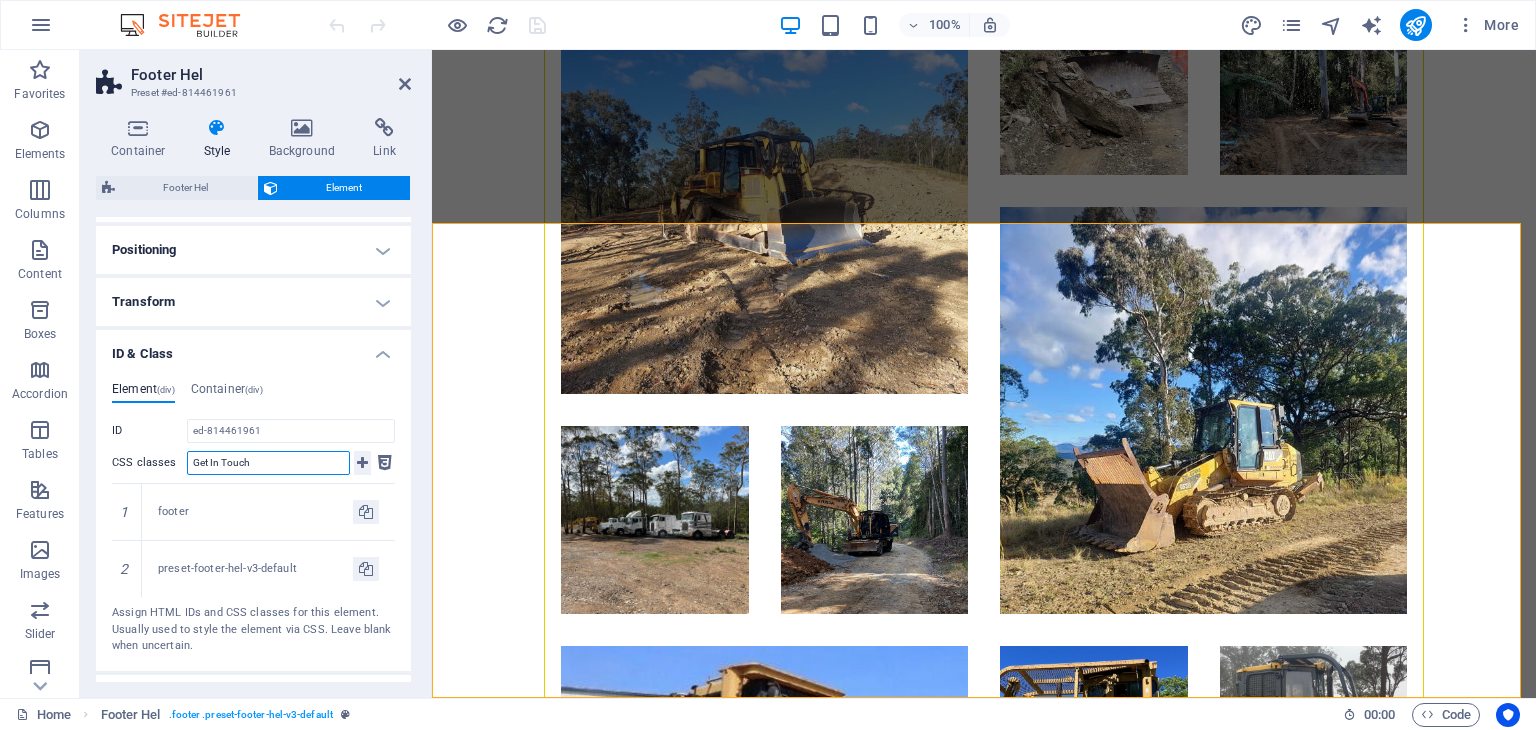 type on "Get In Touch" 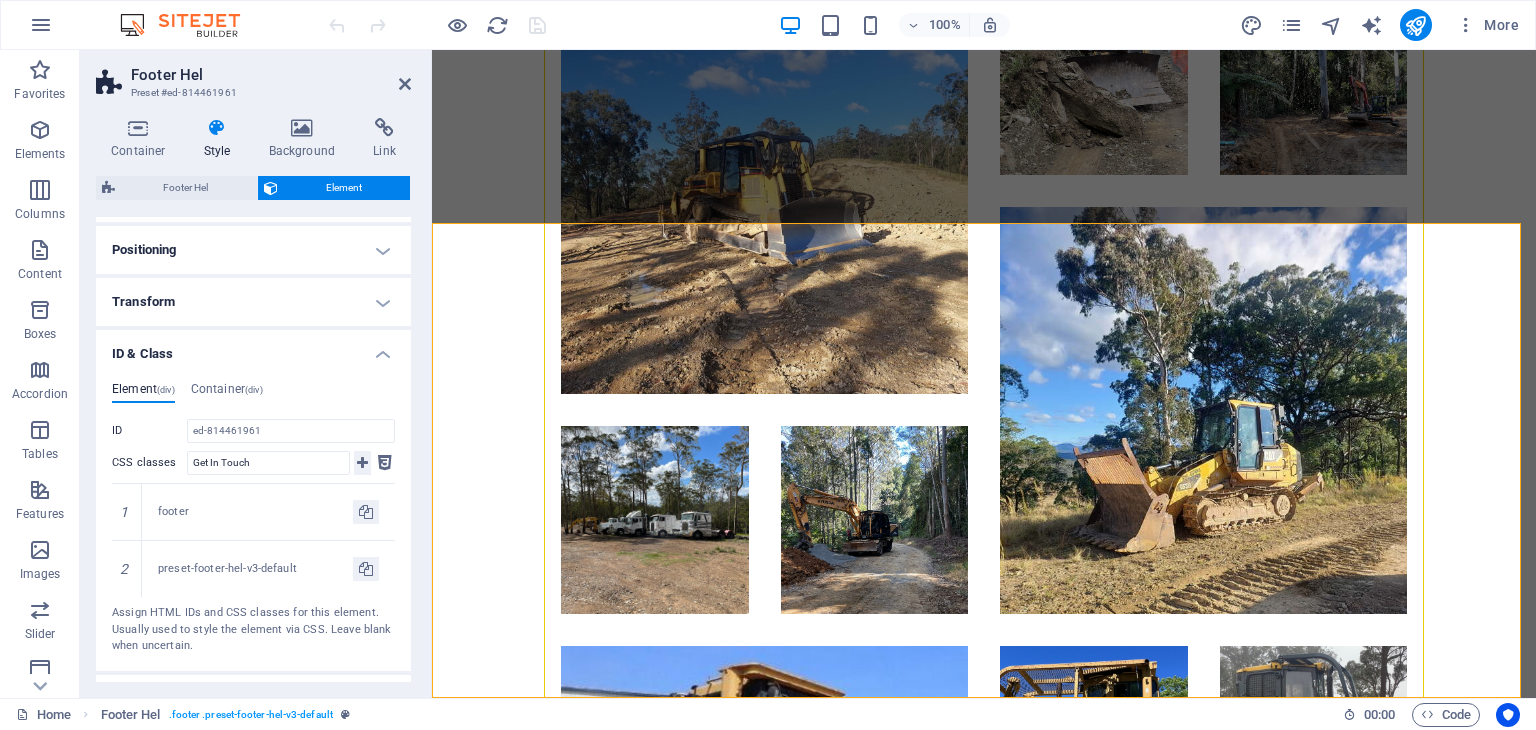click at bounding box center (362, 463) 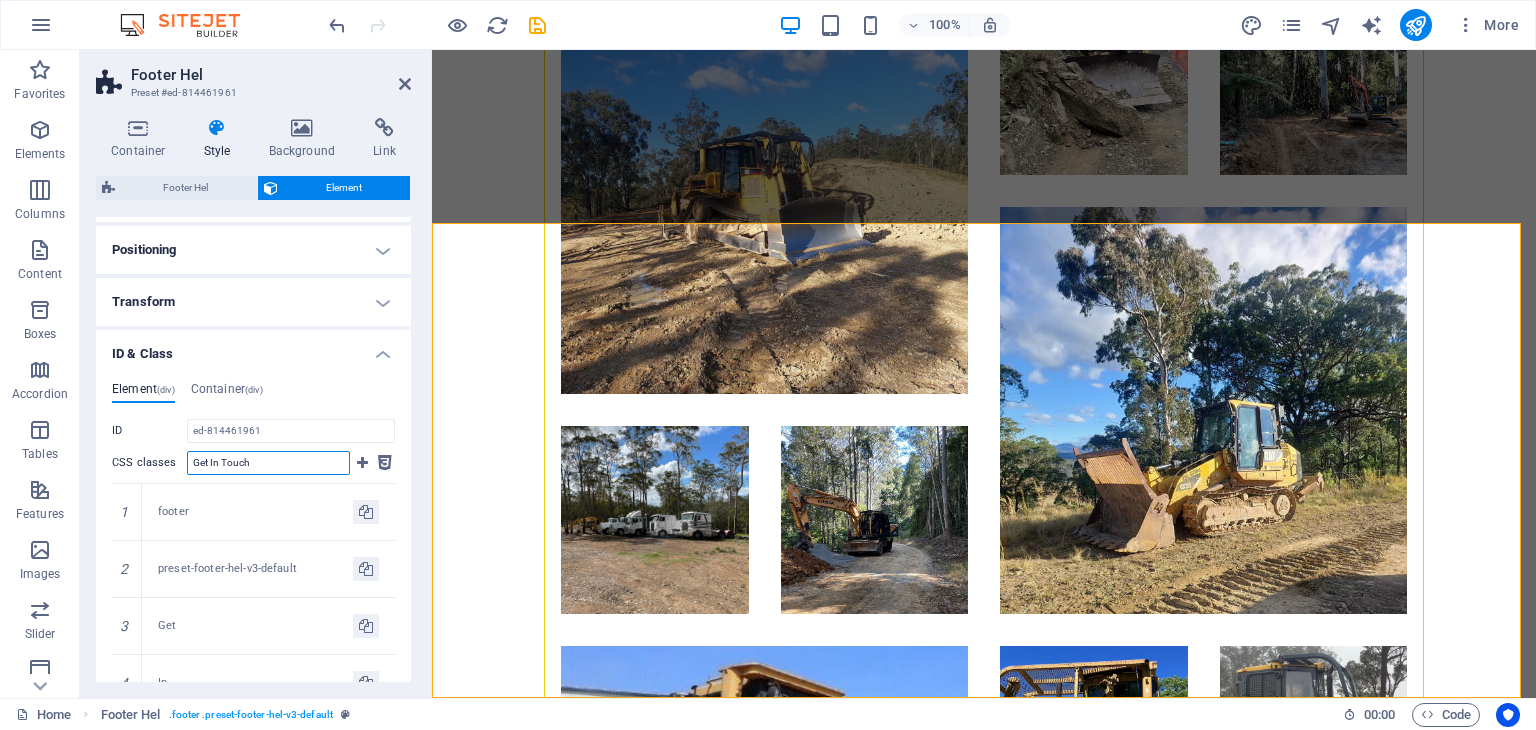 type 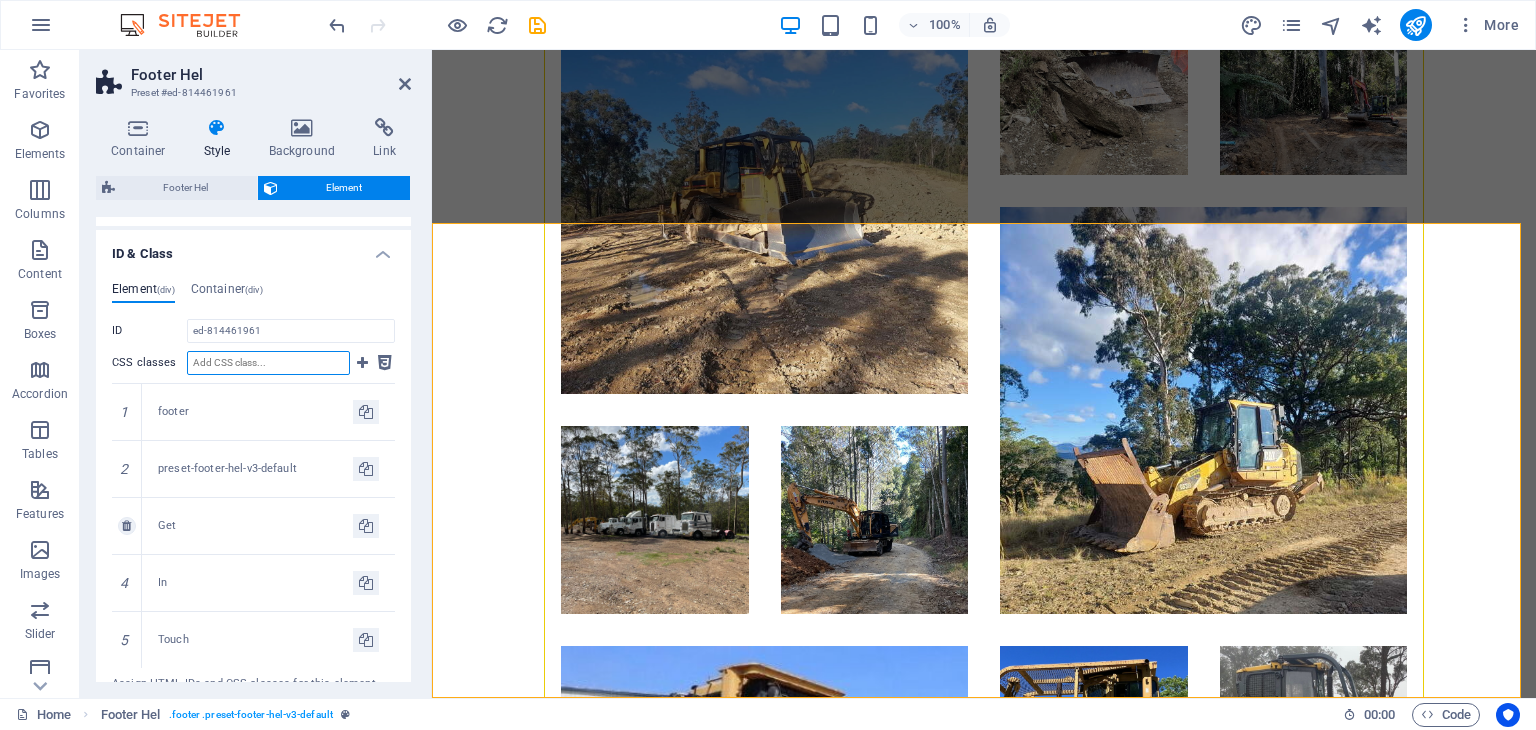 scroll, scrollTop: 566, scrollLeft: 0, axis: vertical 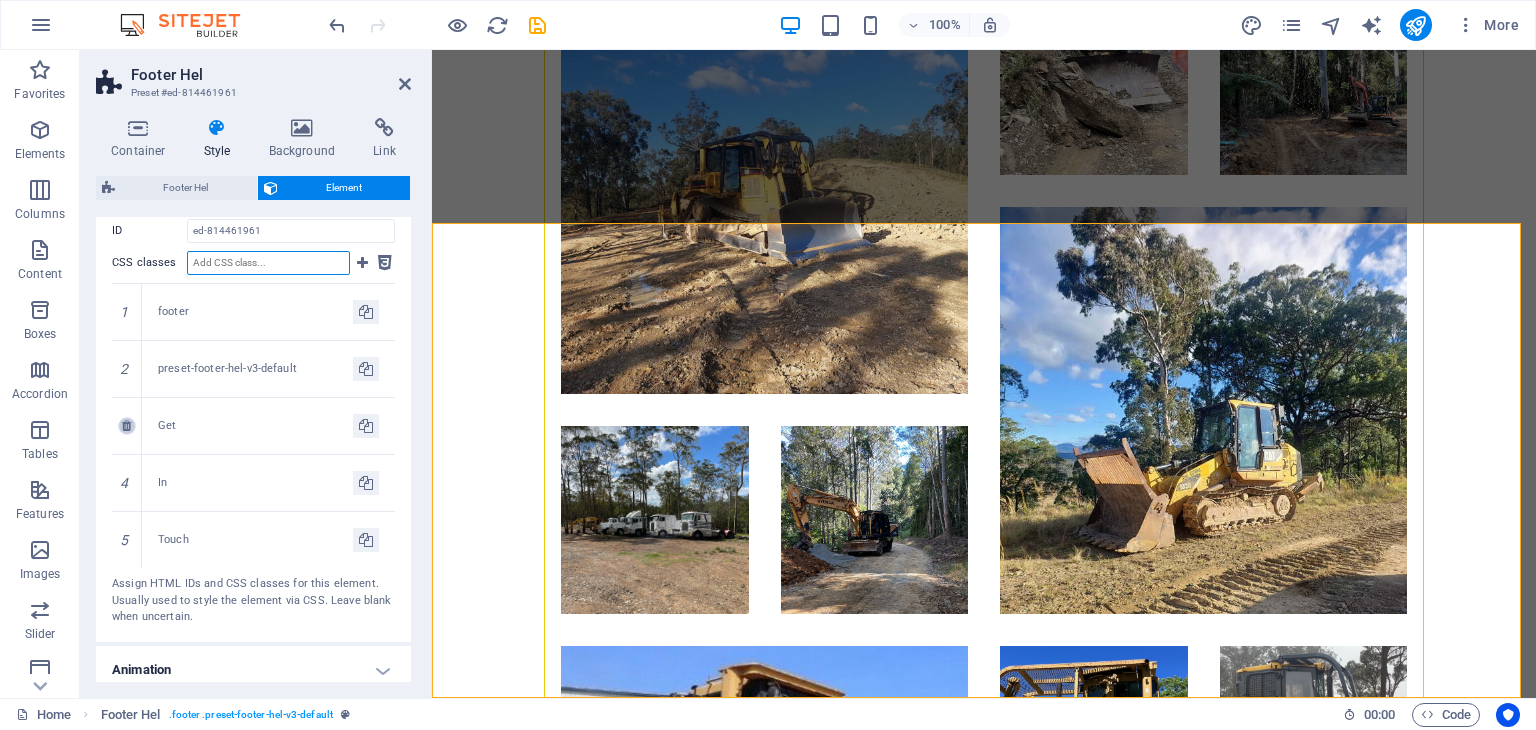 click at bounding box center (126, 426) 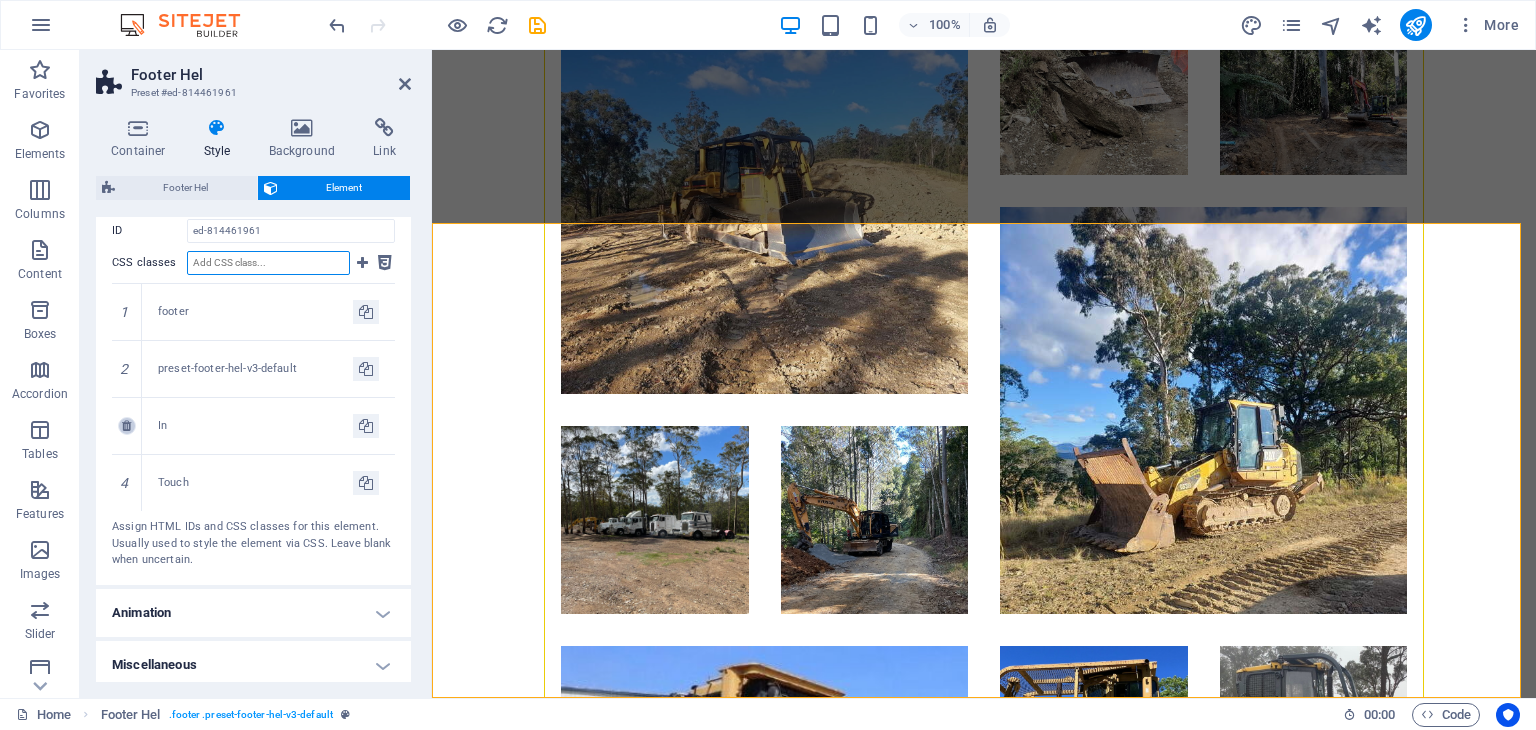 click at bounding box center (127, 426) 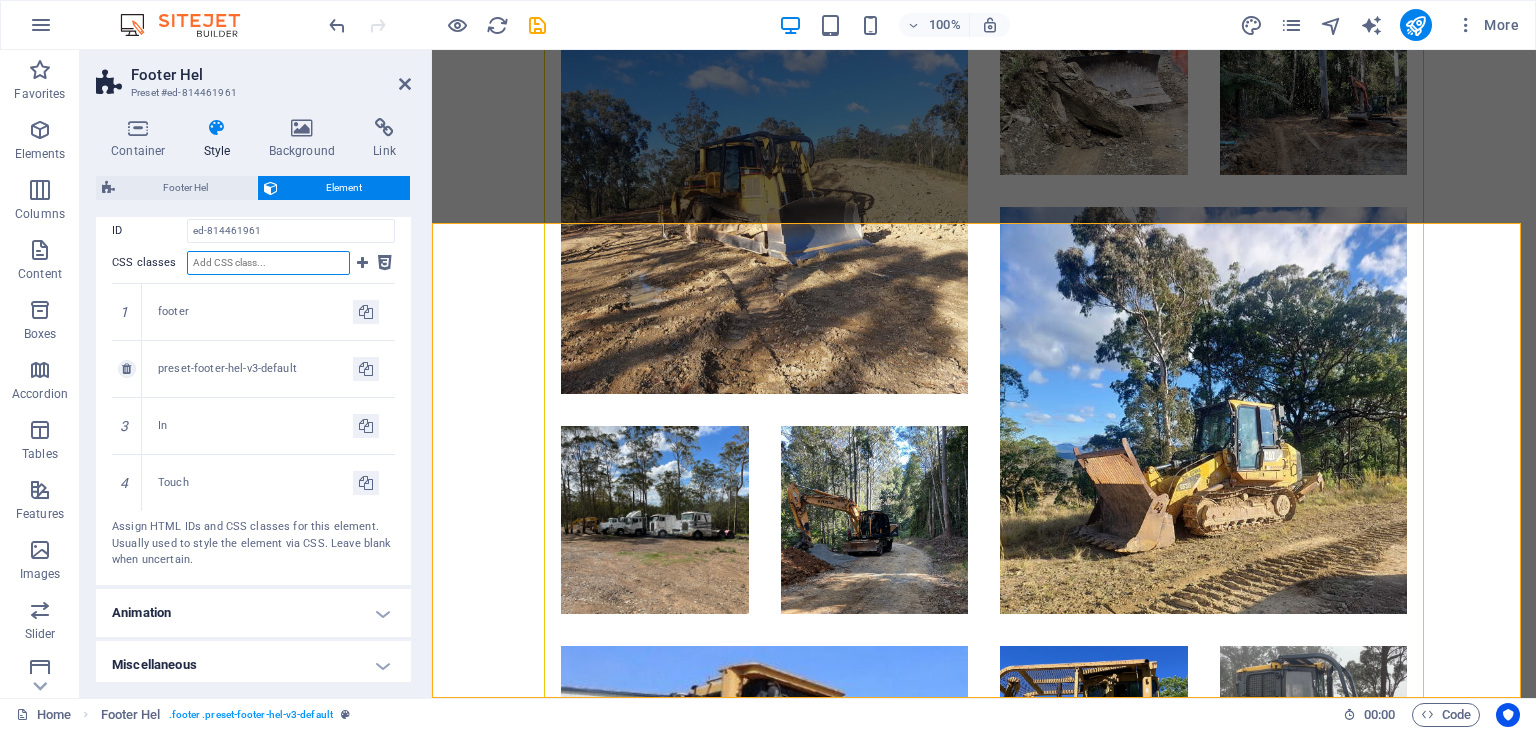 scroll, scrollTop: 515, scrollLeft: 0, axis: vertical 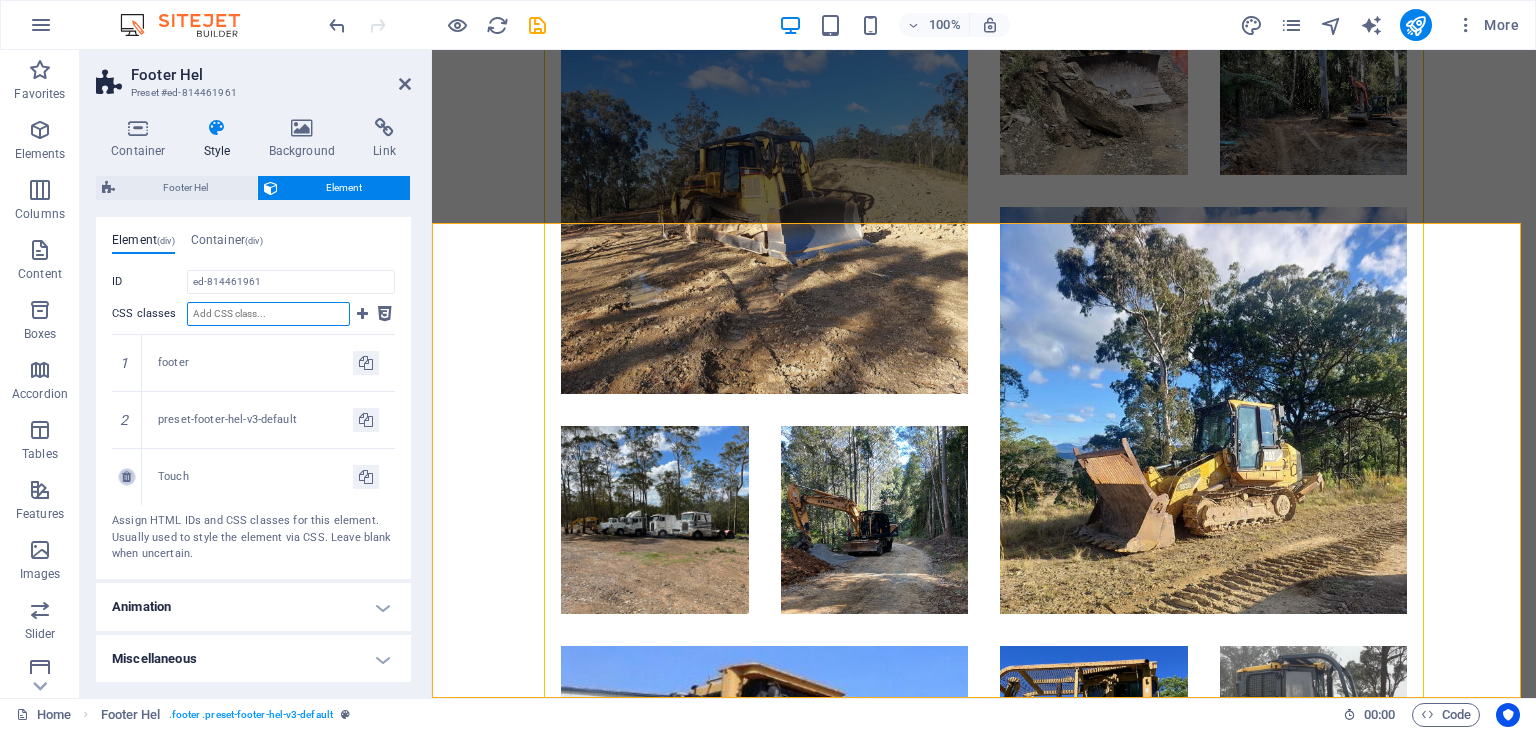 click at bounding box center [126, 477] 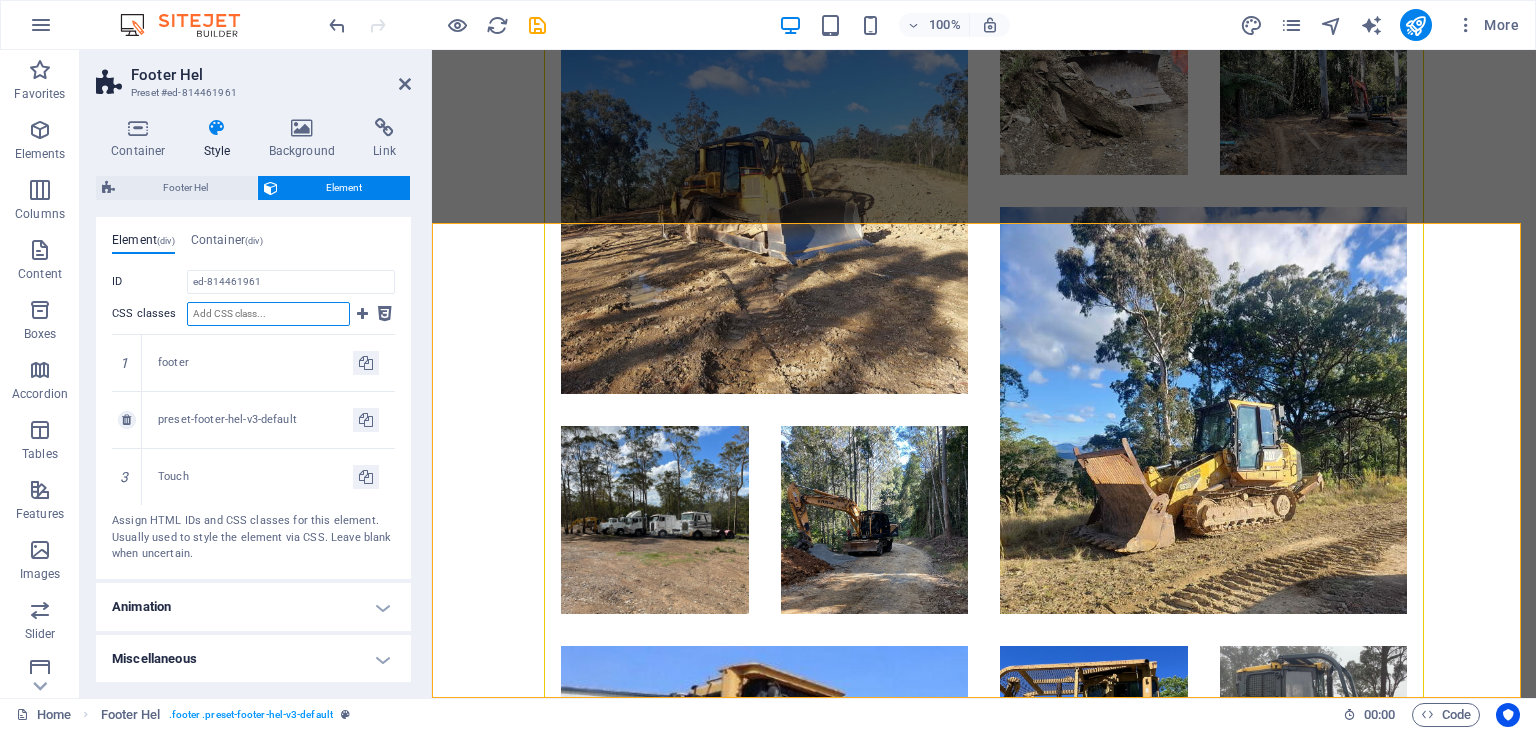 scroll, scrollTop: 458, scrollLeft: 0, axis: vertical 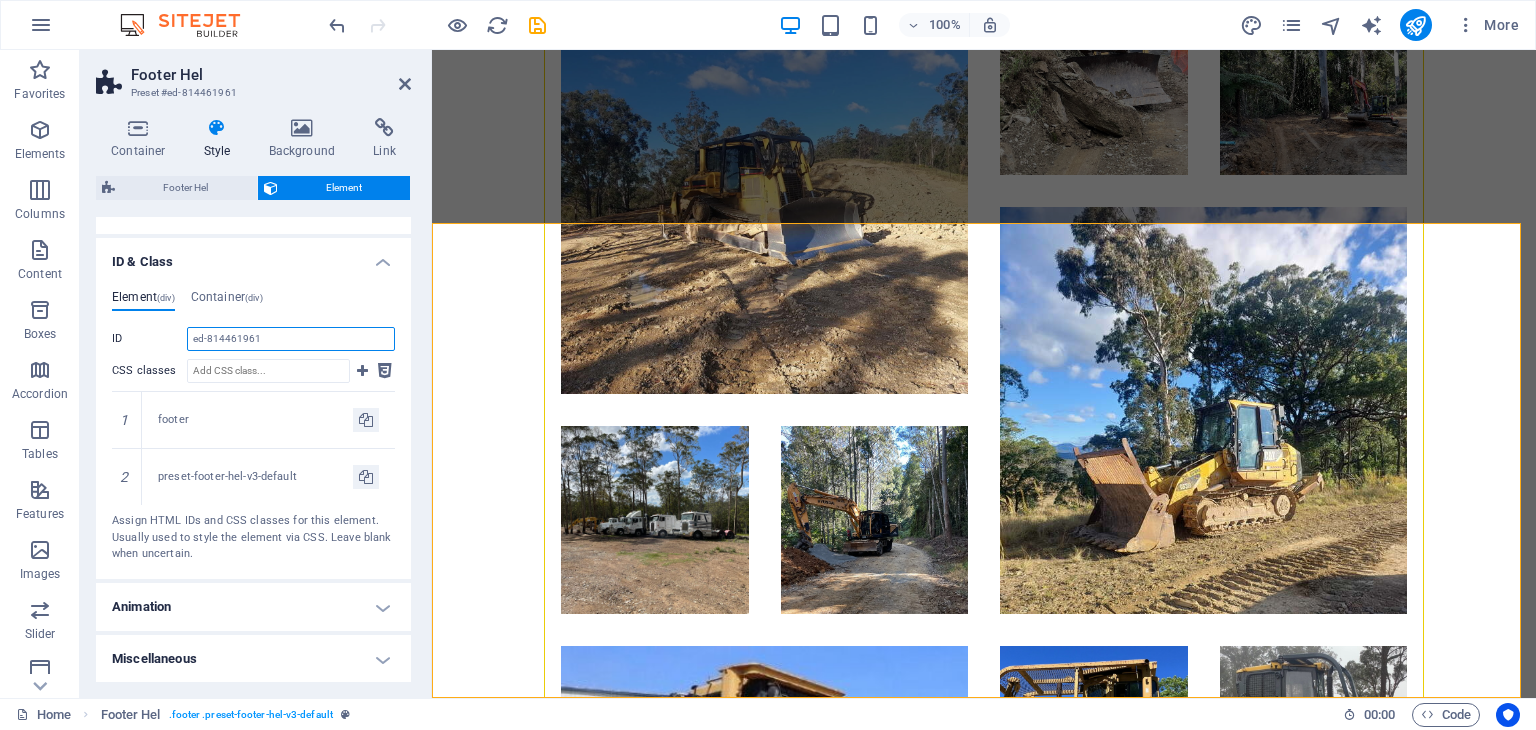 click on "ed-814461961" at bounding box center (291, 339) 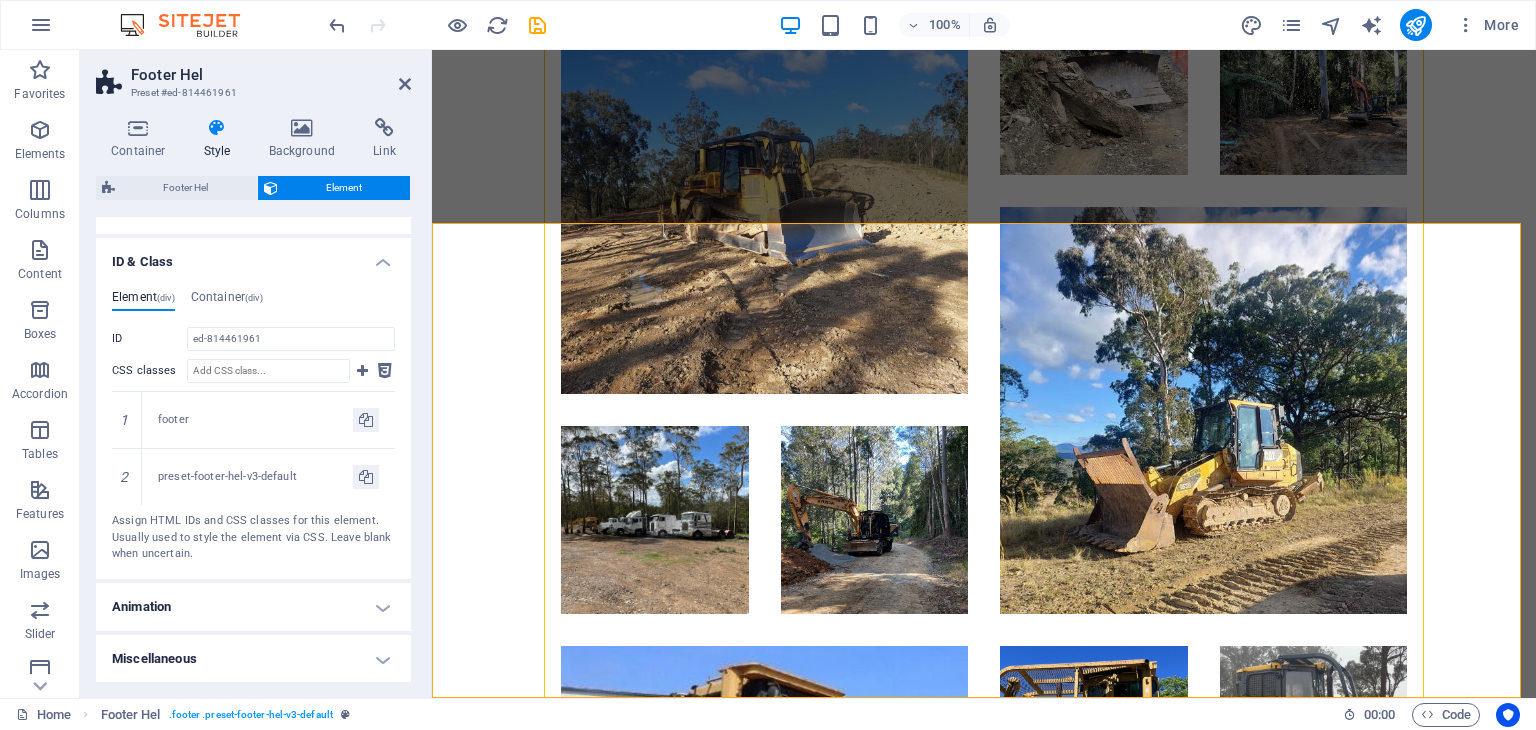 click on "Element  (div) Container  (div) ID ed-814461961 CSS classes 1 footer 2 preset-footer-hel-v3-default Assign HTML IDs and CSS classes for this element. Usually used to style the element via CSS. Leave blank when uncertain. ID Space and special character (except "-" or "_") are not accepted CSS classes Assign HTML IDs and CSS classes for this element. Usually used to style the element via CSS. Leave blank when uncertain." at bounding box center (253, 426) 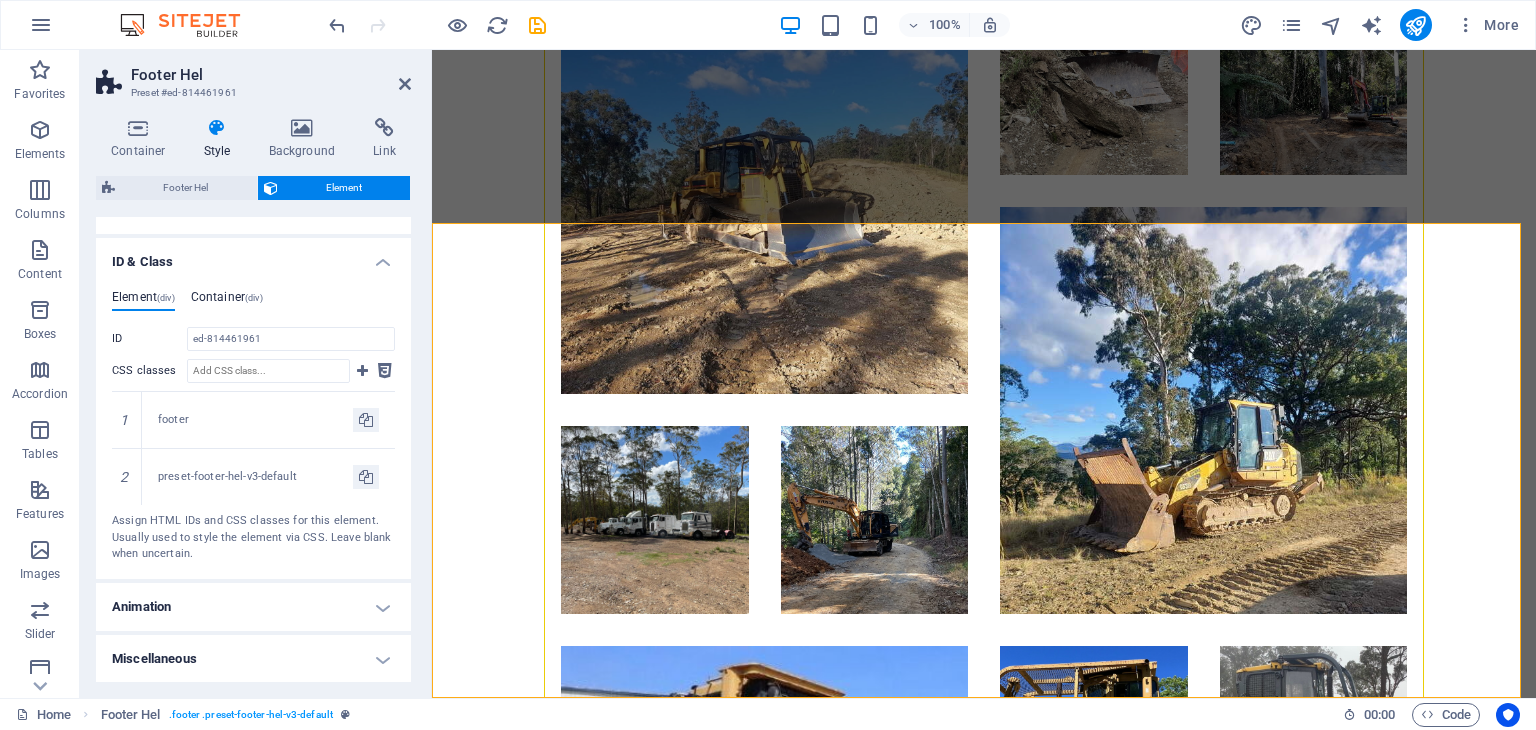 click on "Container  (div)" at bounding box center [227, 301] 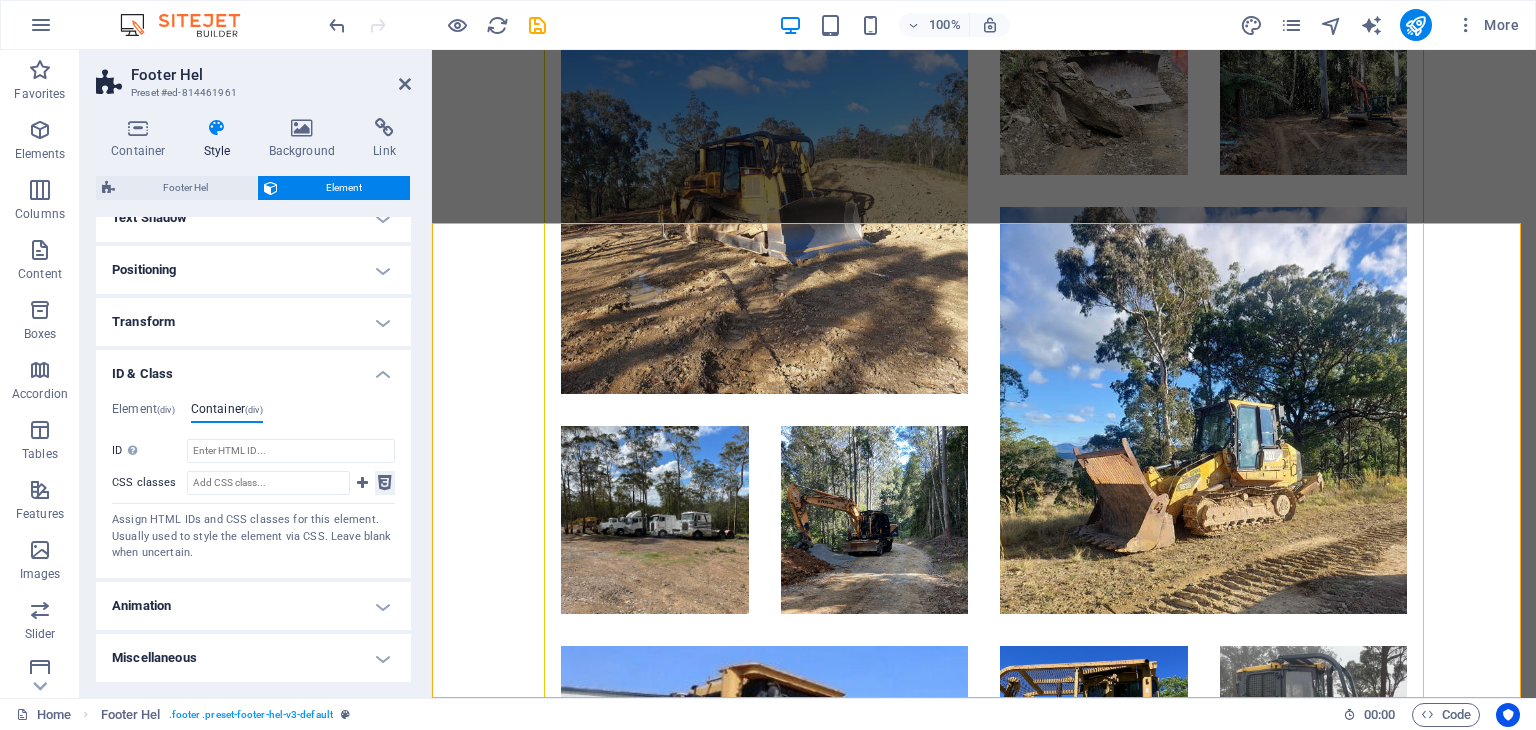 scroll, scrollTop: 345, scrollLeft: 0, axis: vertical 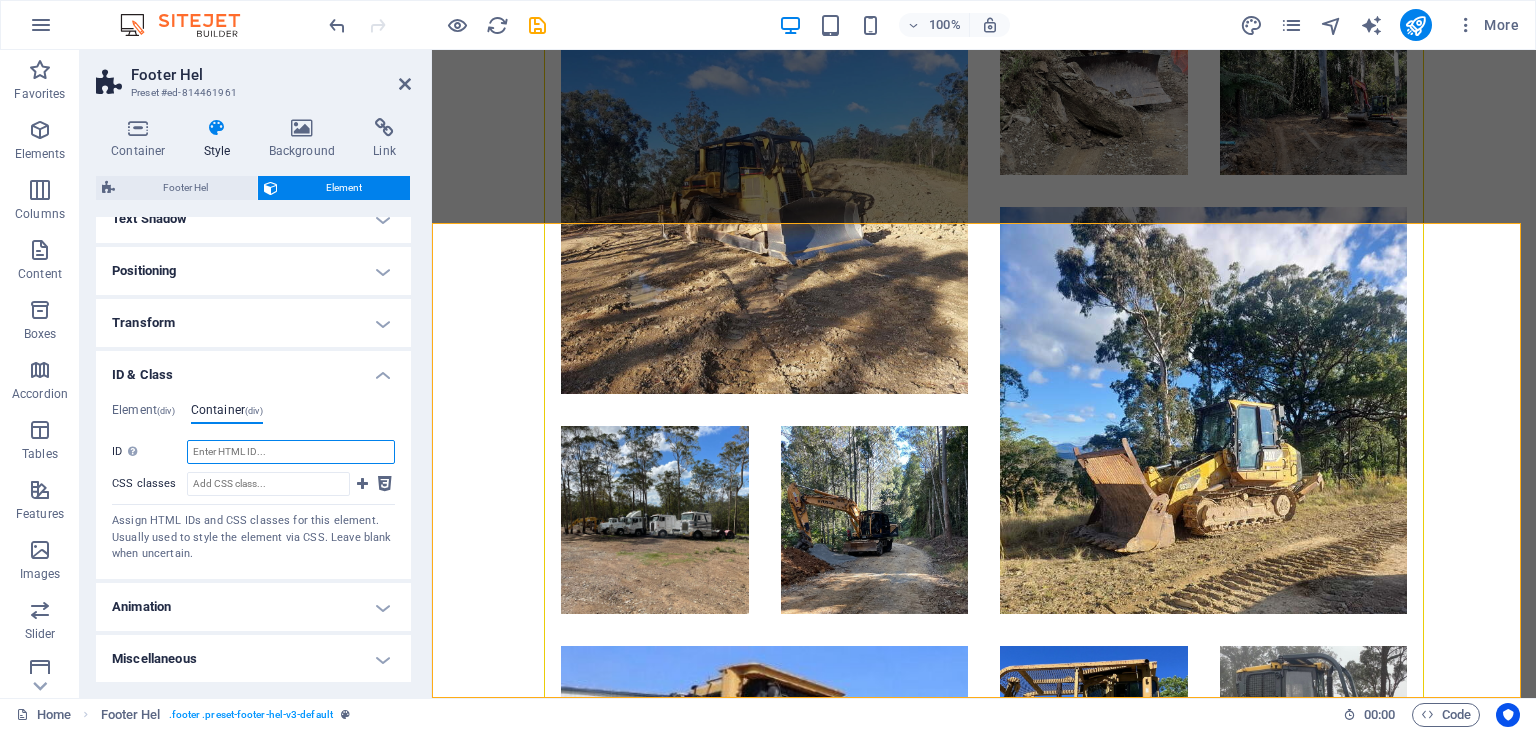 click on "ID Space and special character (except "-" or "_") are not accepted" at bounding box center [291, 452] 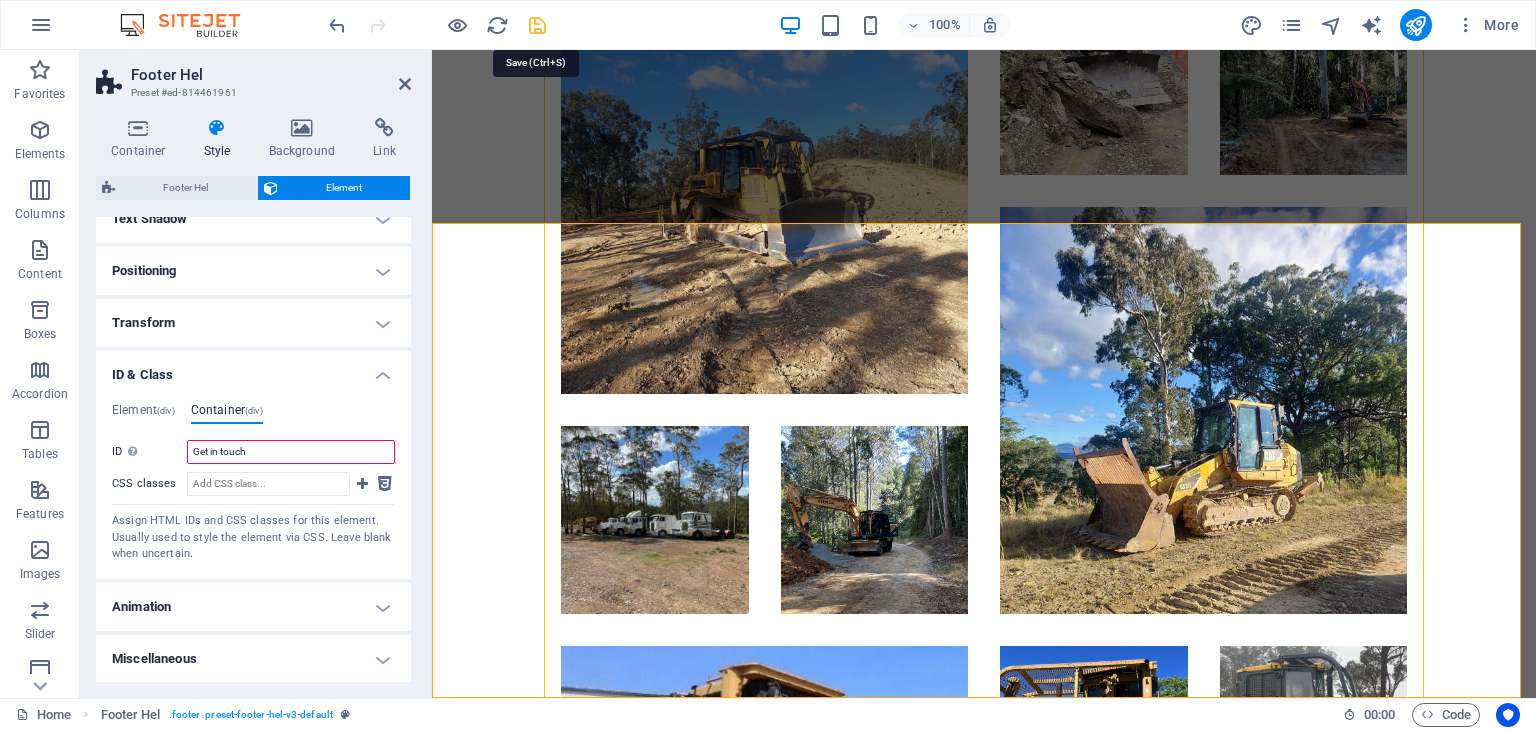 type on "Get in touch" 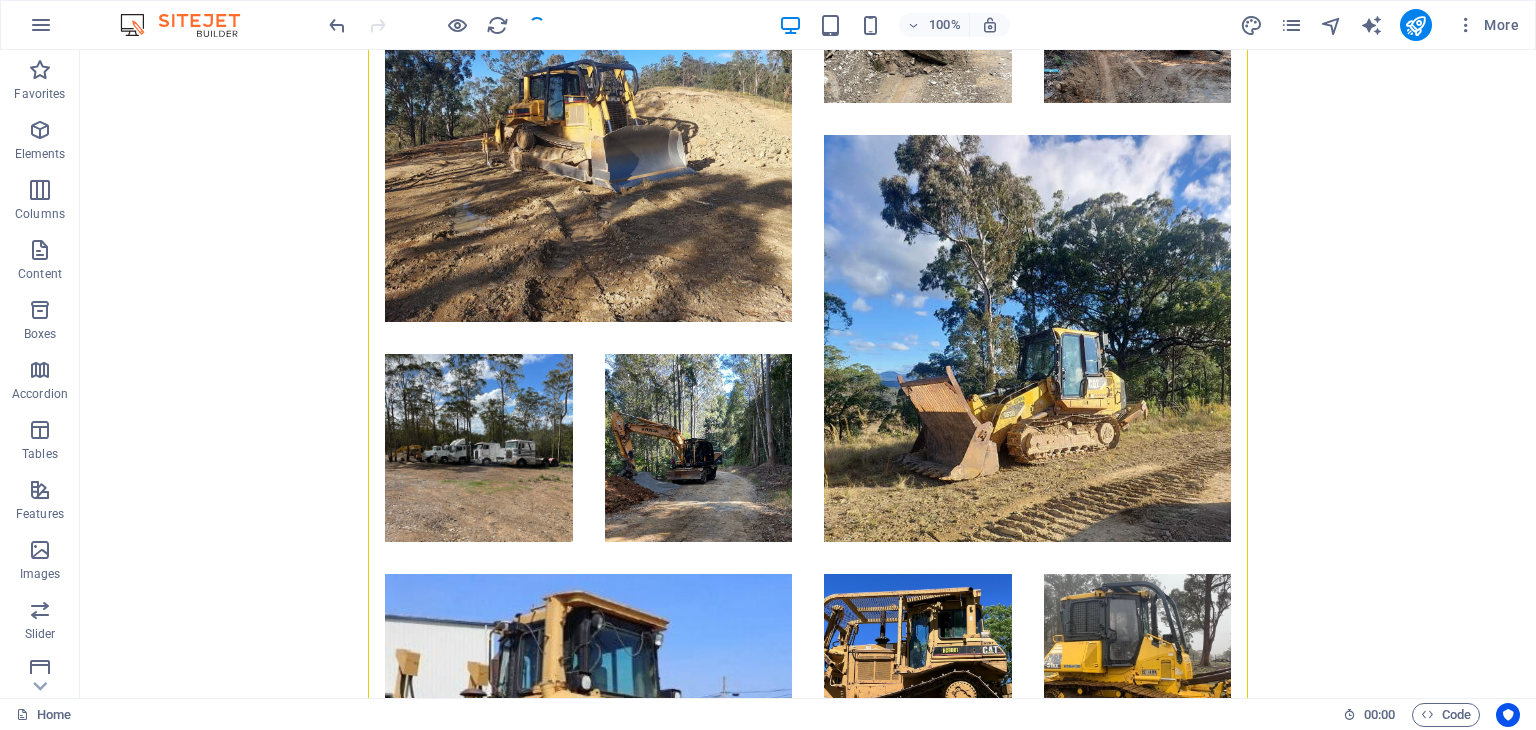 scroll, scrollTop: 3799, scrollLeft: 0, axis: vertical 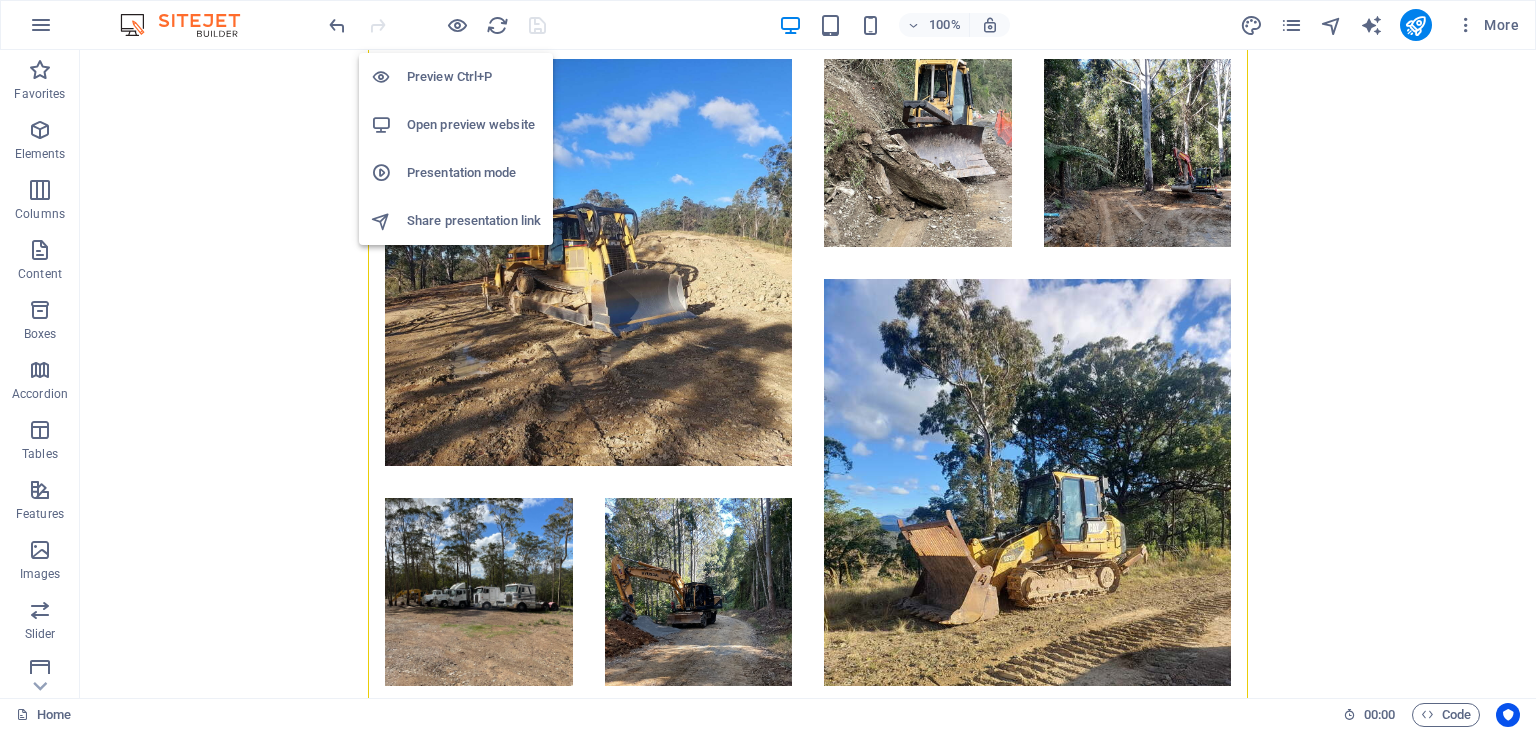 click on "Open preview website" at bounding box center [474, 125] 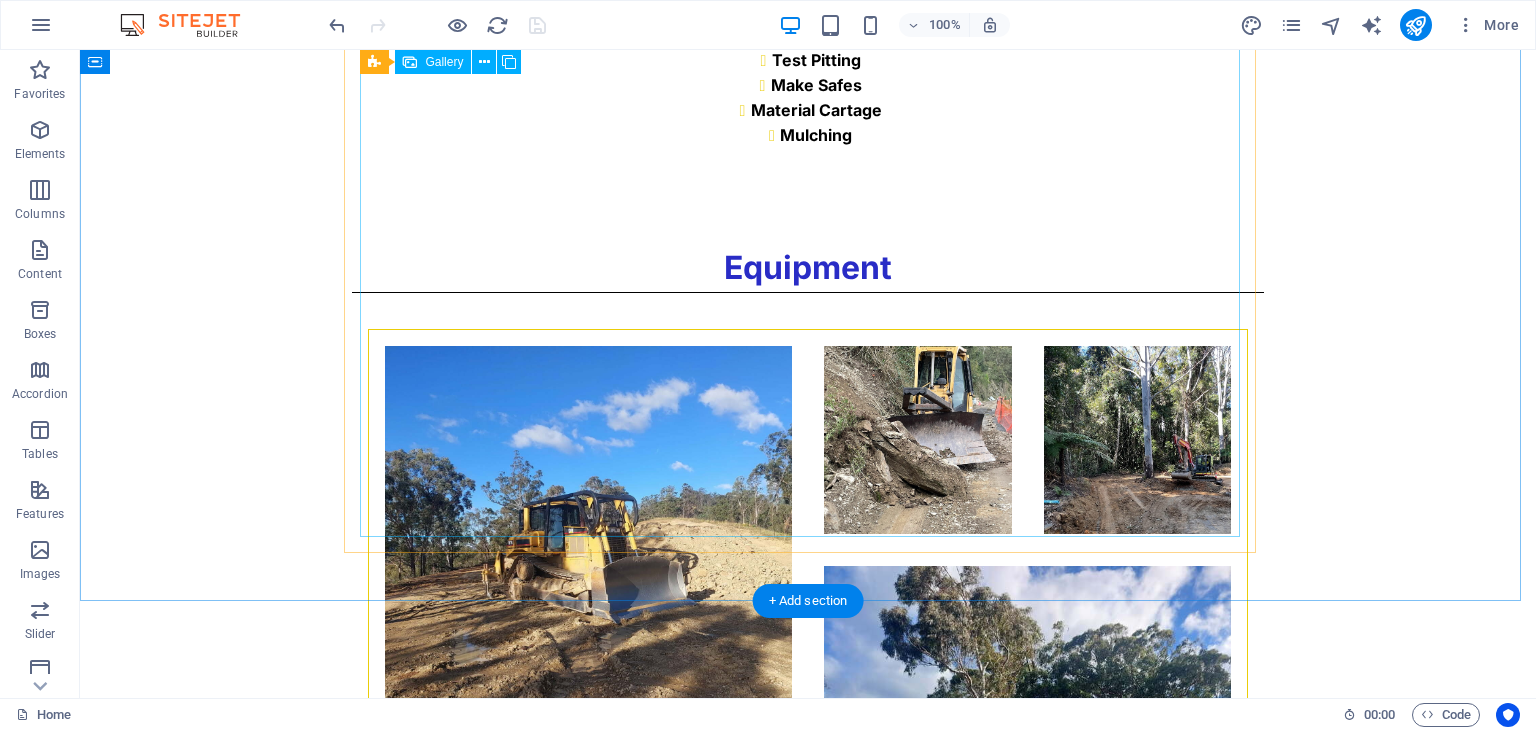 scroll, scrollTop: 3799, scrollLeft: 0, axis: vertical 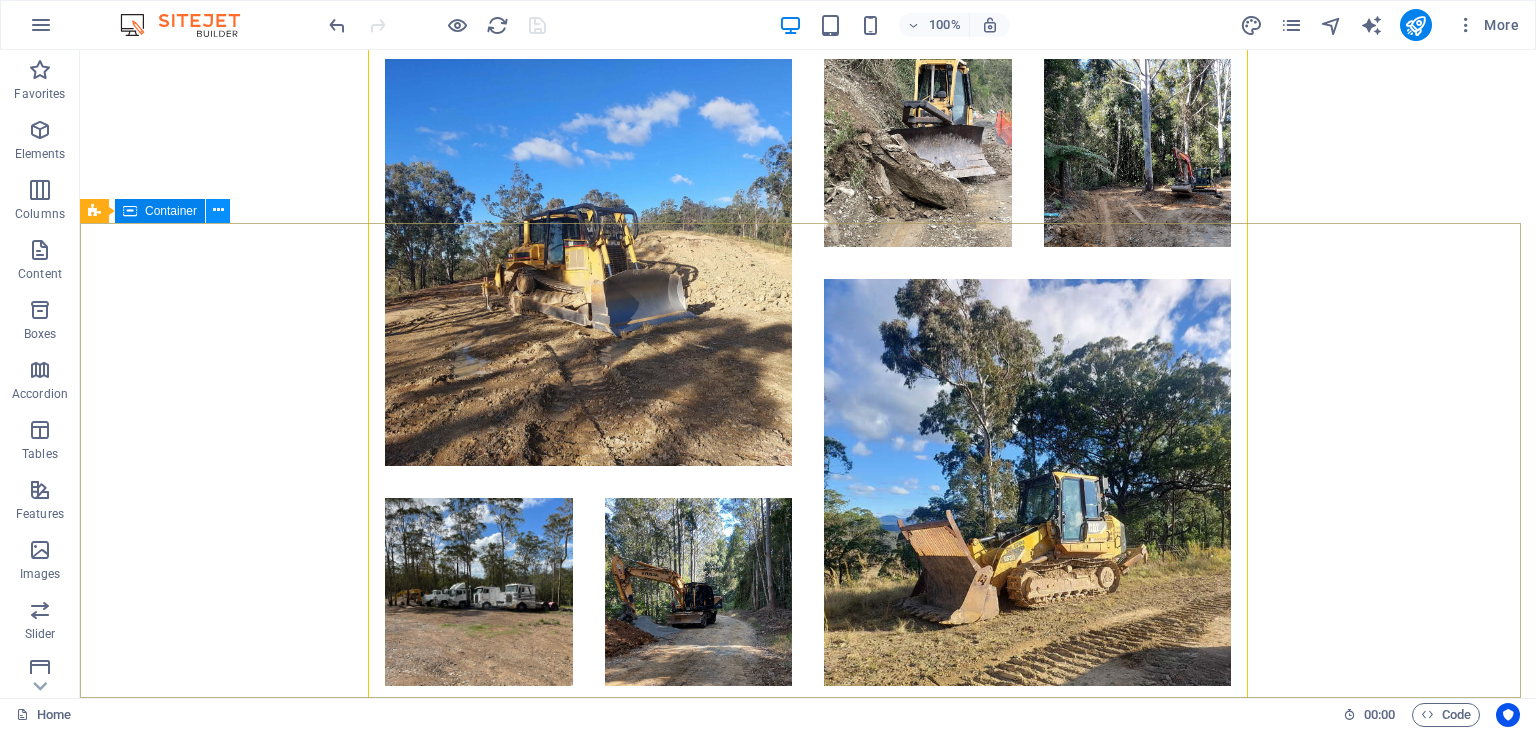click at bounding box center (218, 210) 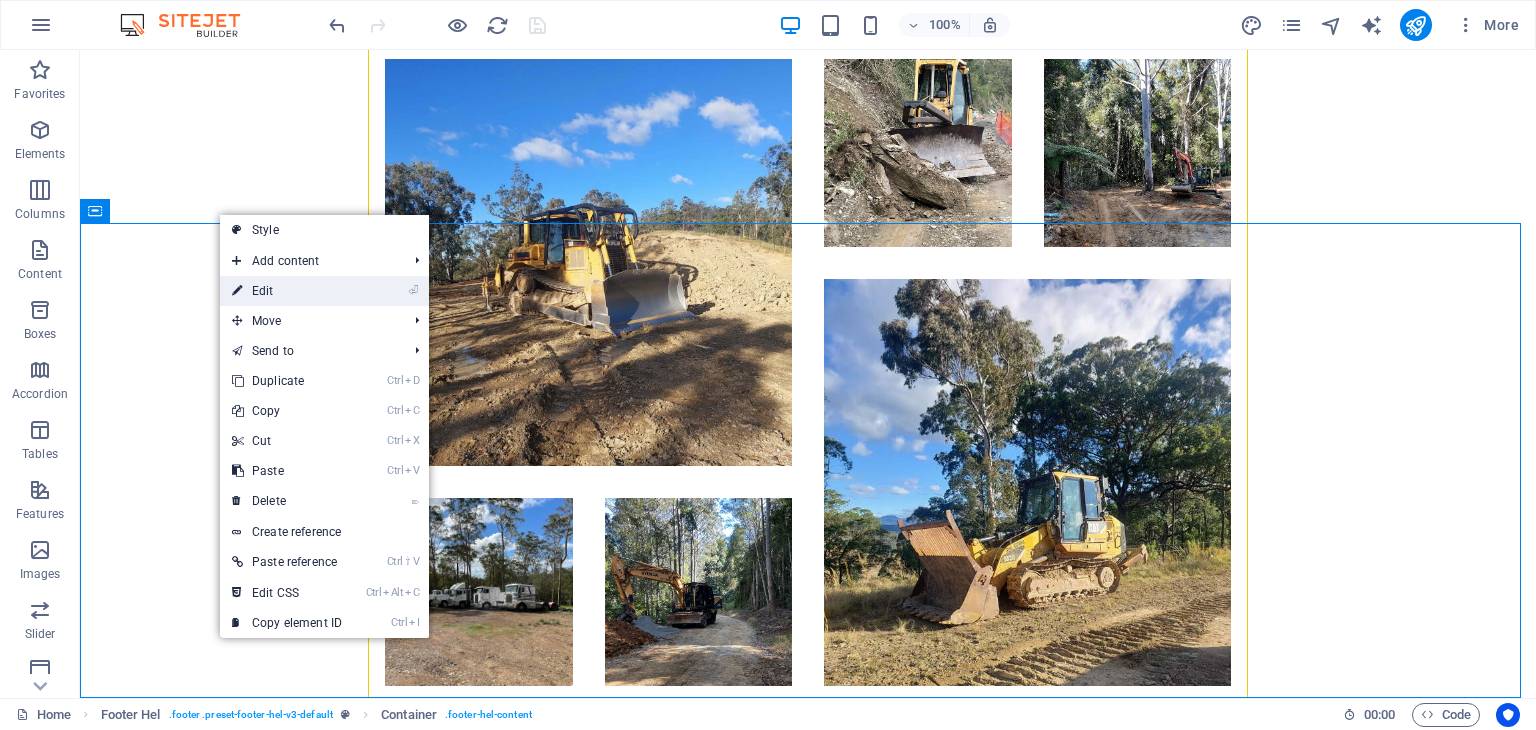 click on "⏎  Edit" at bounding box center (287, 291) 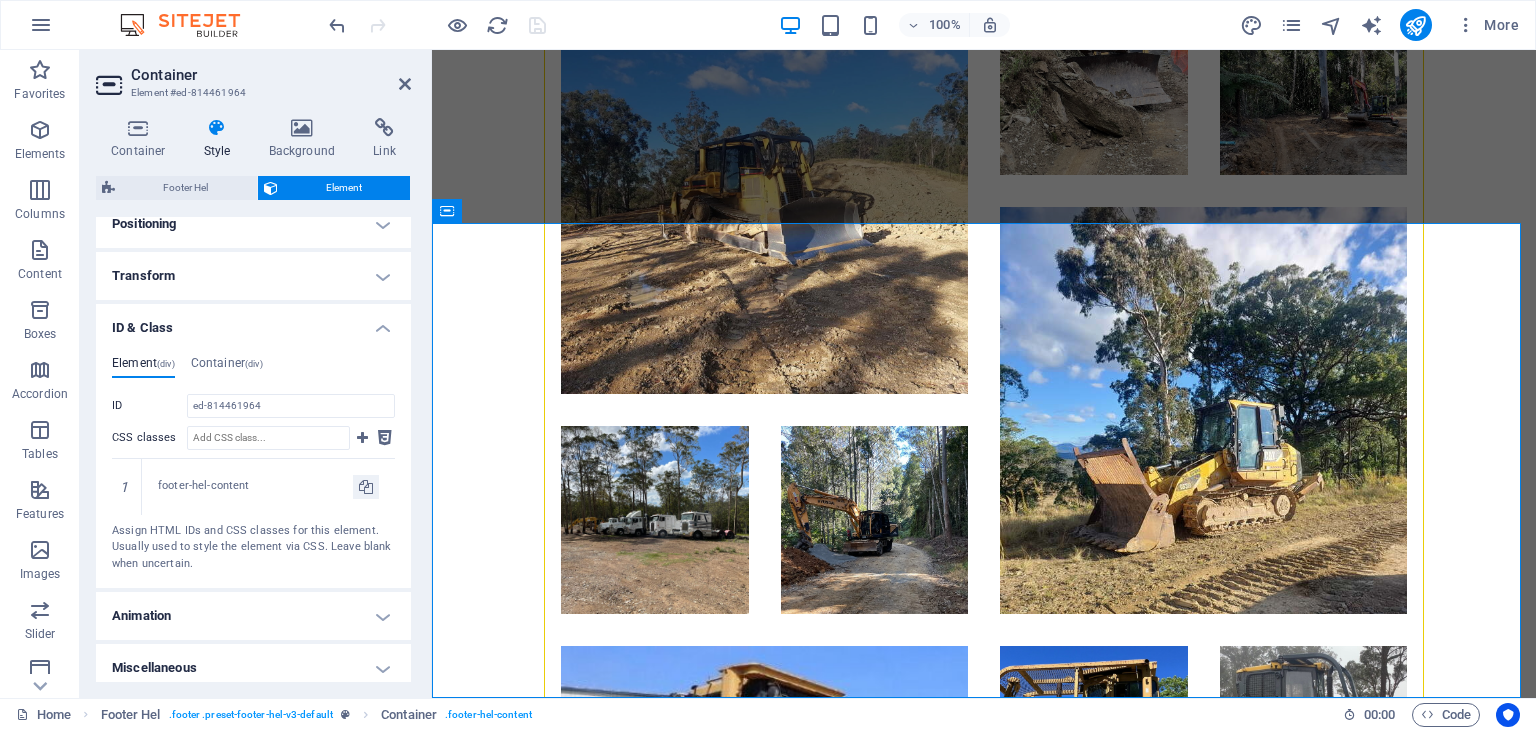 scroll, scrollTop: 616, scrollLeft: 0, axis: vertical 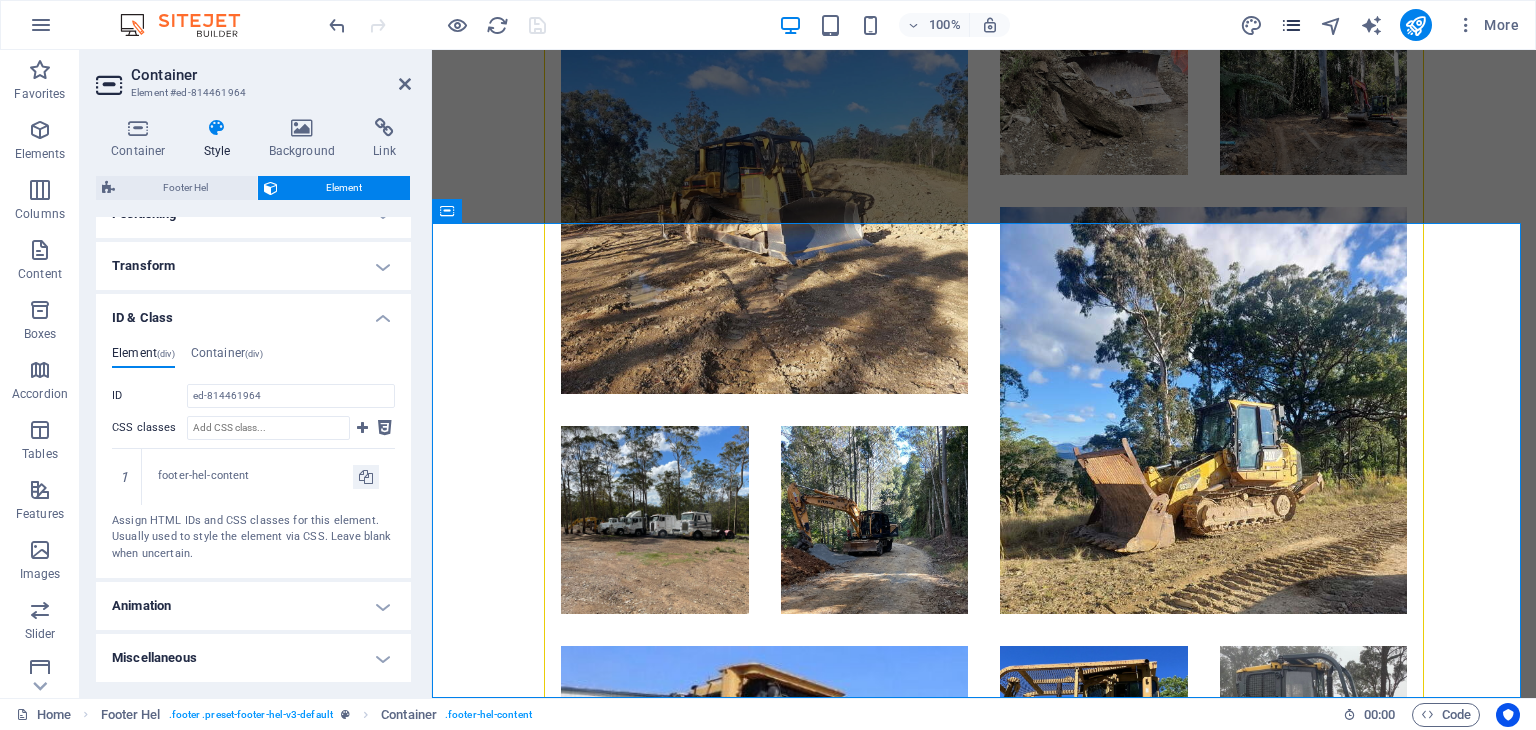 click at bounding box center [1291, 25] 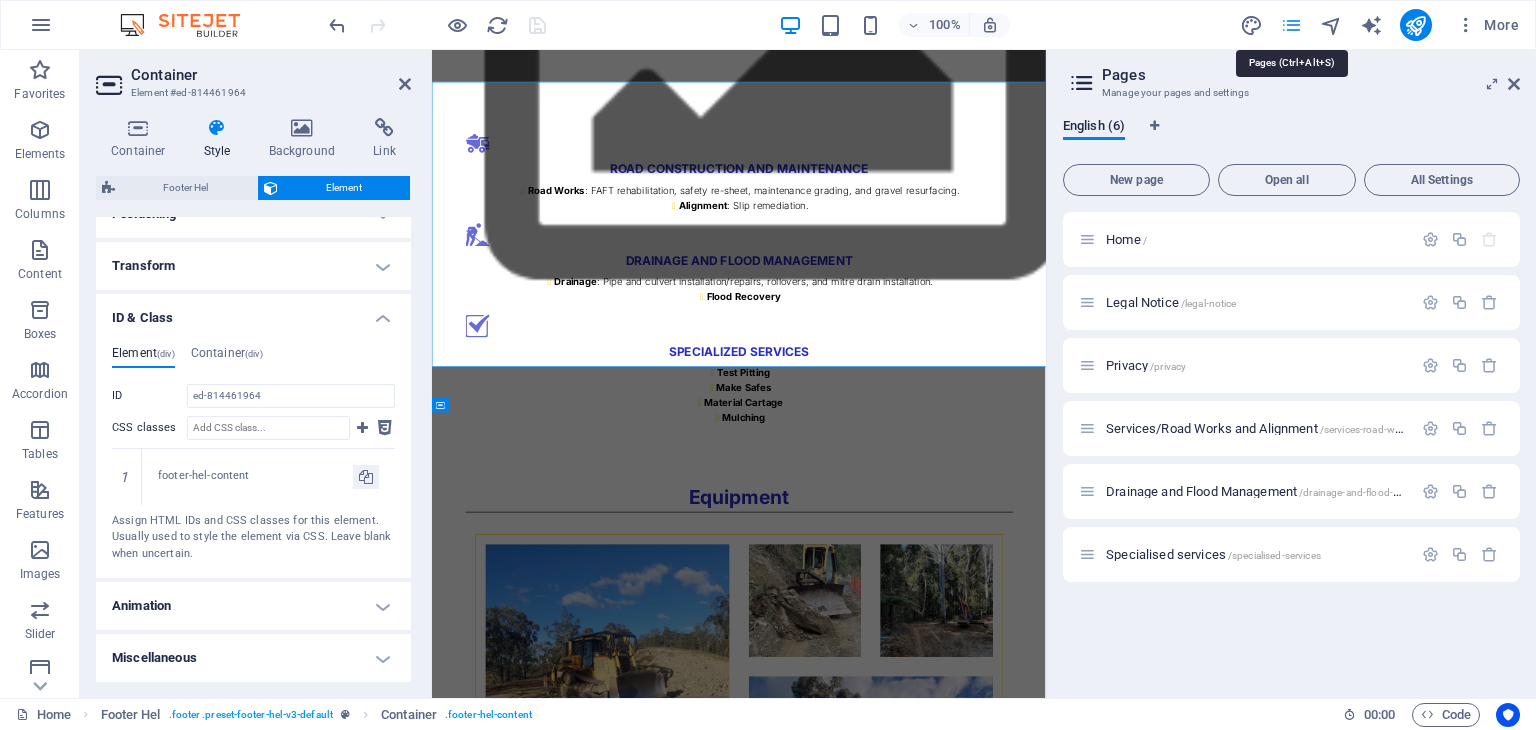 scroll, scrollTop: 4063, scrollLeft: 0, axis: vertical 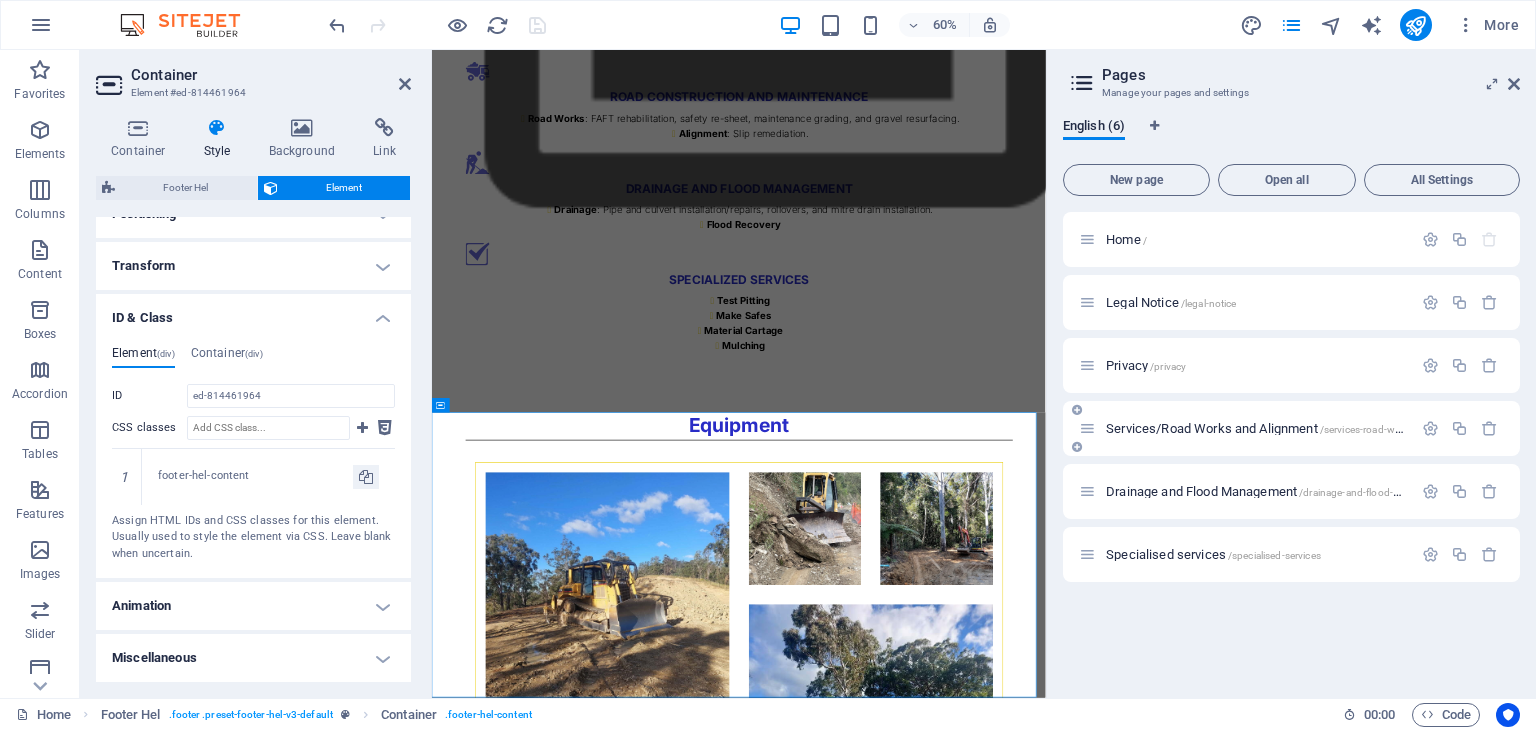 click on "Services/Road Works and Alignment  /services-road-works-and-alignment" at bounding box center (1245, 428) 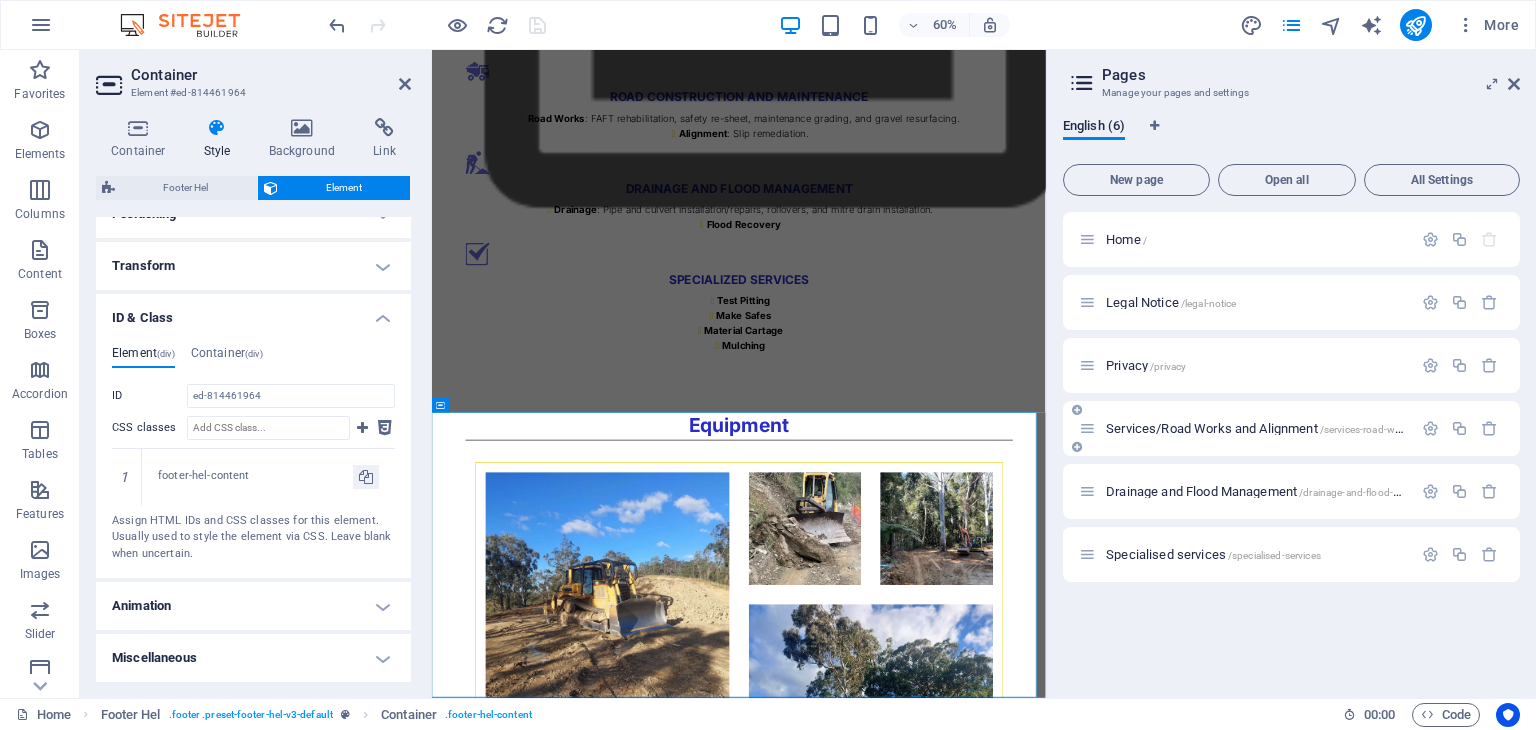 click on "Services/Road Works and Alignment  /services-road-works-and-alignment" at bounding box center [1294, 428] 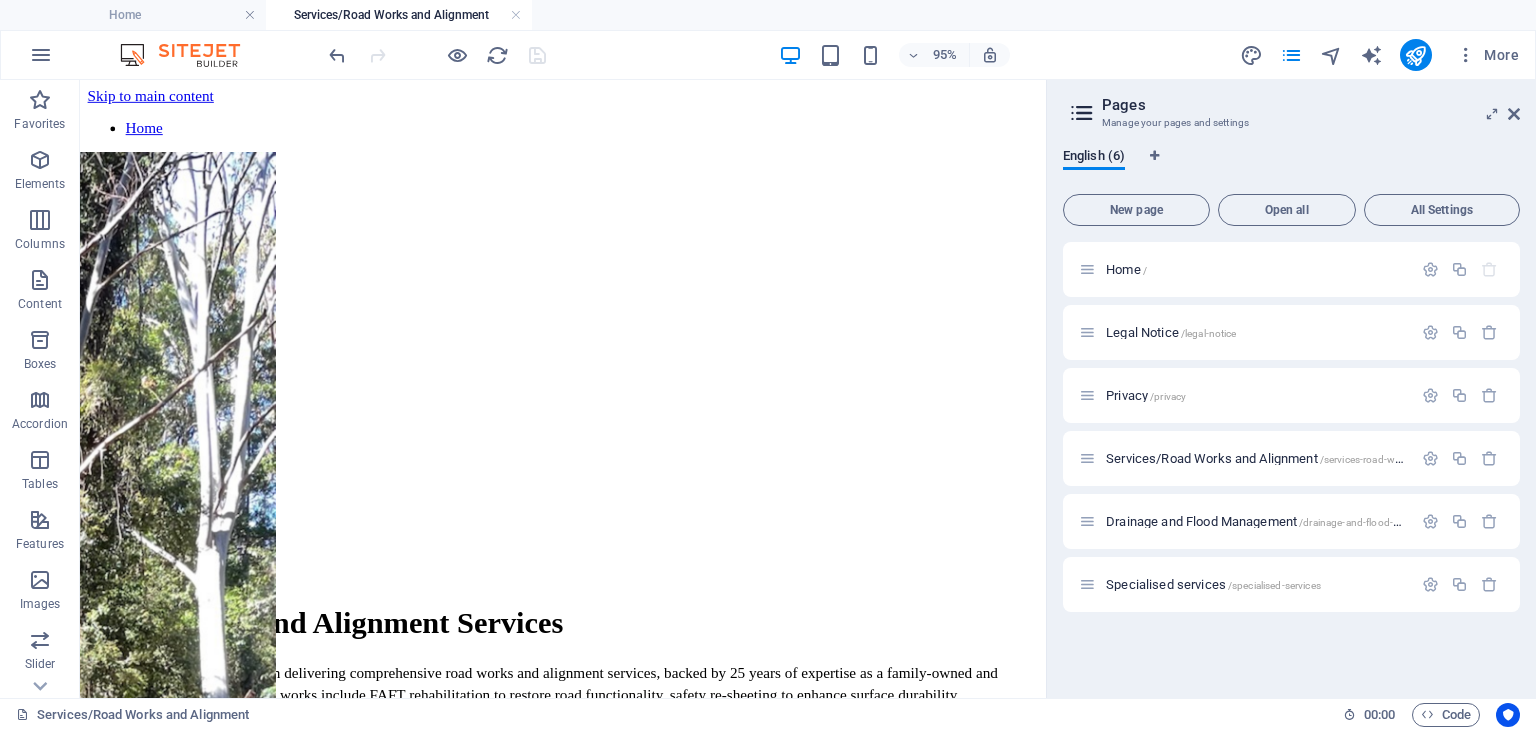 scroll, scrollTop: 0, scrollLeft: 0, axis: both 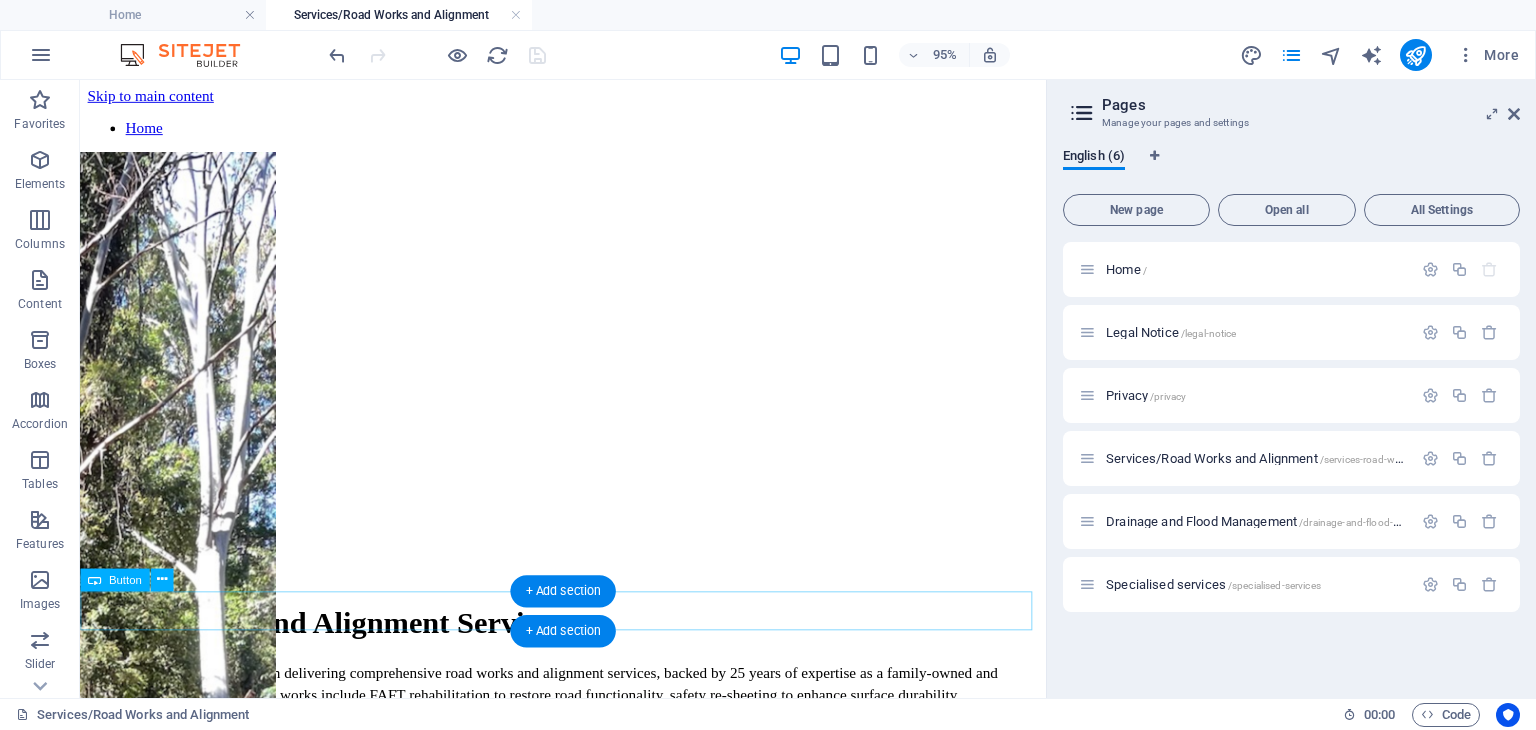 click on "GET A QUOTE" at bounding box center (588, 895) 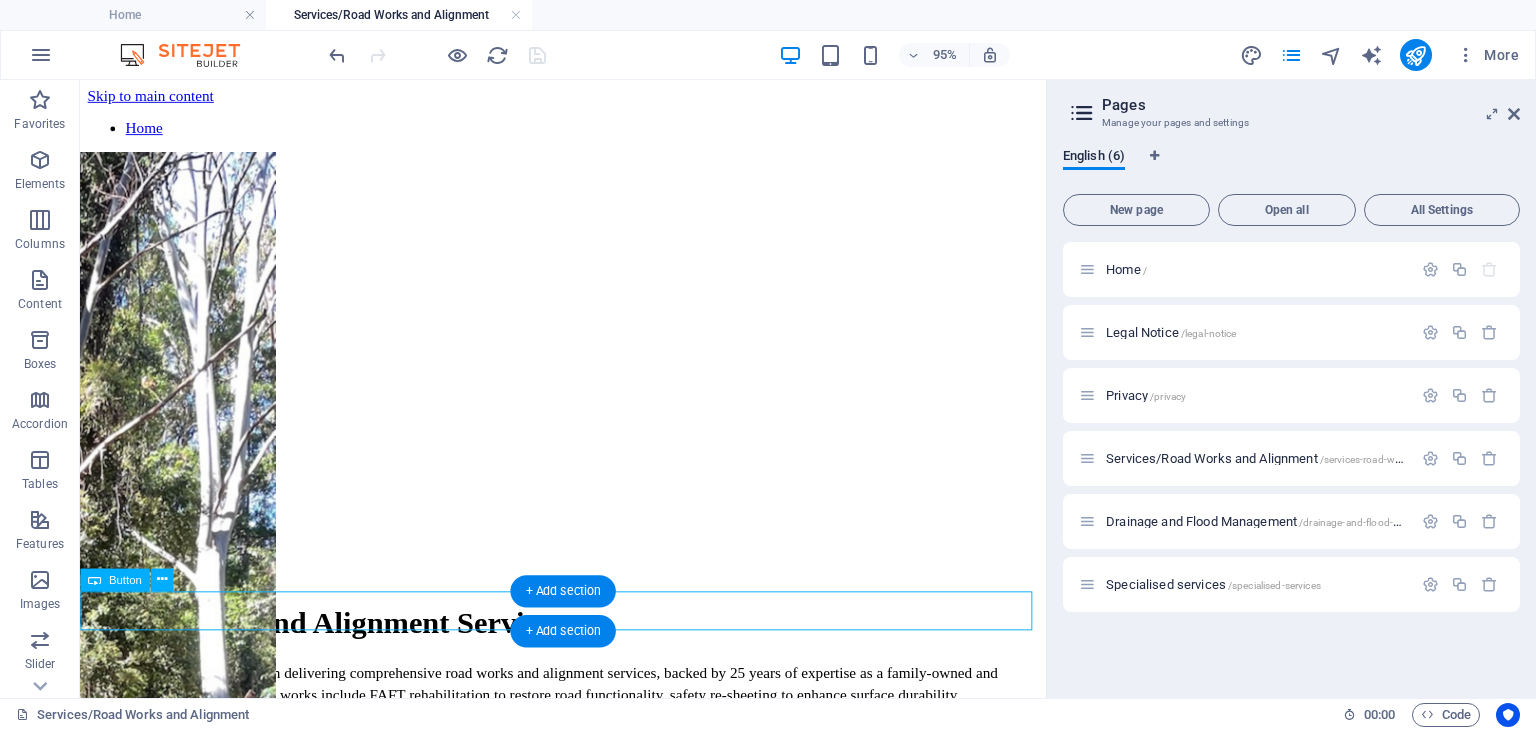 click on "GET A QUOTE" at bounding box center [588, 895] 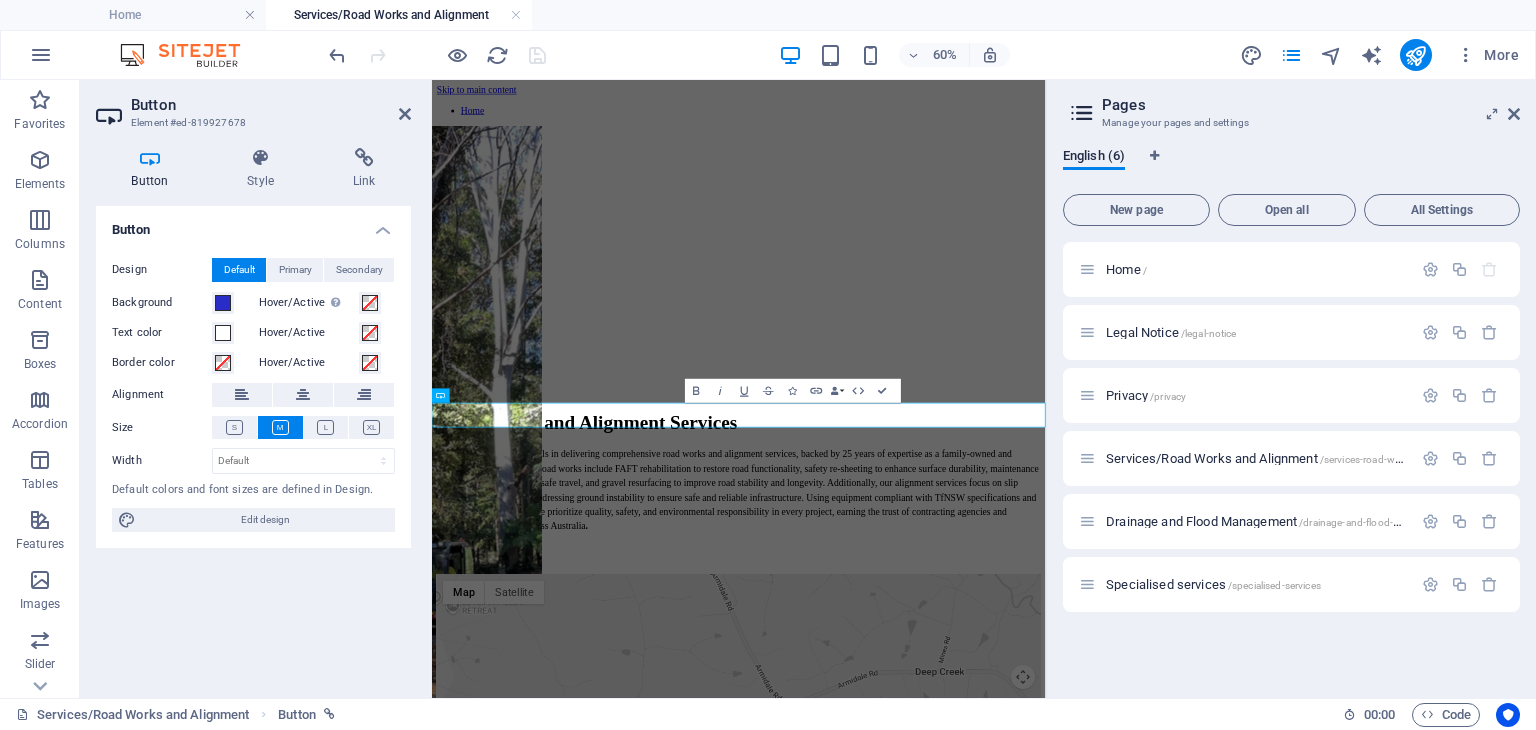 click on "Button Style Link Button Design Default Primary Secondary Background Hover/Active Switch to preview mode to test the active/hover state Text color Hover/Active Border color Hover/Active Alignment Size Width Default px rem % em vh vw Default colors and font sizes are defined in Design. Edit design Preset Element Layout How this element expands within the layout (Flexbox). Size Default auto px % 1/1 1/2 1/3 1/4 1/5 1/6 1/7 1/8 1/9 1/10 Grow Shrink Order Container layout Visible Visible Opacity 100 % Overflow Spacing Margin Default auto px % rem vw vh Custom Custom auto px % rem vw vh auto px % rem vw vh auto px % rem vw vh auto px % rem vw vh Padding Default px rem % vh vw Custom Custom px rem % vh vw px rem % vh vw px rem % vh vw px rem % vh vw Border Style              - Width 1 auto px rem % vh vw Custom Custom 1 auto px rem % vh vw 1 auto px rem % vh vw 1 auto px rem % vh vw 1 auto px rem % vh vw  - Color Round corners Default px rem % vh vw Custom Custom px rem % vh vw px rem % vh vw px rem % vh" at bounding box center [253, 415] 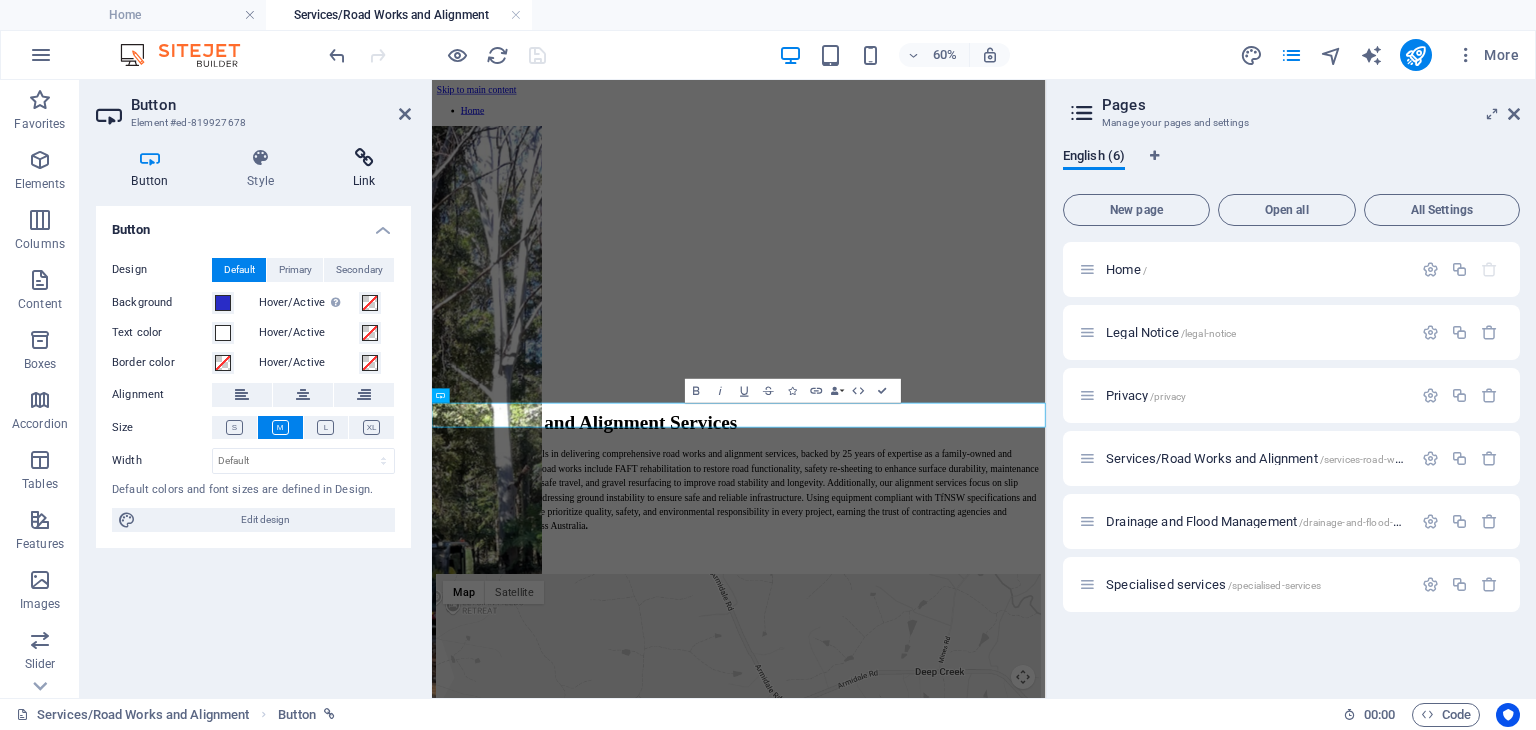 click at bounding box center [364, 158] 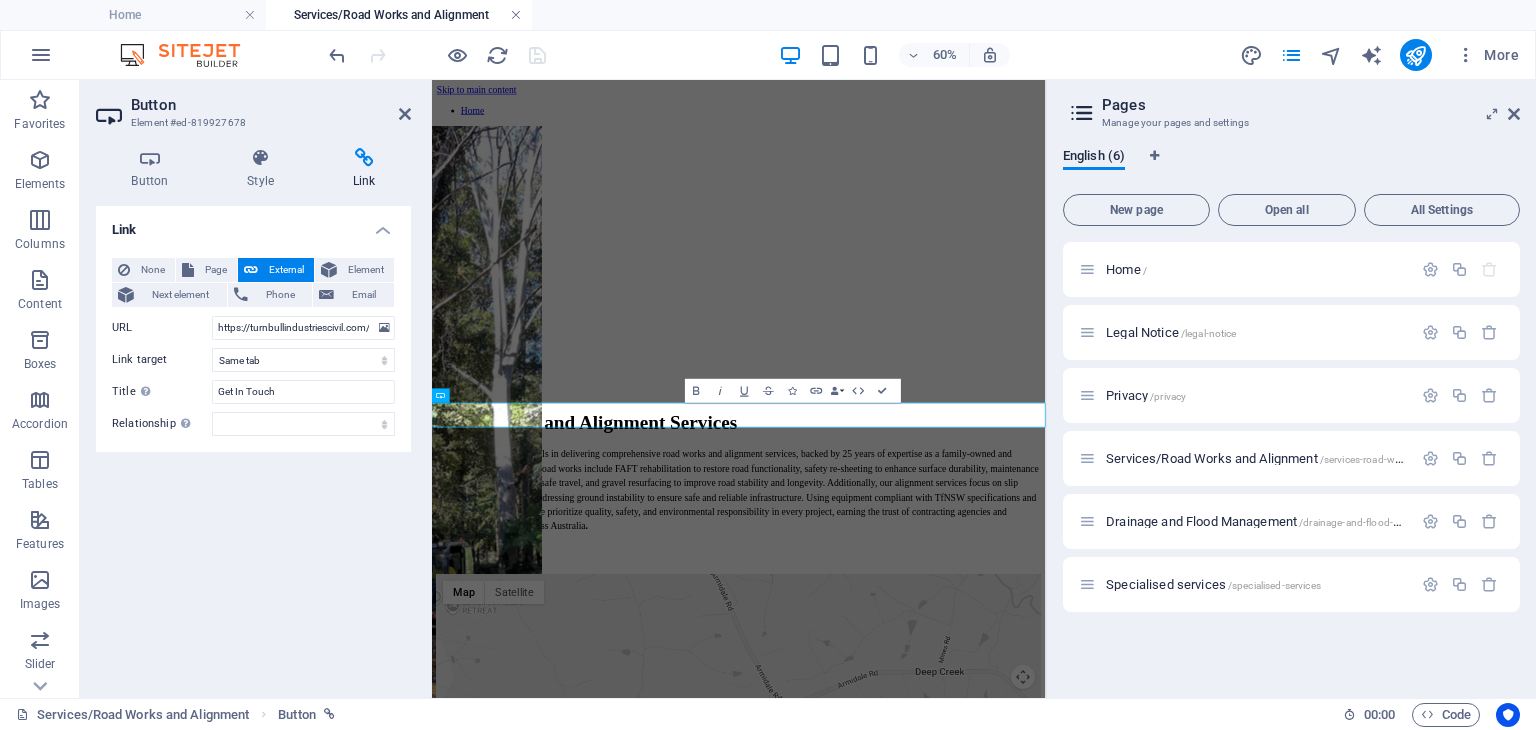 click at bounding box center [516, 15] 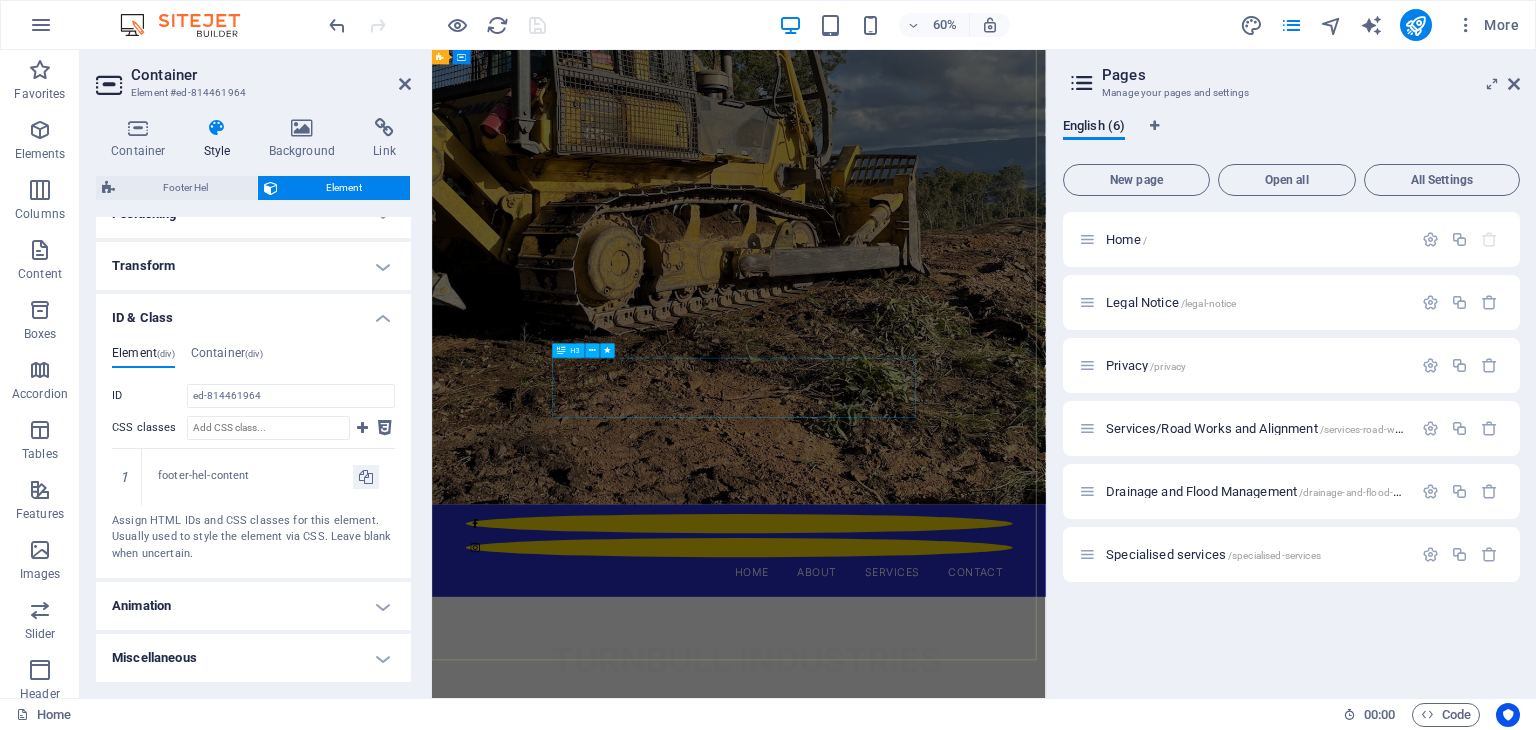scroll, scrollTop: 0, scrollLeft: 0, axis: both 